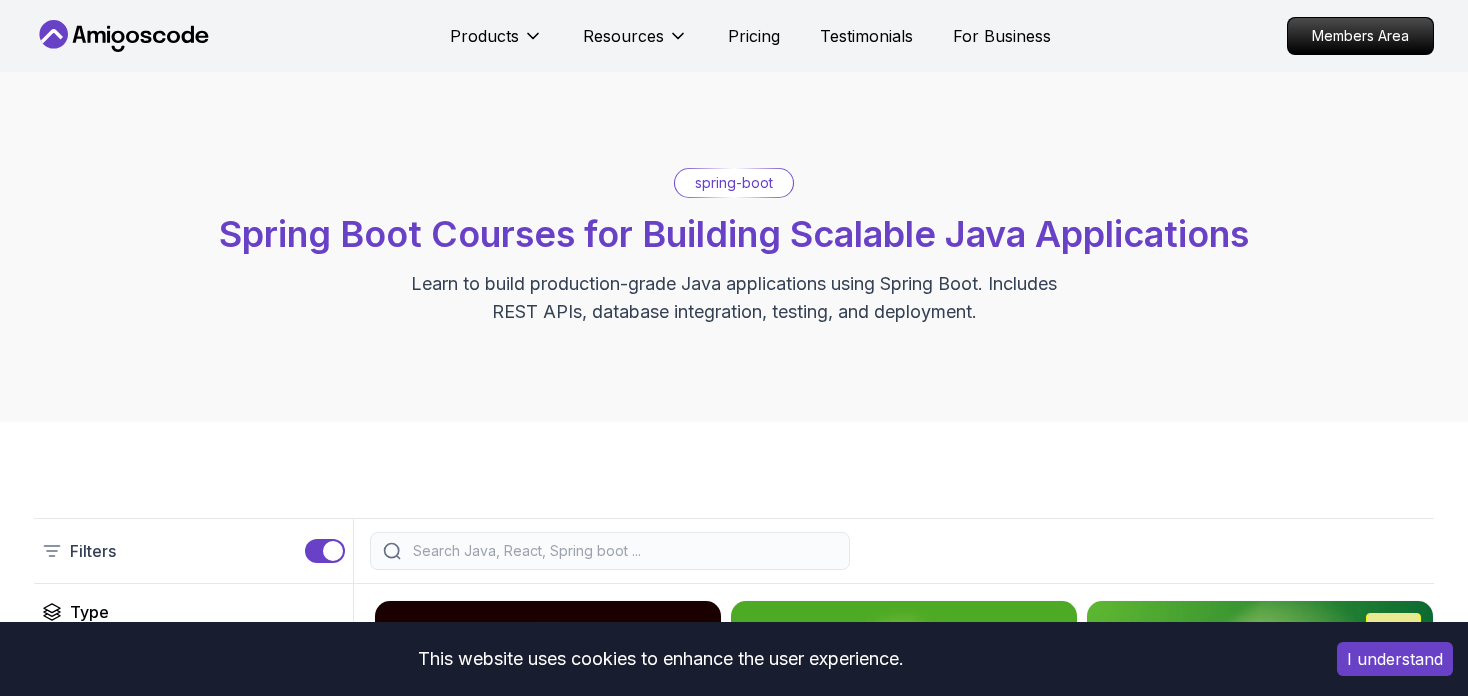 scroll, scrollTop: 300, scrollLeft: 0, axis: vertical 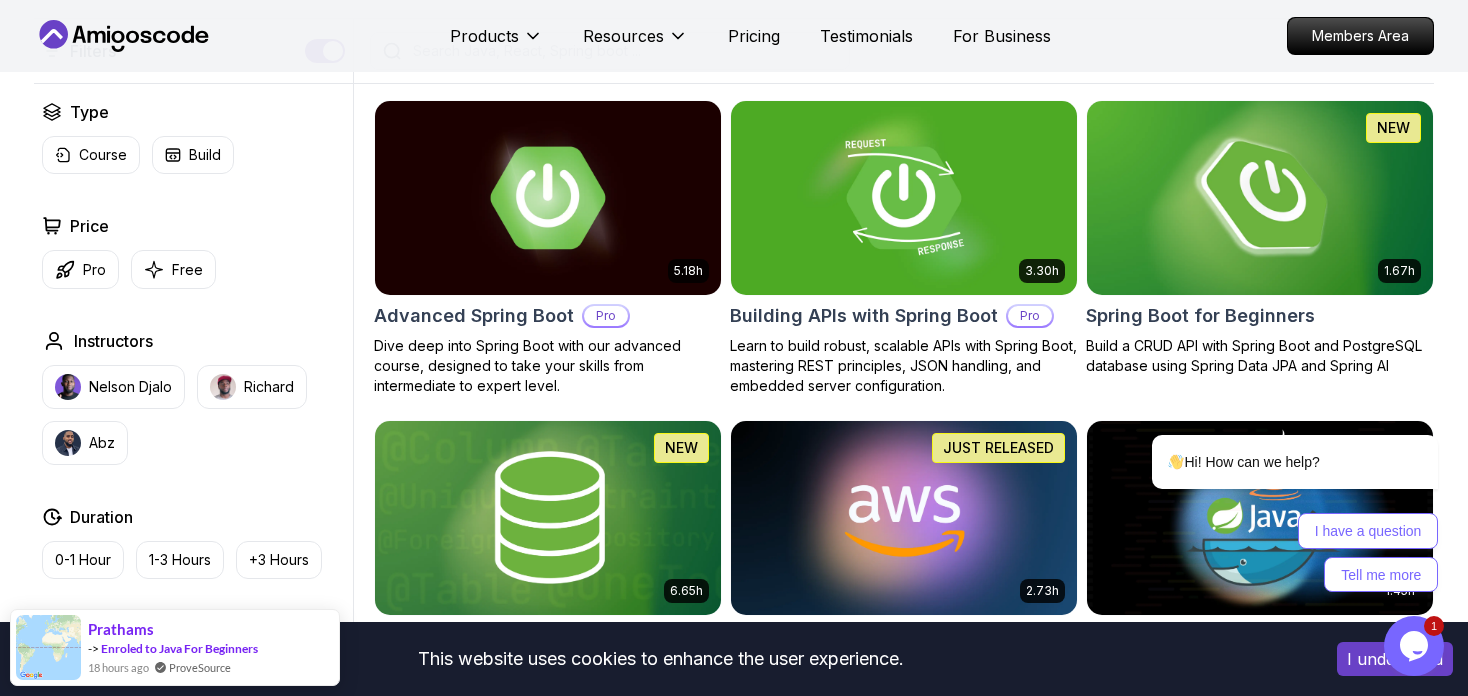 click at bounding box center (1259, 197) 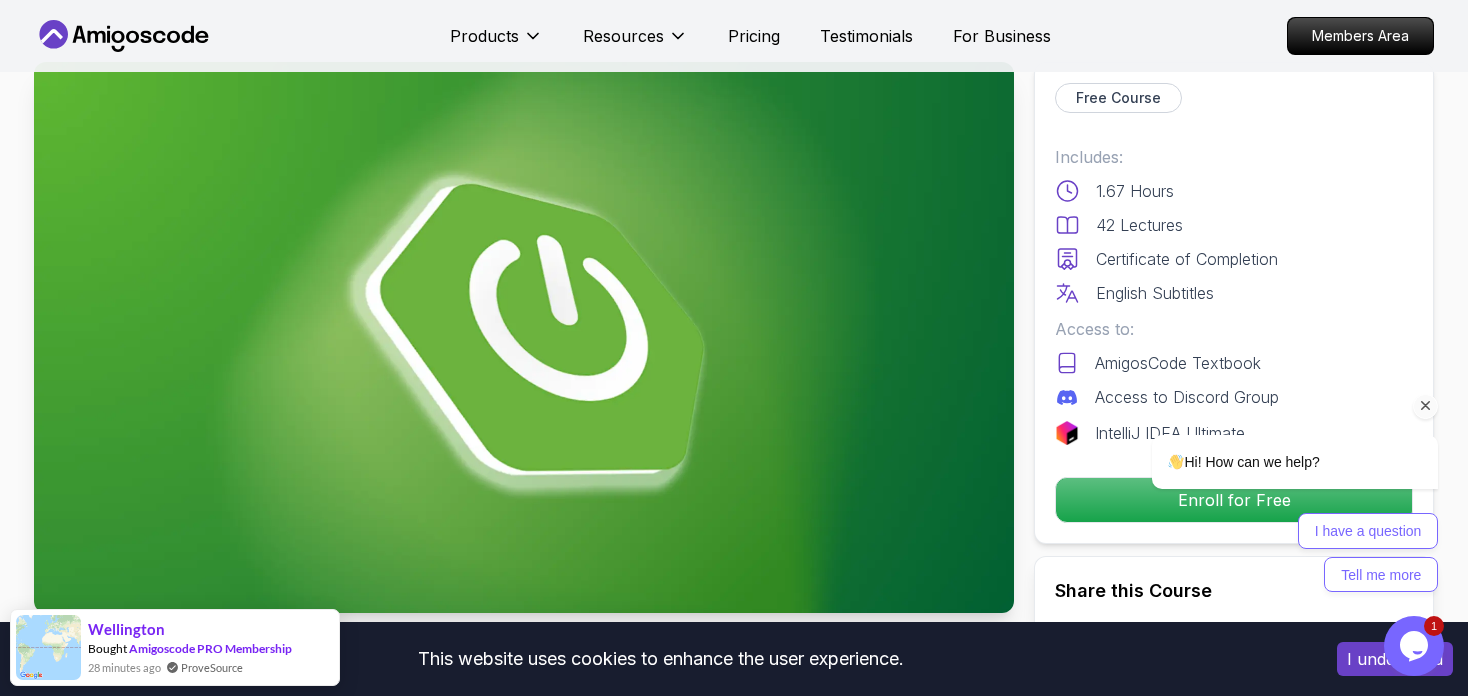 scroll, scrollTop: 0, scrollLeft: 0, axis: both 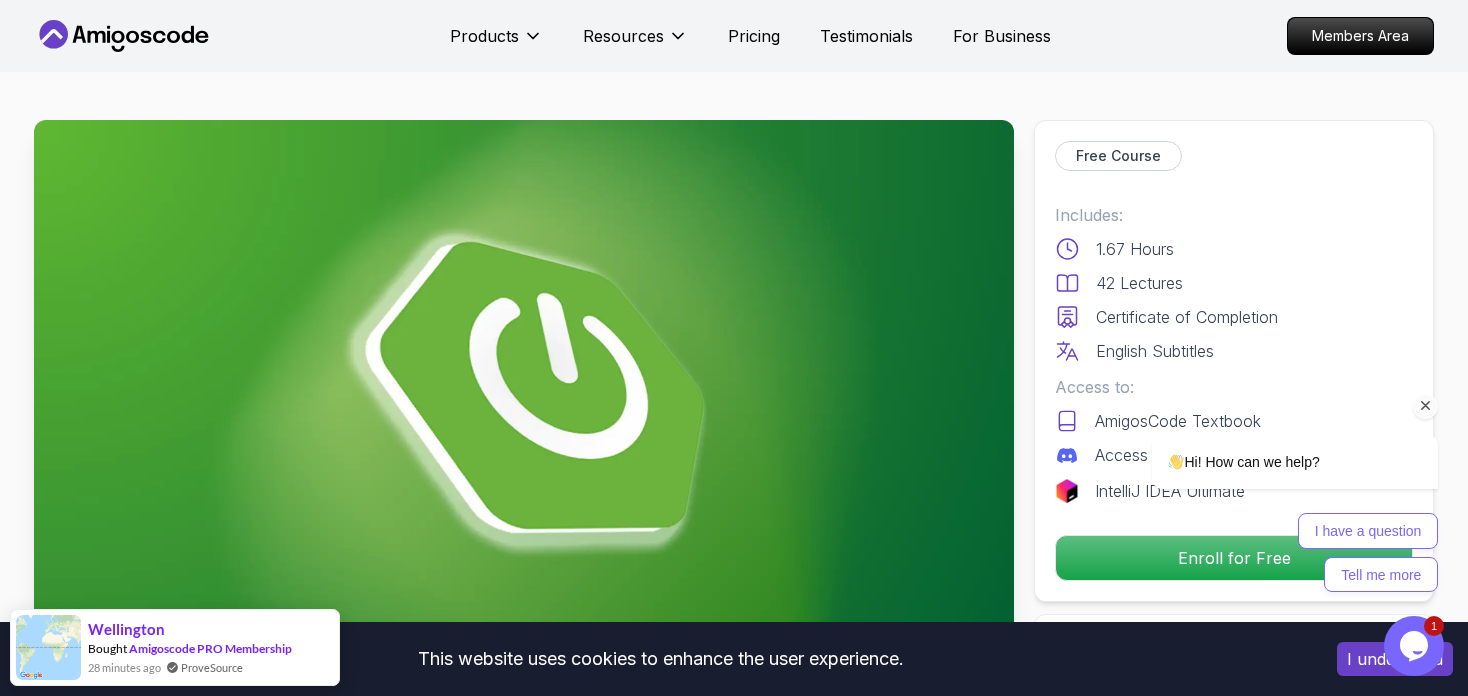 click on "I have a question Tell me more" at bounding box center [1295, 552] 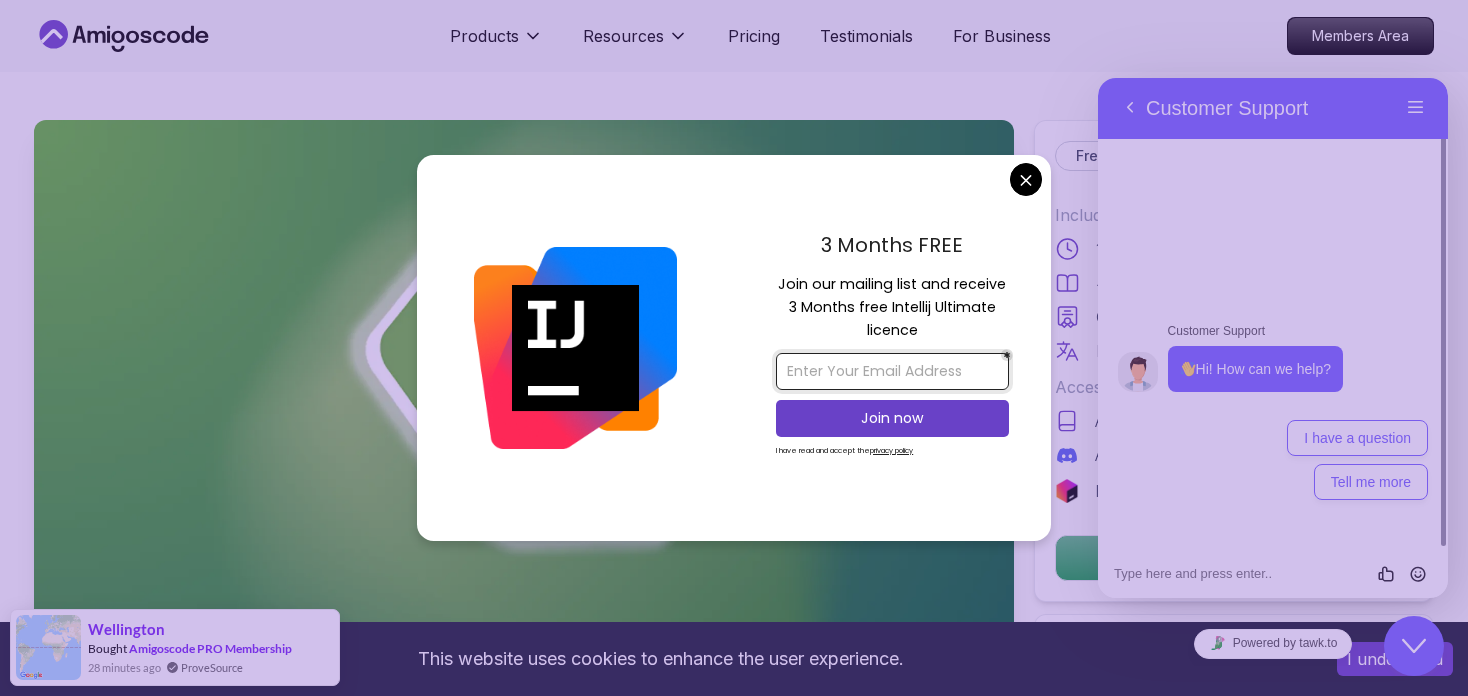click at bounding box center (892, 371) 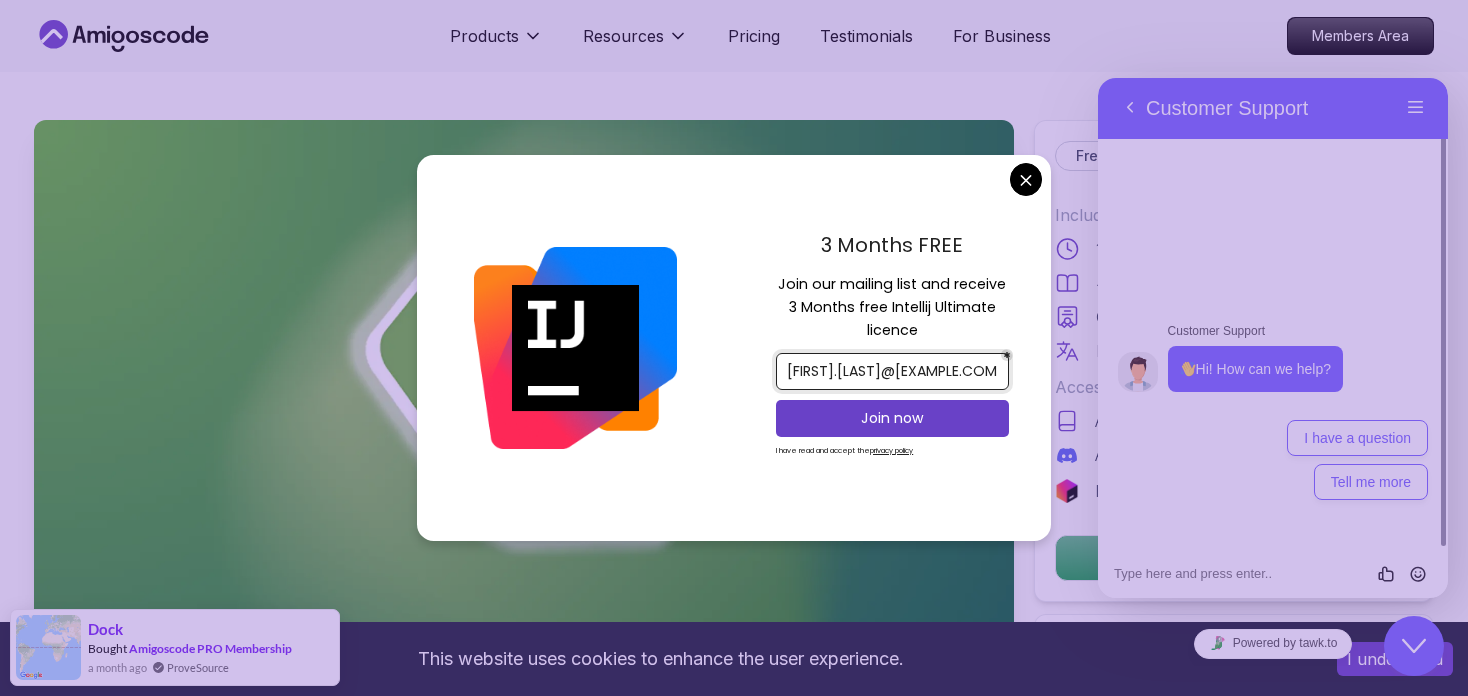 scroll, scrollTop: 0, scrollLeft: 9, axis: horizontal 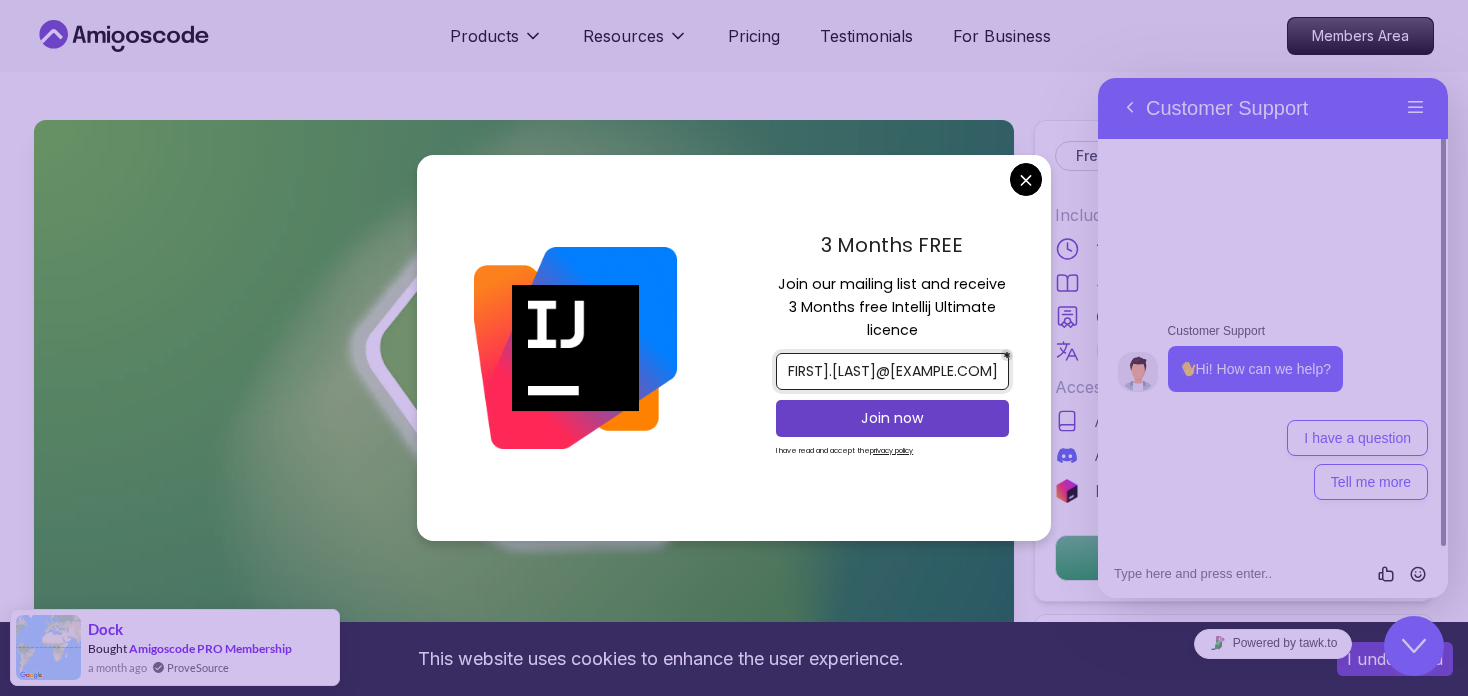 type on "[FIRST].[LAST]@[EXAMPLE.COM]" 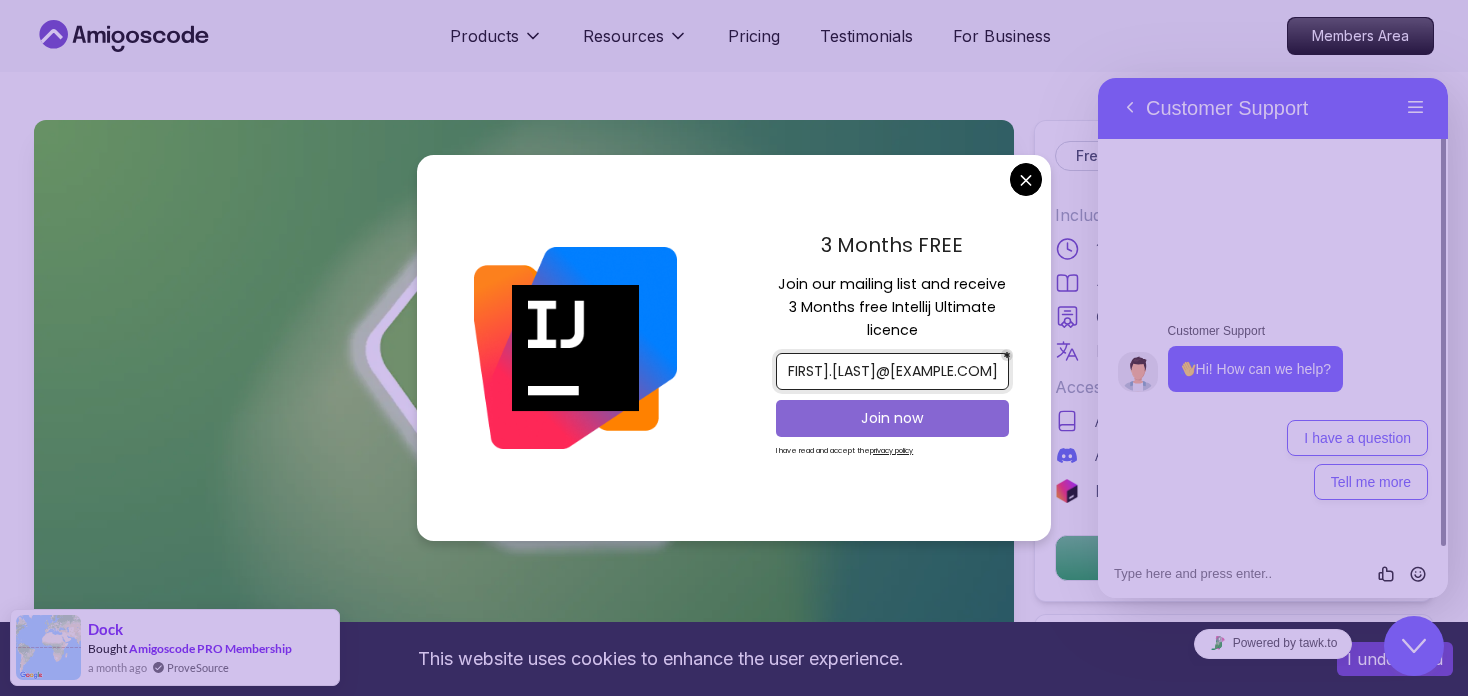 click on "Join now" at bounding box center [892, 418] 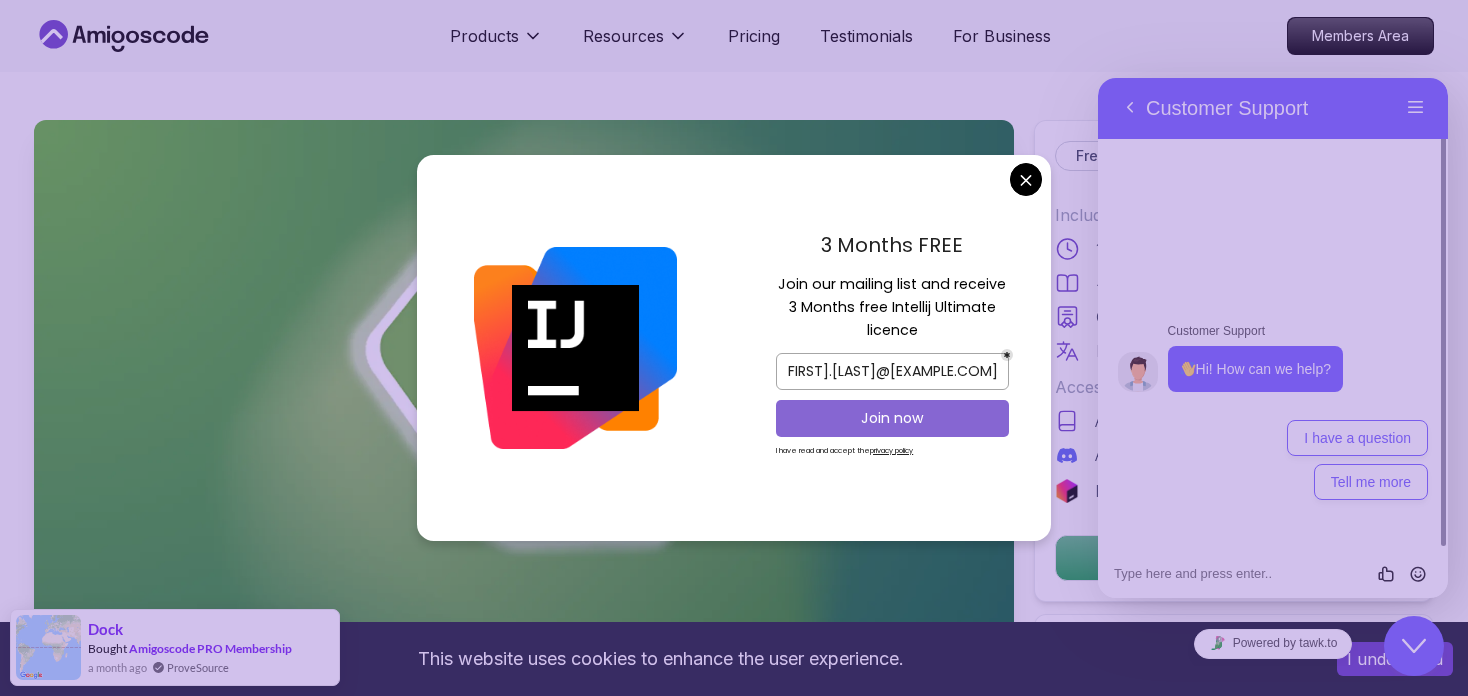 scroll, scrollTop: 0, scrollLeft: 0, axis: both 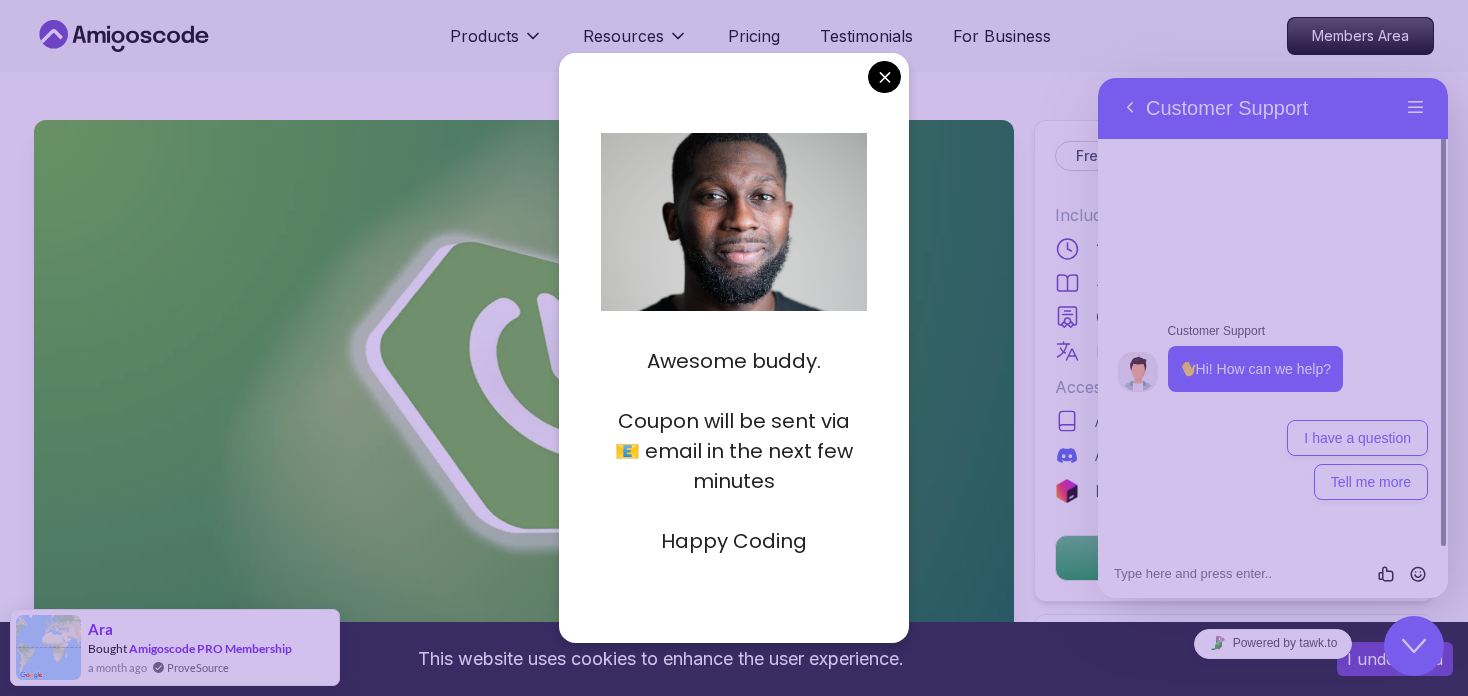 click on "This website uses cookies to enhance the user experience. I understand Products Resources Pricing Testimonials For Business Members Area Products Resources Pricing Testimonials For Business Members Area Spring Boot for Beginners Build a CRUD API with Spring Boot and PostgreSQL database using Spring Data JPA and Spring AI [FULLNAME]  /   Instructor Free Course Includes: 1.67 Hours 42 Lectures Certificate of Completion English Subtitles Access to: AmigosCode Textbook Access to Discord Group IntelliJ IDEA Ultimate Enroll for Free Share this Course or Copy link Got a Team of 5 or More? With one subscription, give your entire team access to all courses and features. Check our Business Plan [FULLNAME]  /   Instructor What you will learn java spring spring-boot postgres terminal ai git github chatgpt The Basics of Spring - Learn the fundamental concepts and features of the Spring framework. Spring Boot - Understand how to use Spring Boot to simplify the development of Spring applications." at bounding box center [734, 5058] 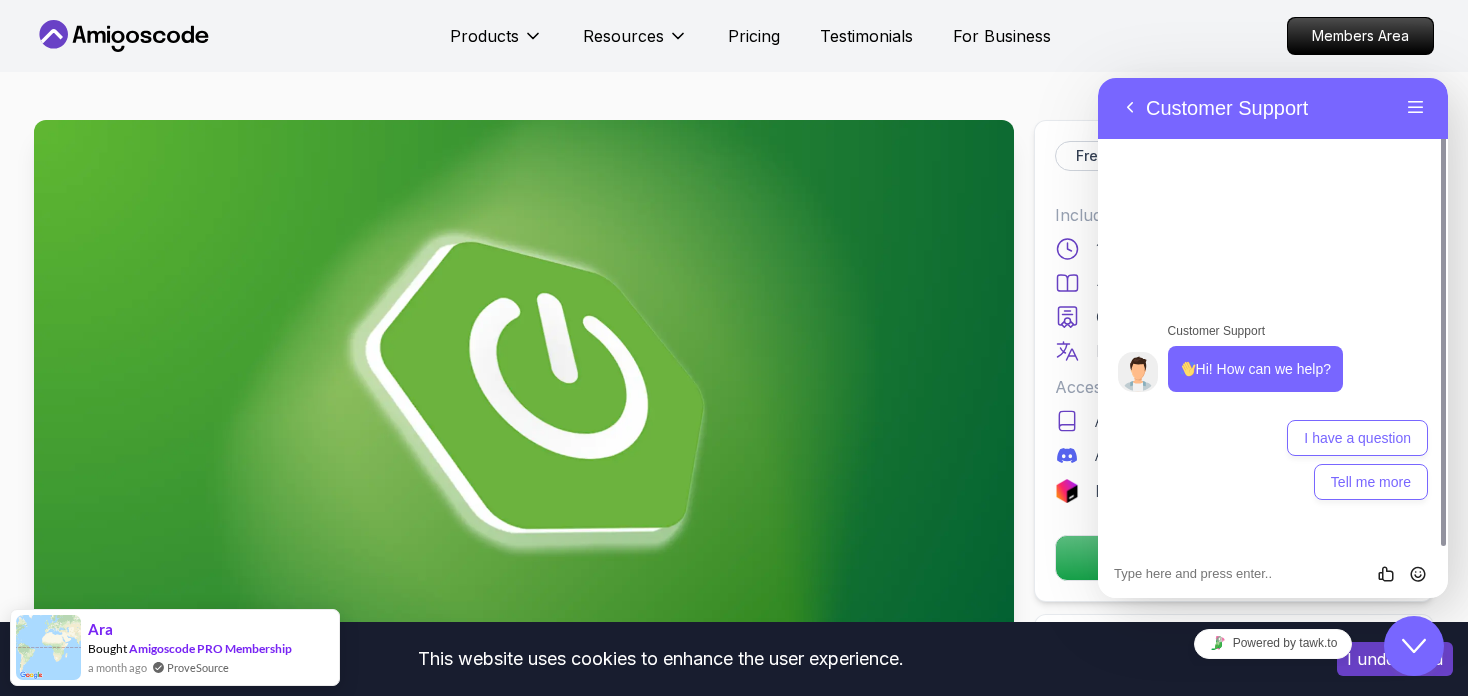 scroll, scrollTop: 200, scrollLeft: 0, axis: vertical 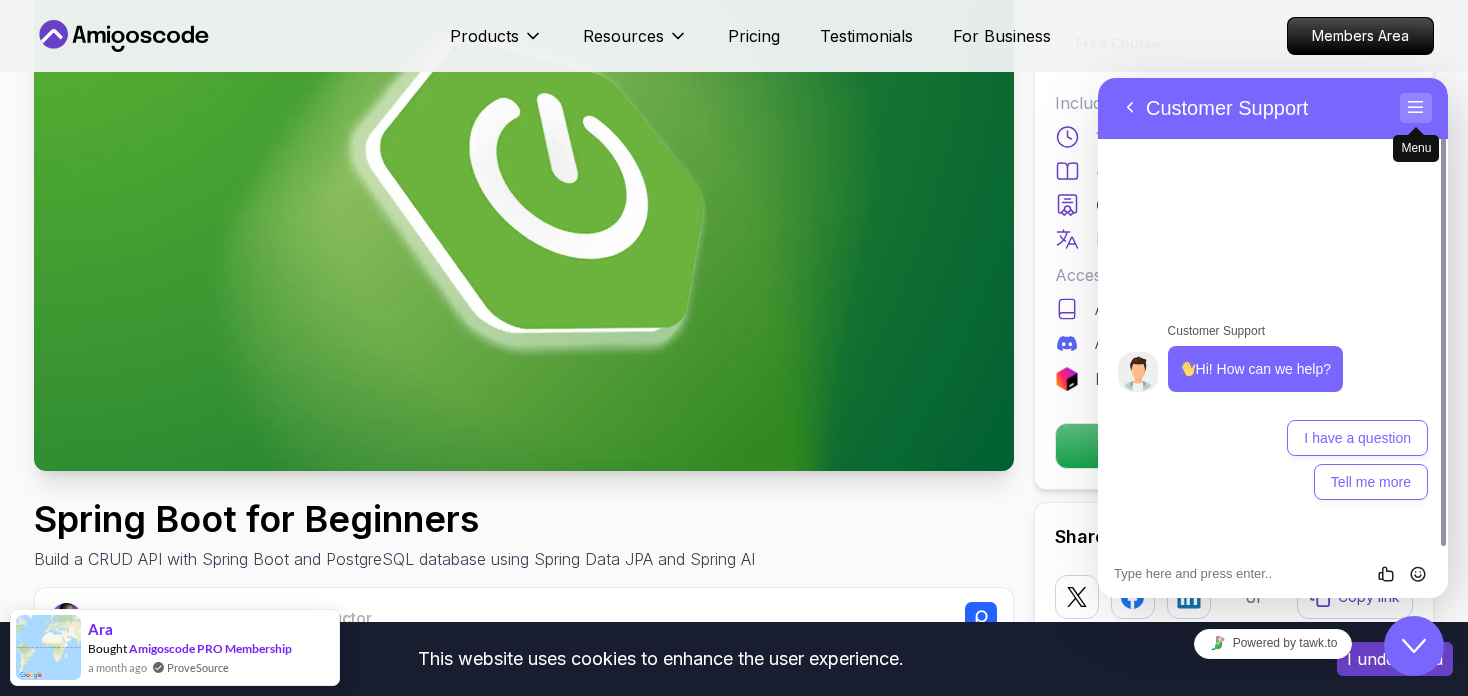 click on "Menu" at bounding box center [1416, 108] 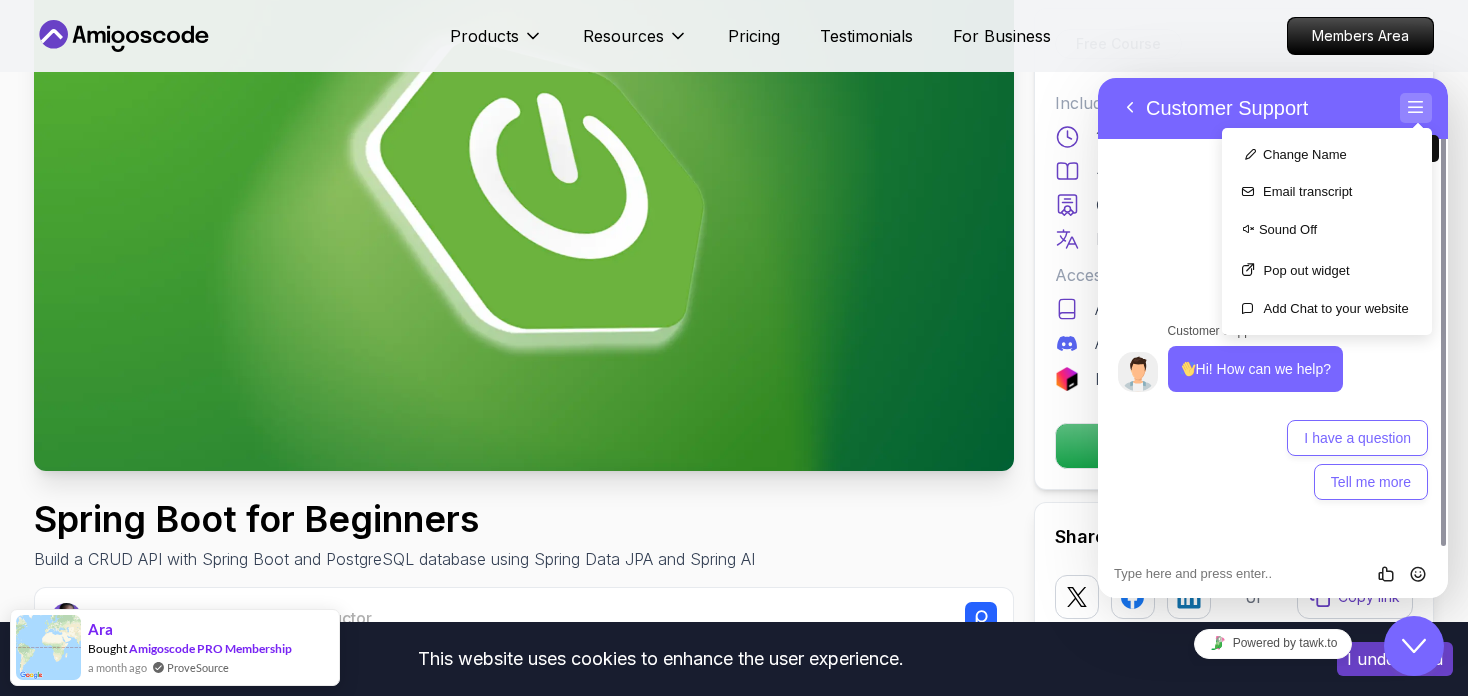 click on "Menu" at bounding box center (1416, 108) 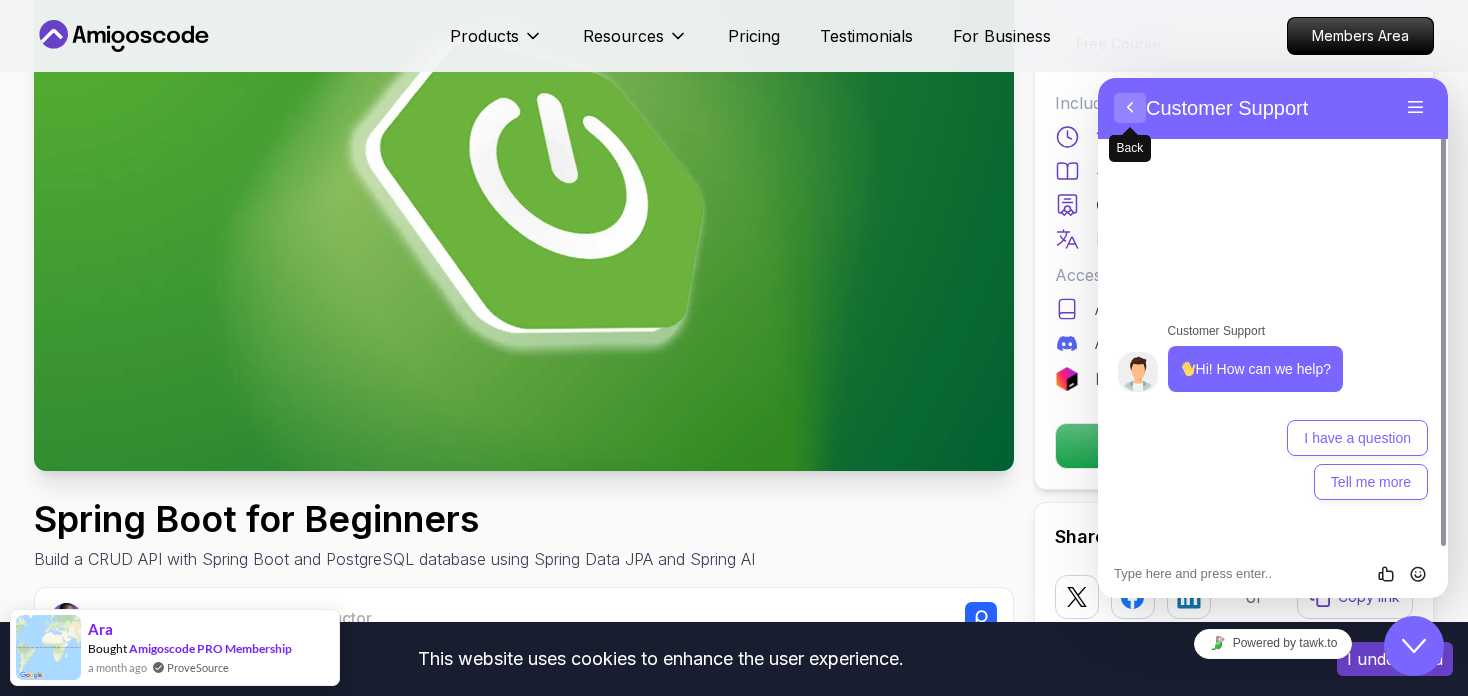 click at bounding box center (1130, 127) 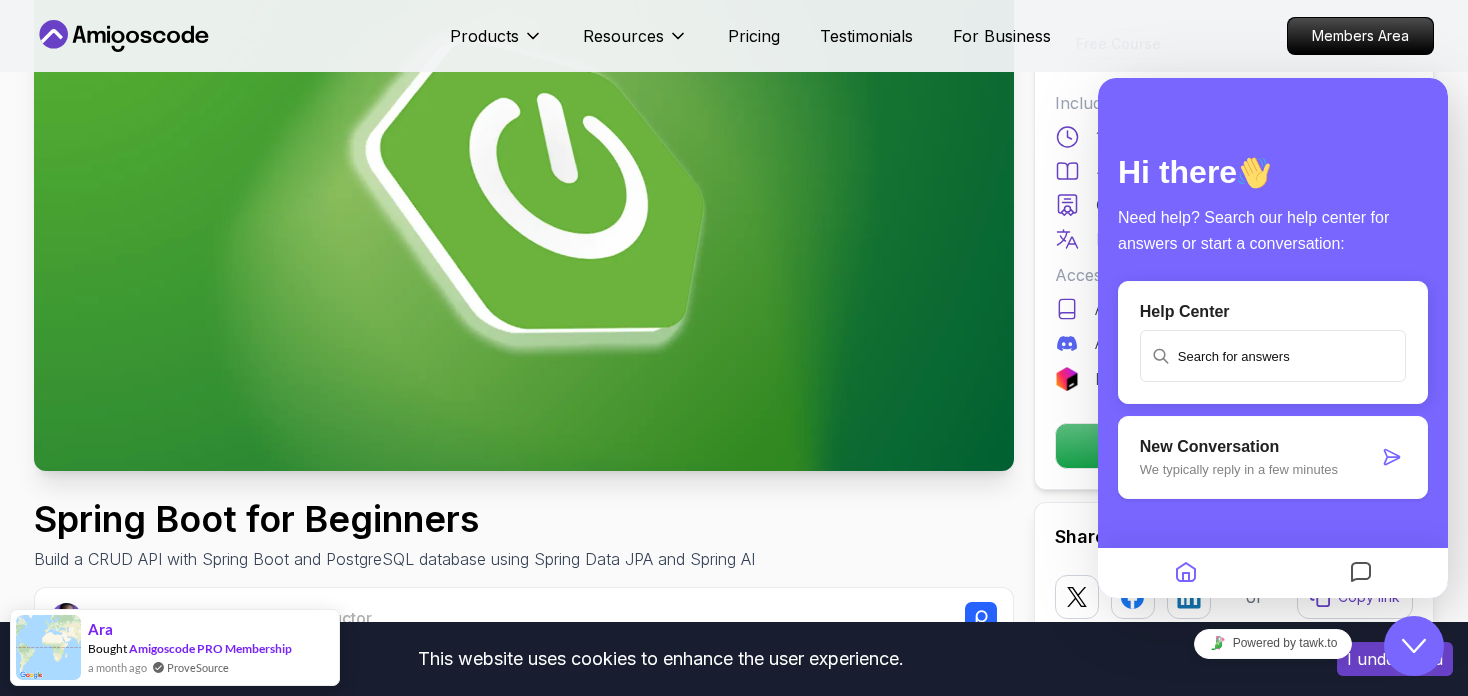 click at bounding box center (524, 195) 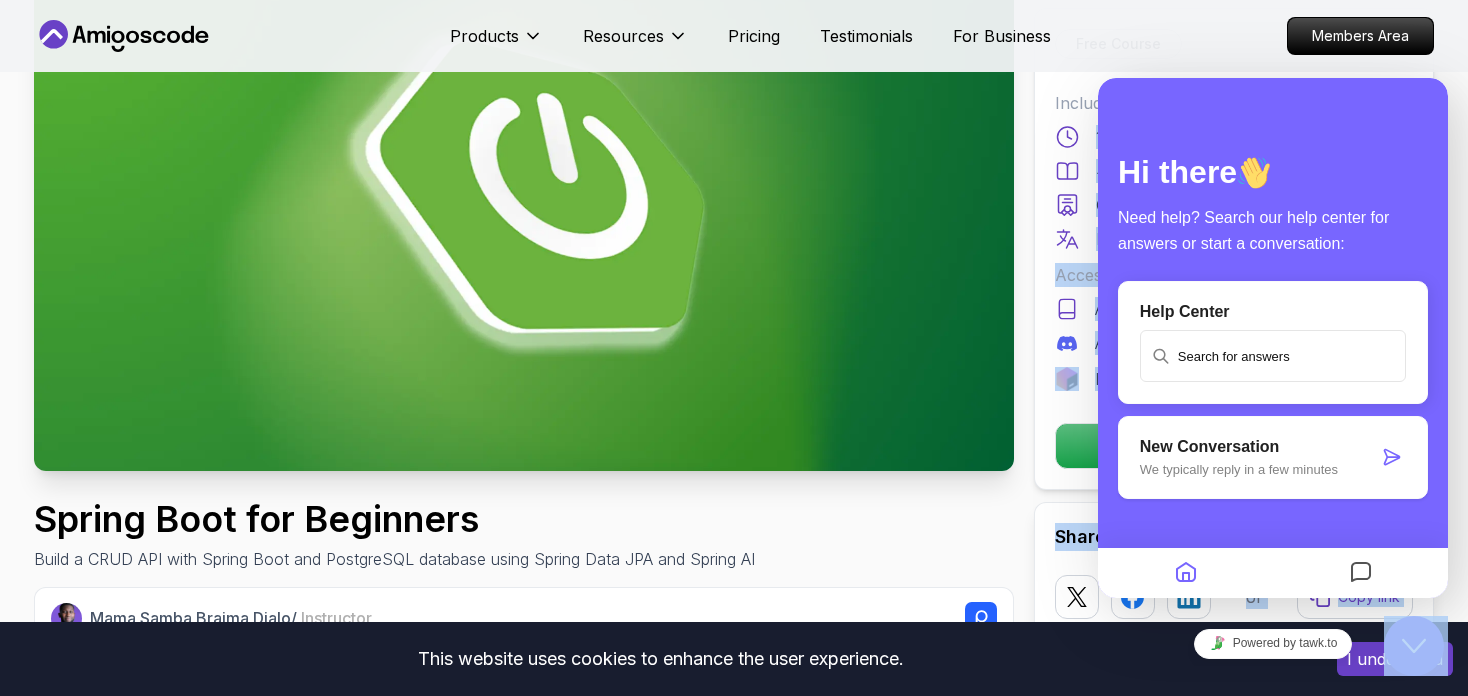 drag, startPoint x: 2365, startPoint y: 156, endPoint x: 1127, endPoint y: 513, distance: 1288.4459 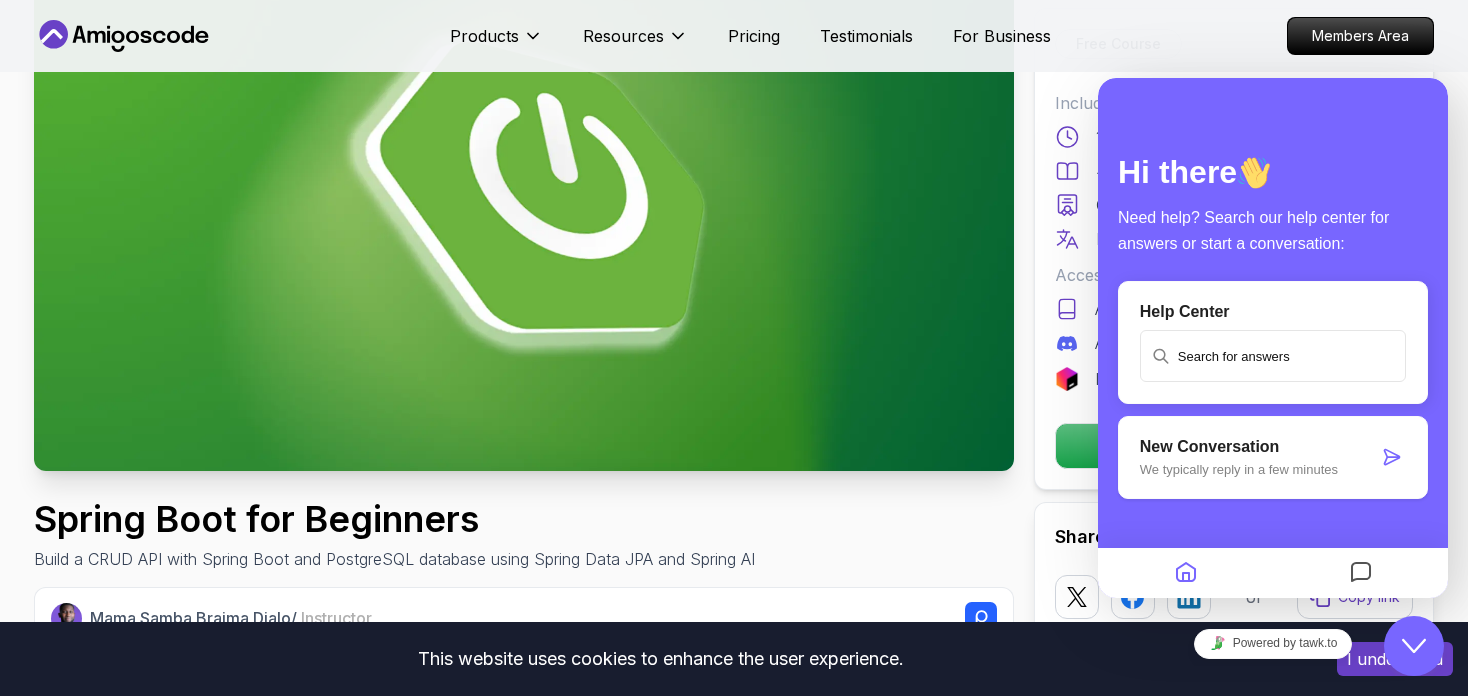 click at bounding box center (1186, 573) 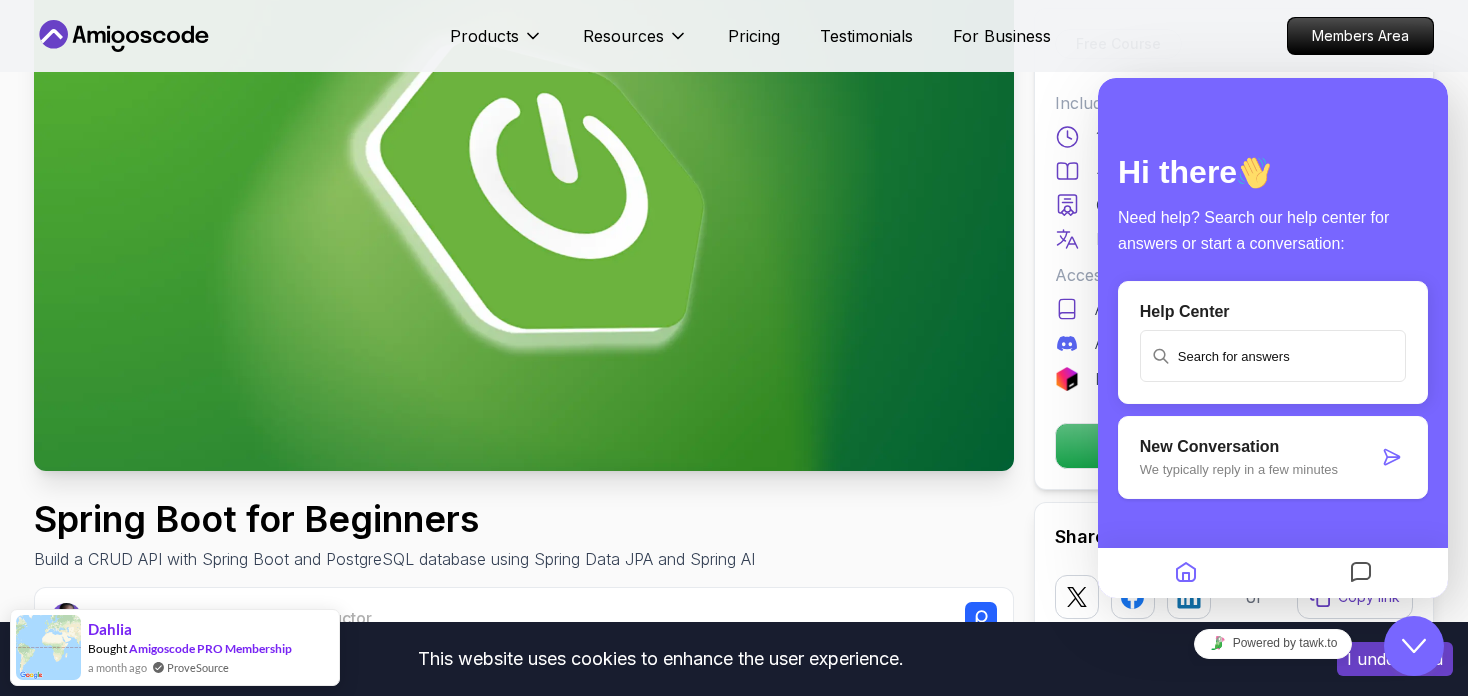 click at bounding box center (524, 195) 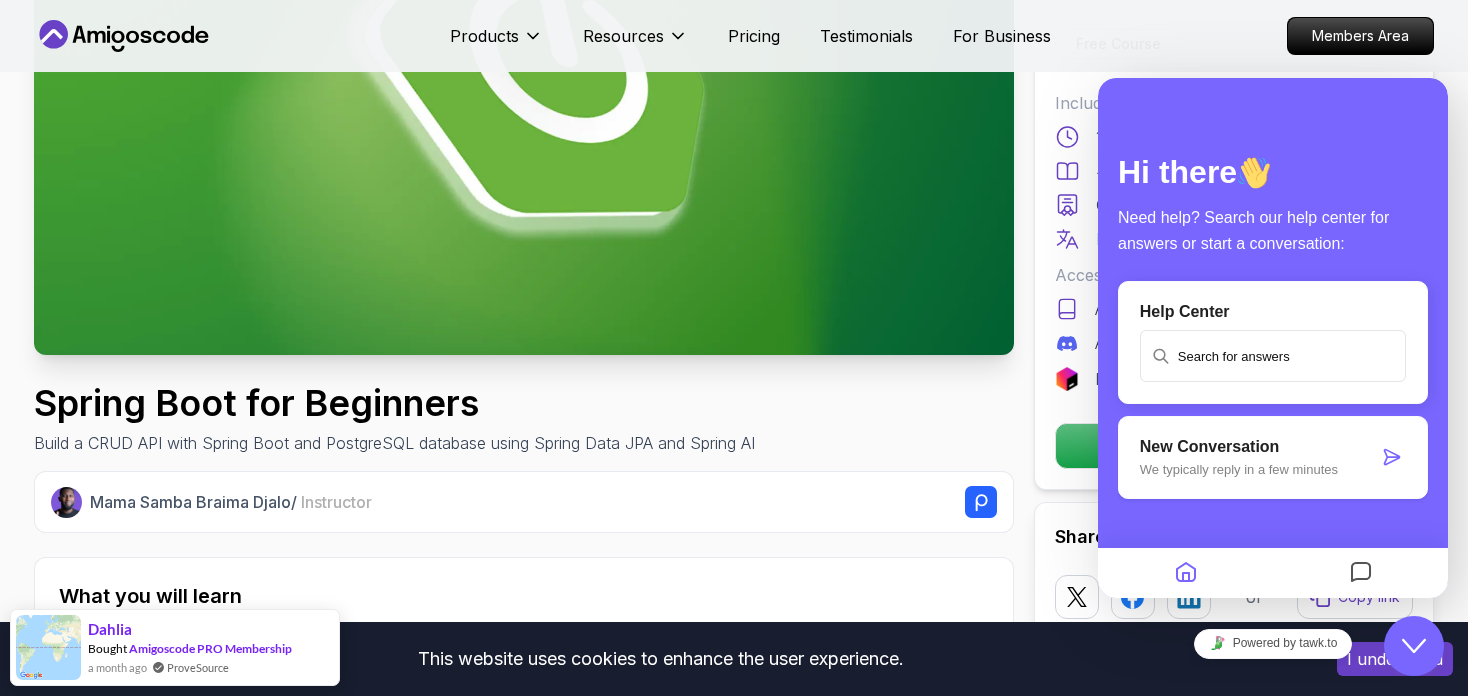 scroll, scrollTop: 500, scrollLeft: 0, axis: vertical 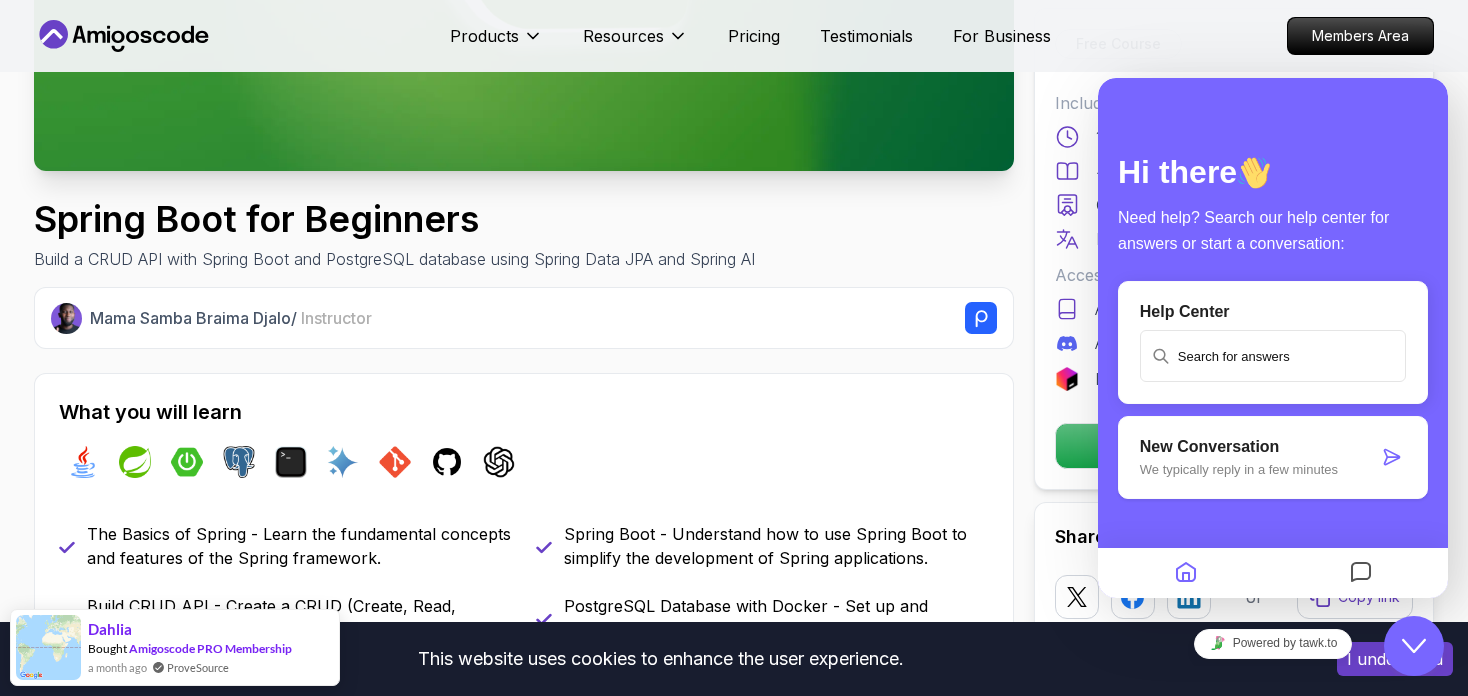 click at bounding box center (1361, 573) 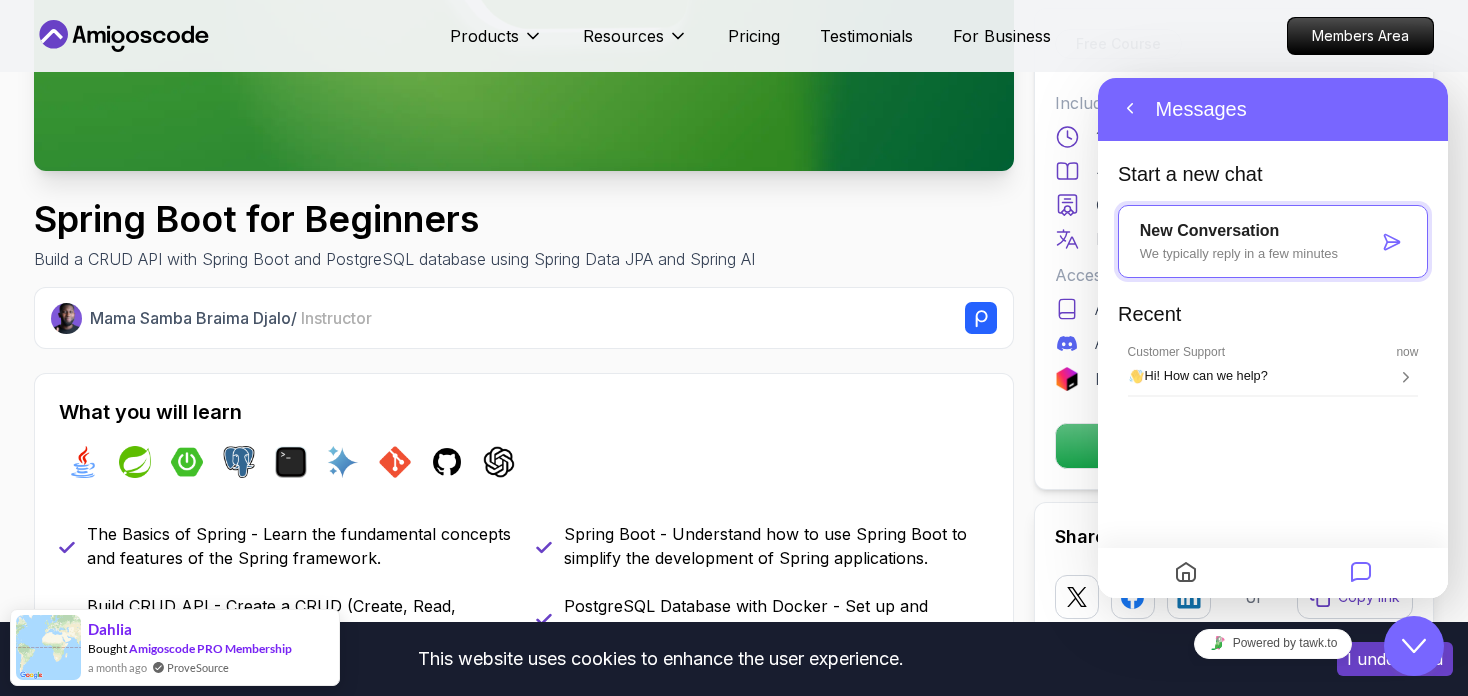 click on "Close Chat This icon closes the chat window." 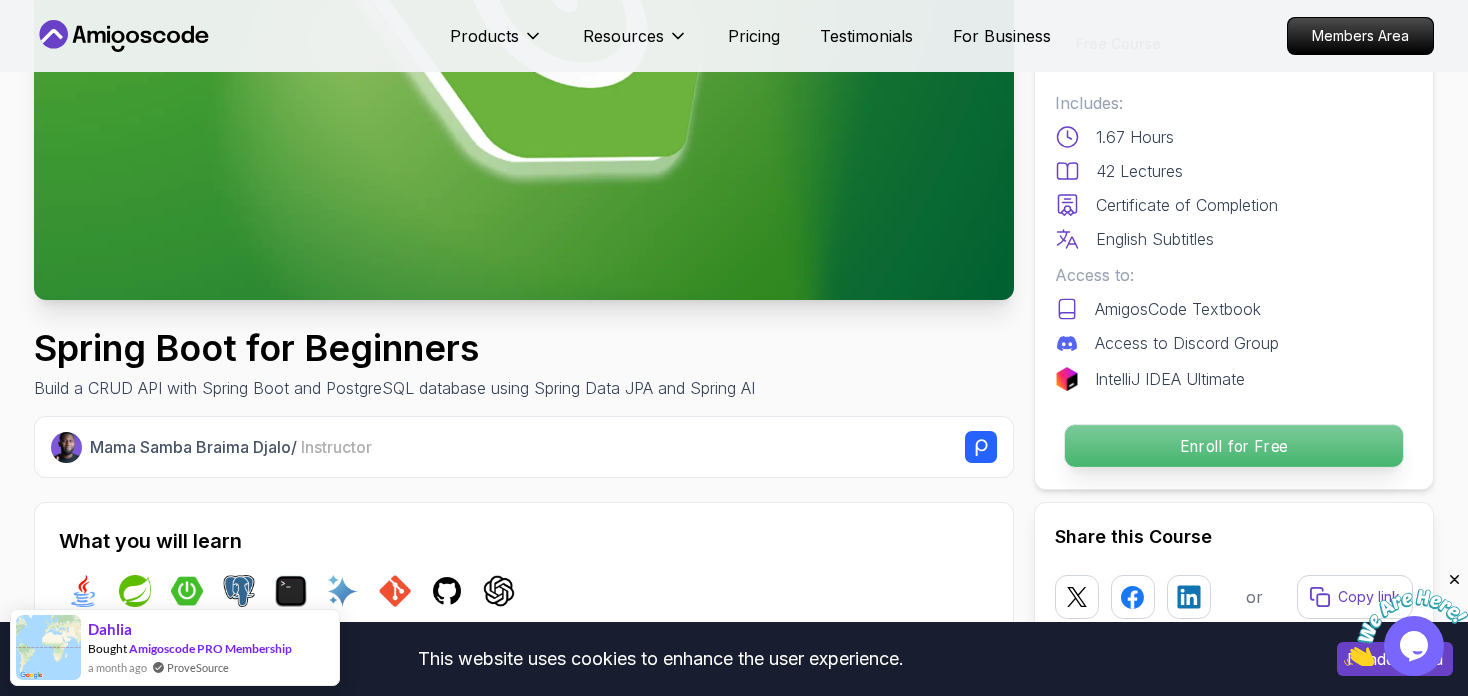 scroll, scrollTop: 200, scrollLeft: 0, axis: vertical 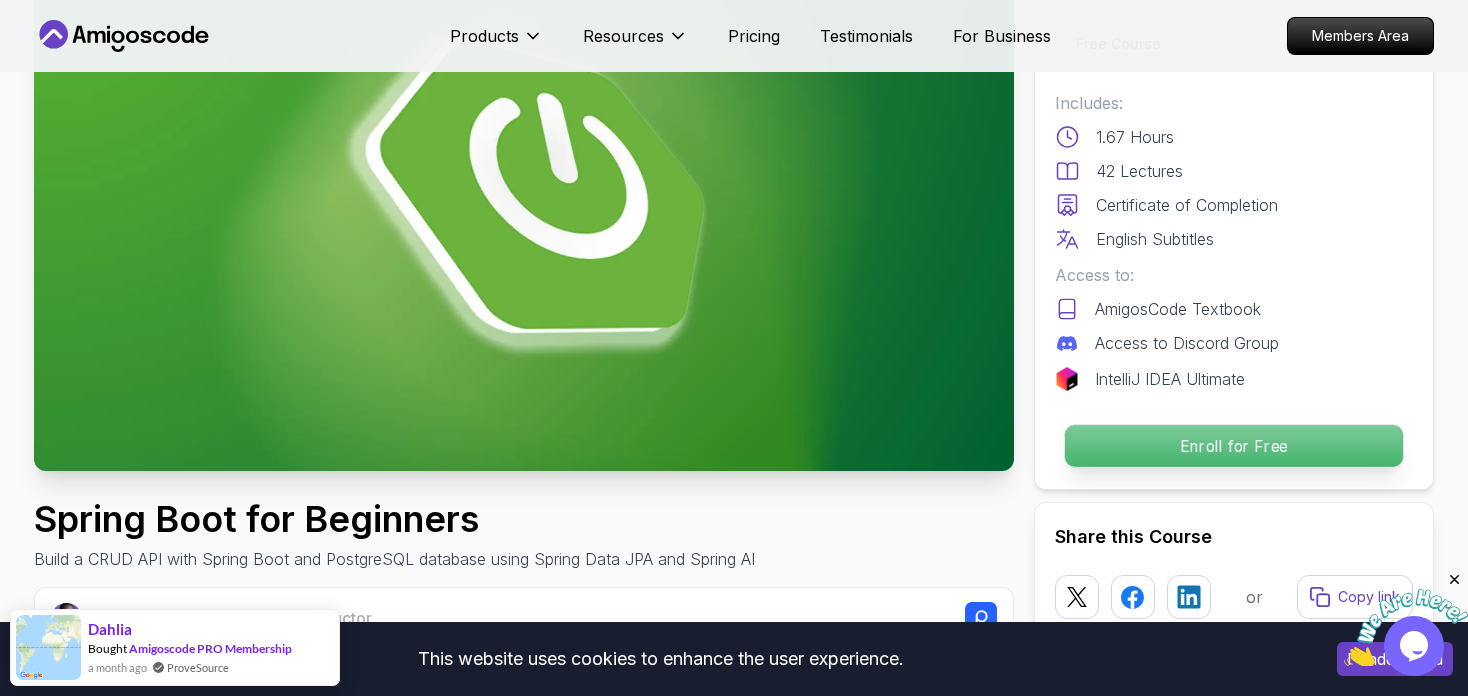 click on "Enroll for Free" at bounding box center [1234, 446] 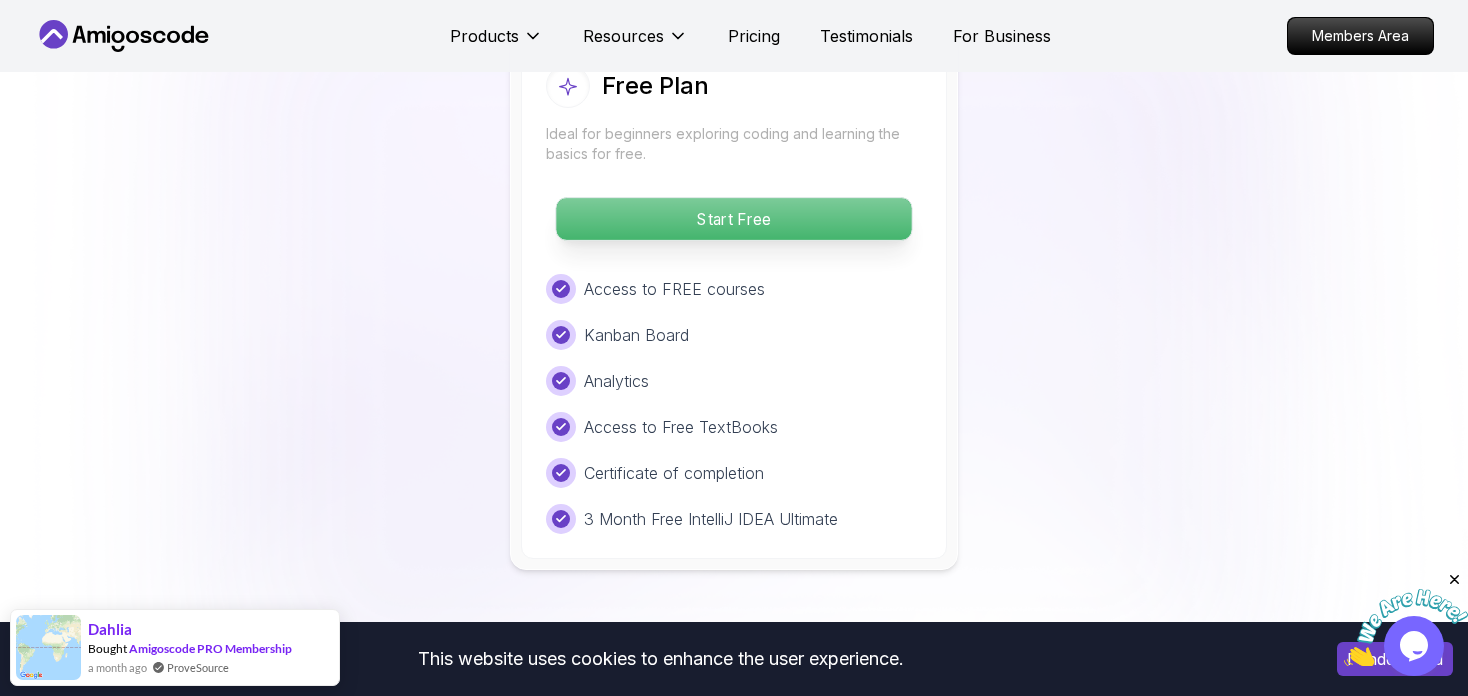 scroll, scrollTop: 4220, scrollLeft: 0, axis: vertical 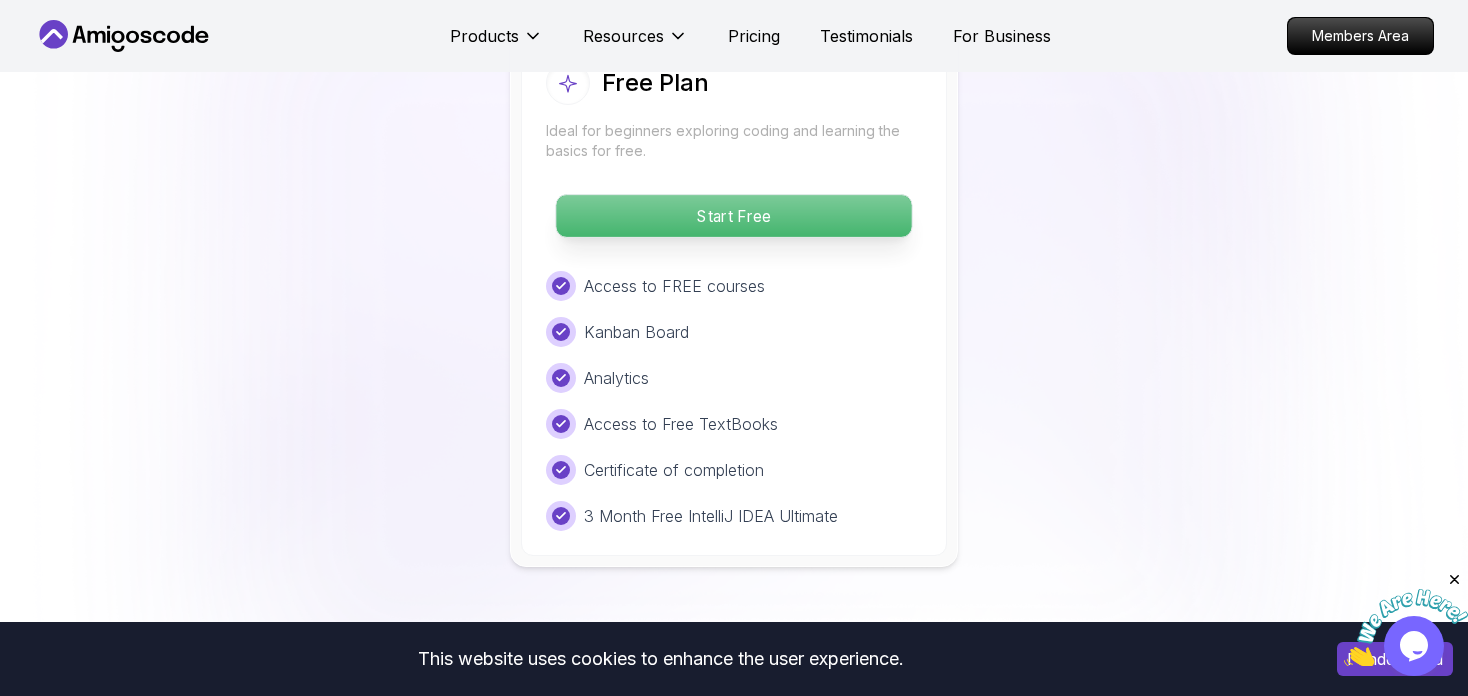 click on "Start Free" at bounding box center (733, 216) 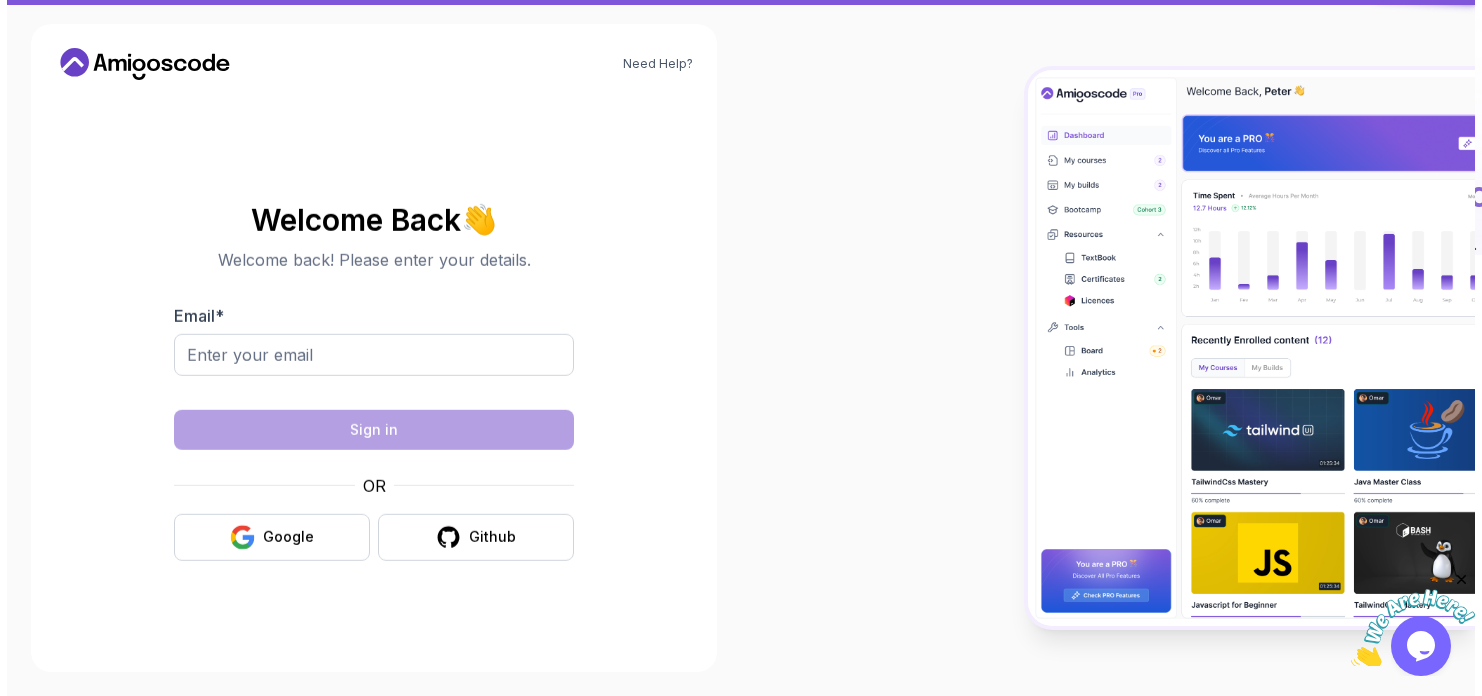scroll, scrollTop: 0, scrollLeft: 0, axis: both 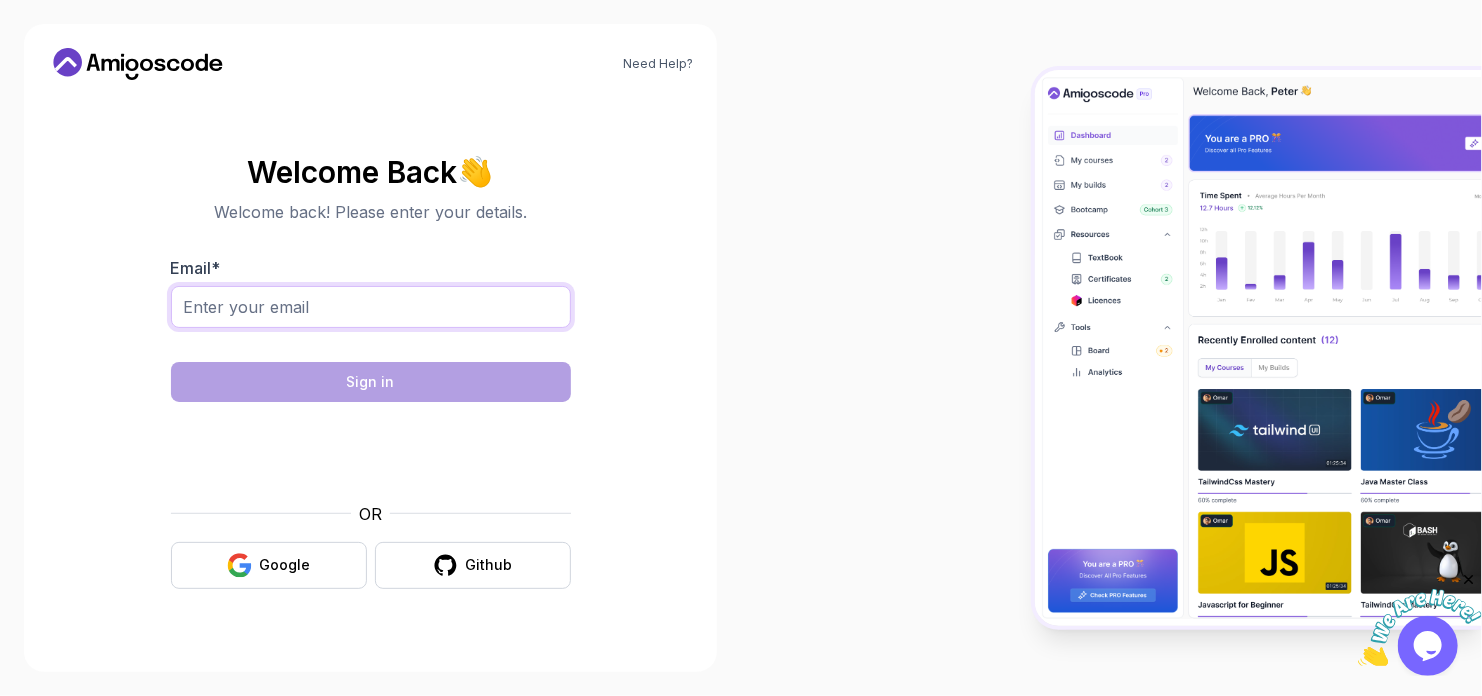 click on "Email *" at bounding box center (371, 307) 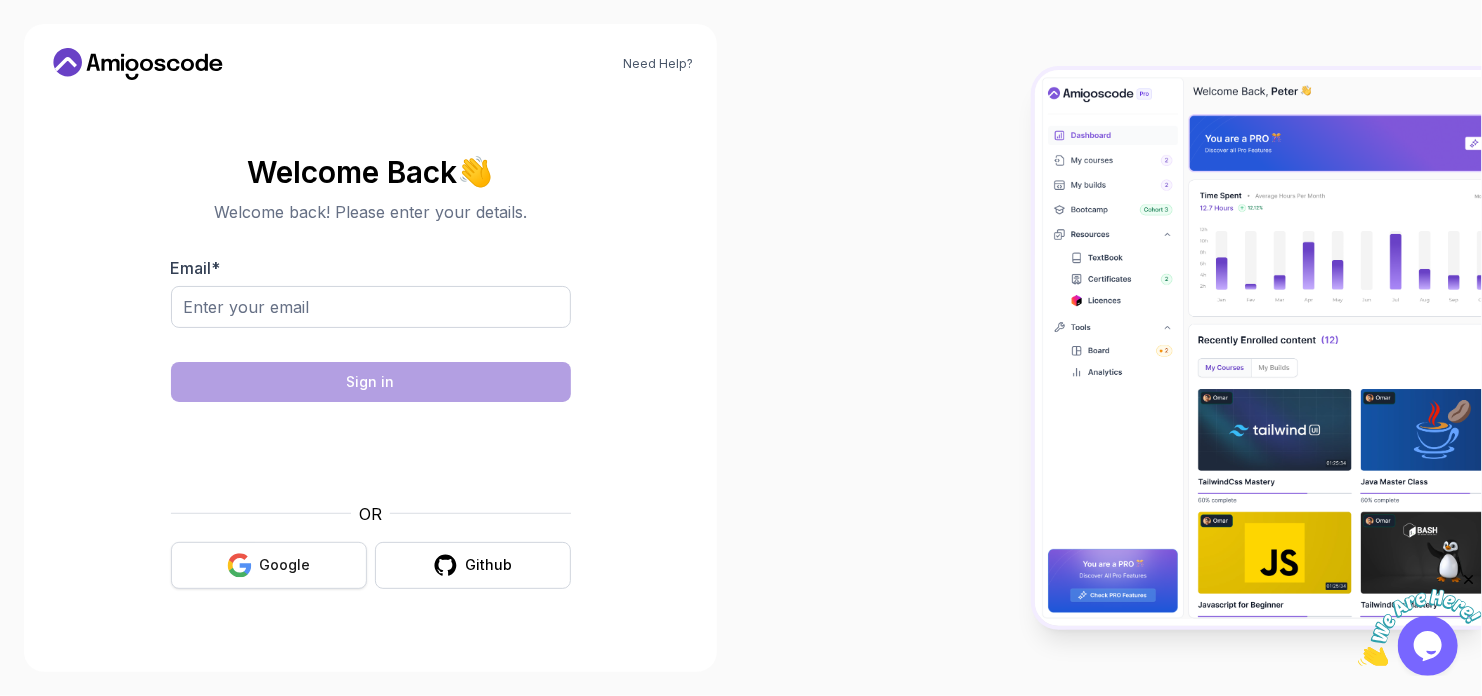 click on "Google" at bounding box center (285, 565) 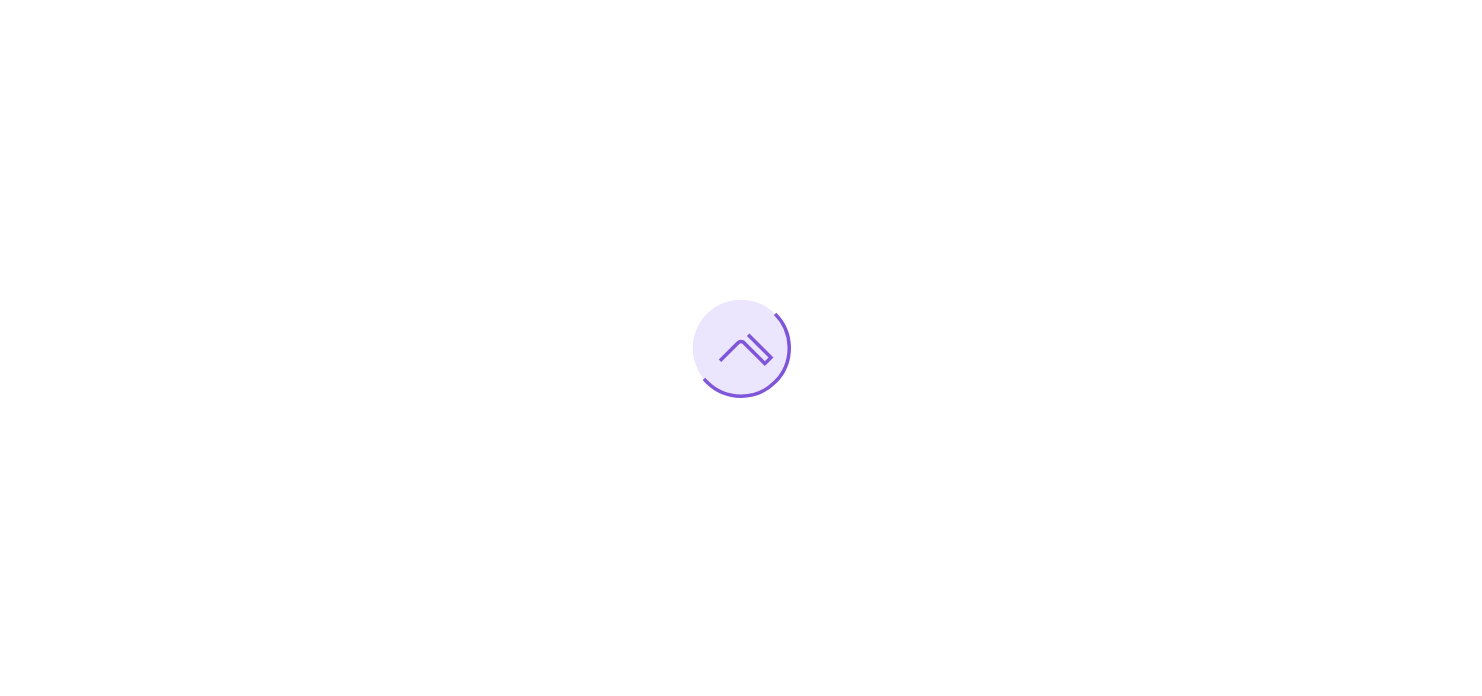 scroll, scrollTop: 0, scrollLeft: 0, axis: both 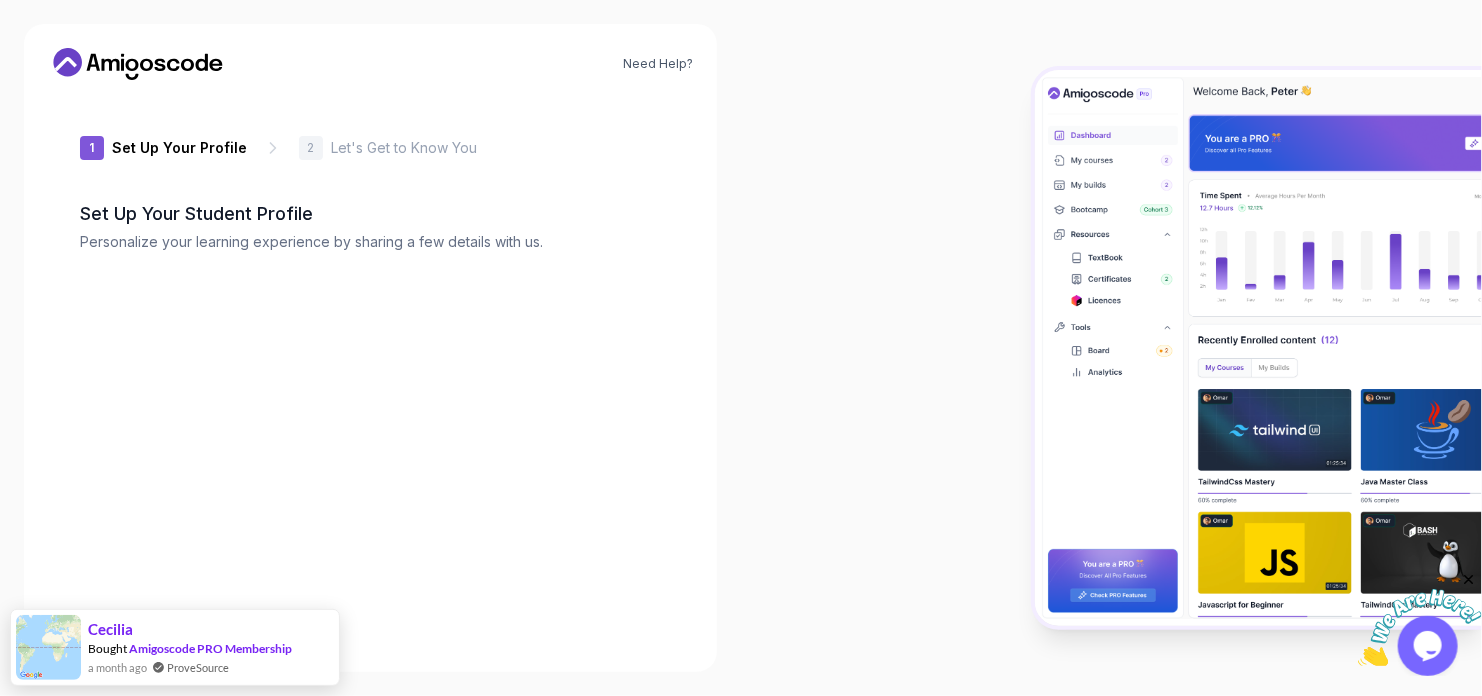 type on "royalbisona0328" 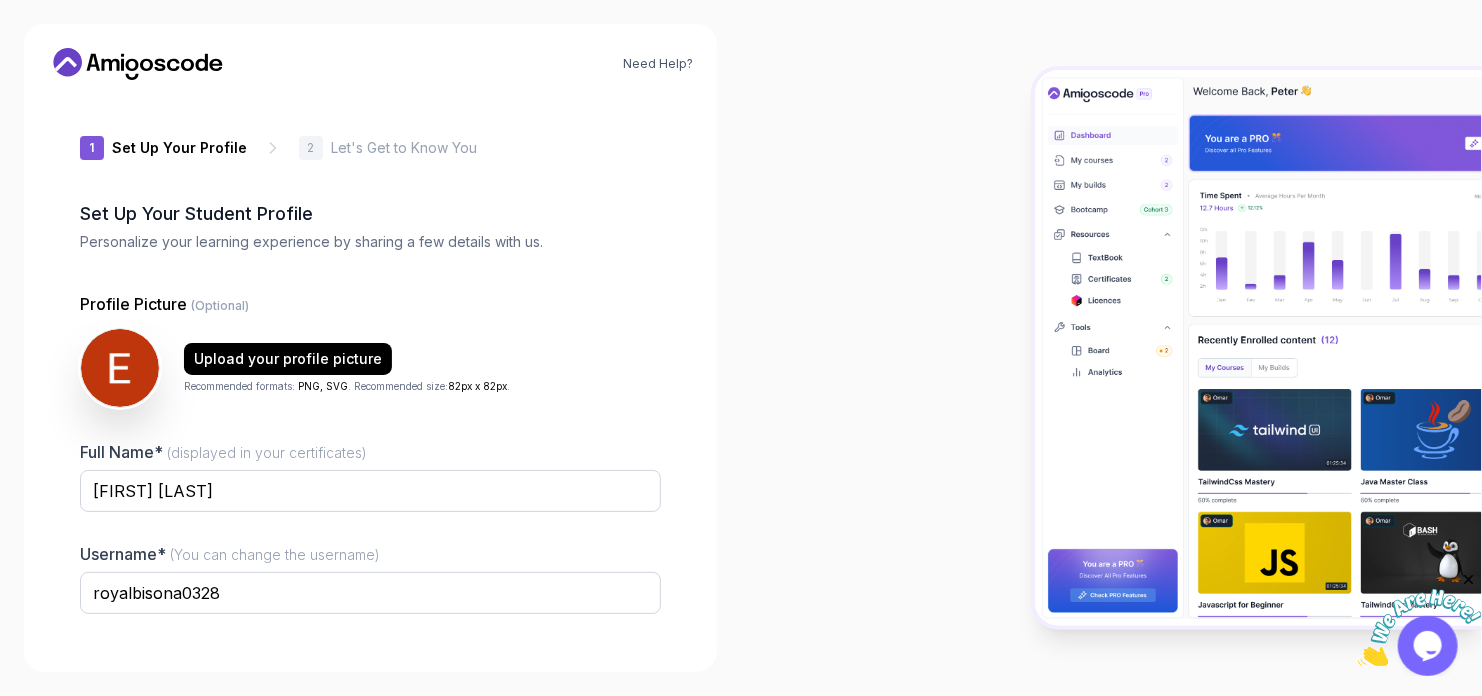 scroll, scrollTop: 137, scrollLeft: 0, axis: vertical 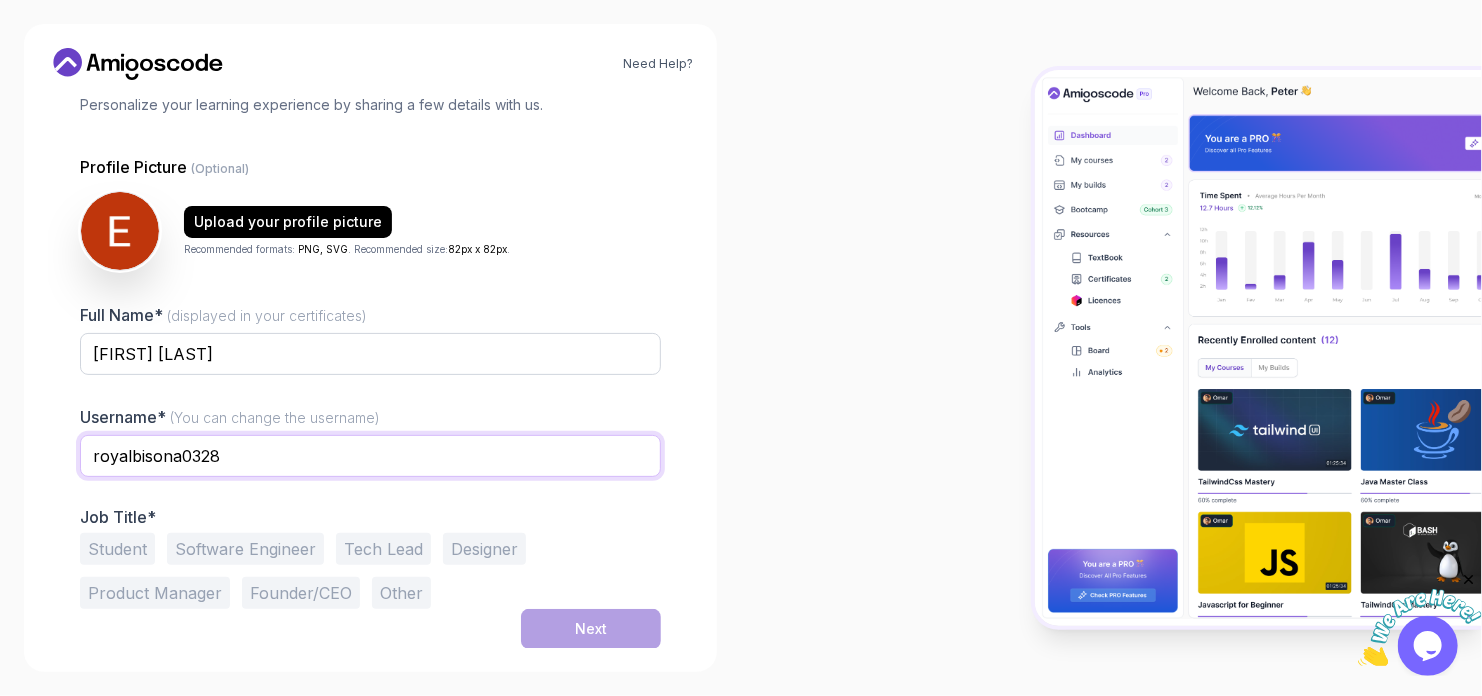 click on "royalbisona0328" at bounding box center (370, 456) 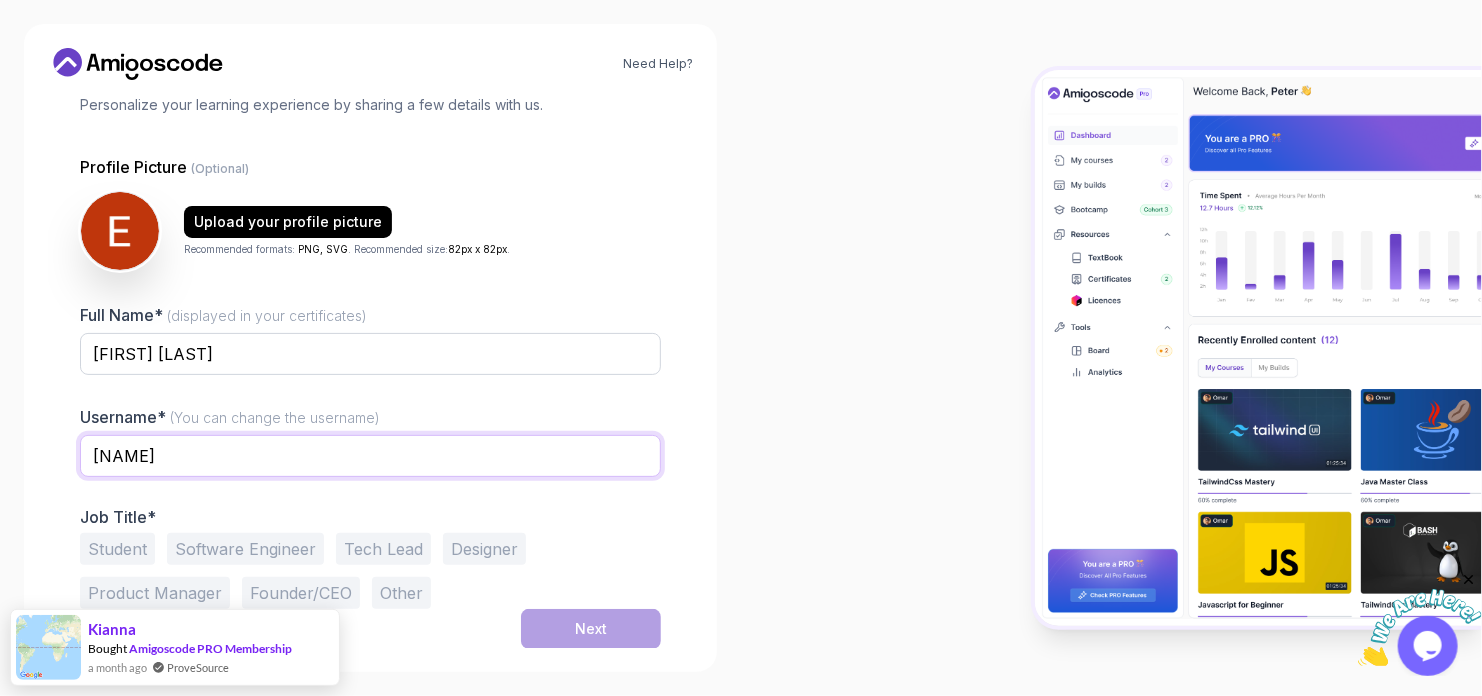 type on "[NAME]" 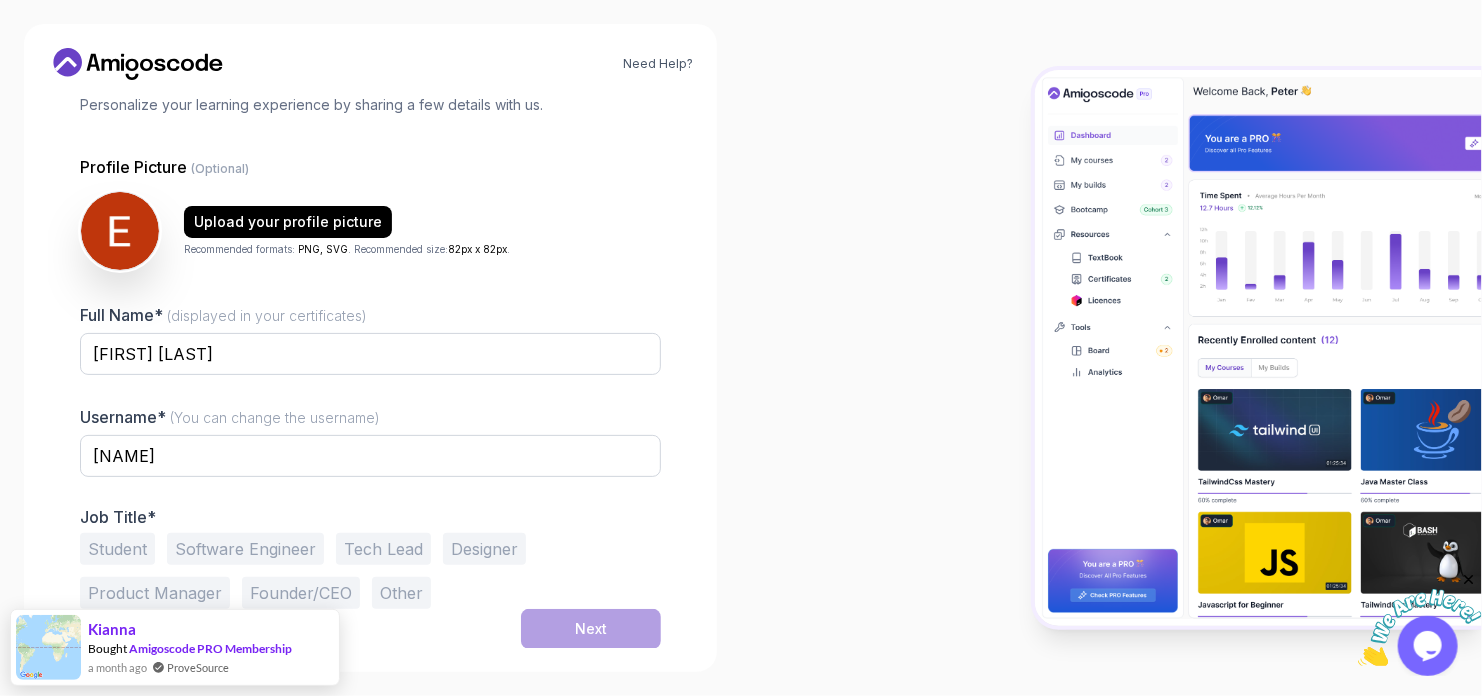 click on "Student" at bounding box center [117, 549] 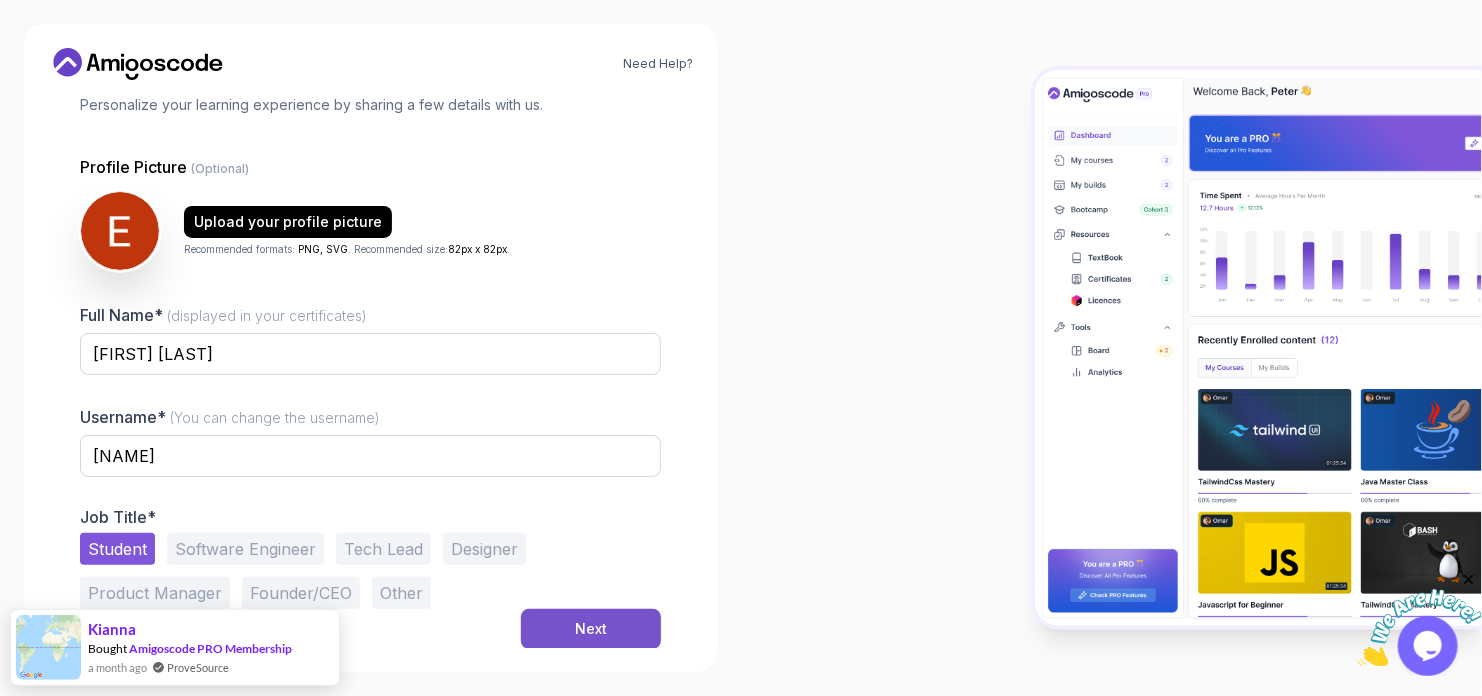 click on "Next" at bounding box center [591, 629] 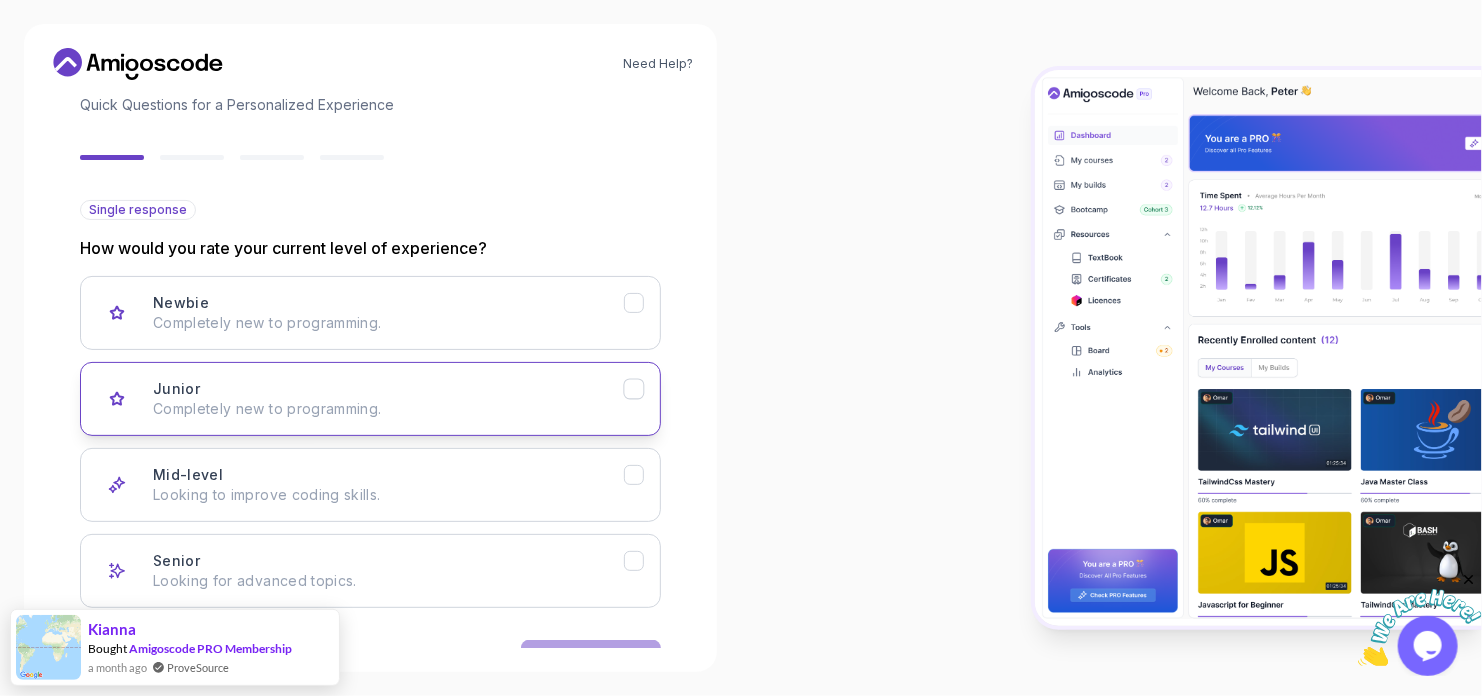 click on "Completely new to programming." at bounding box center [388, 409] 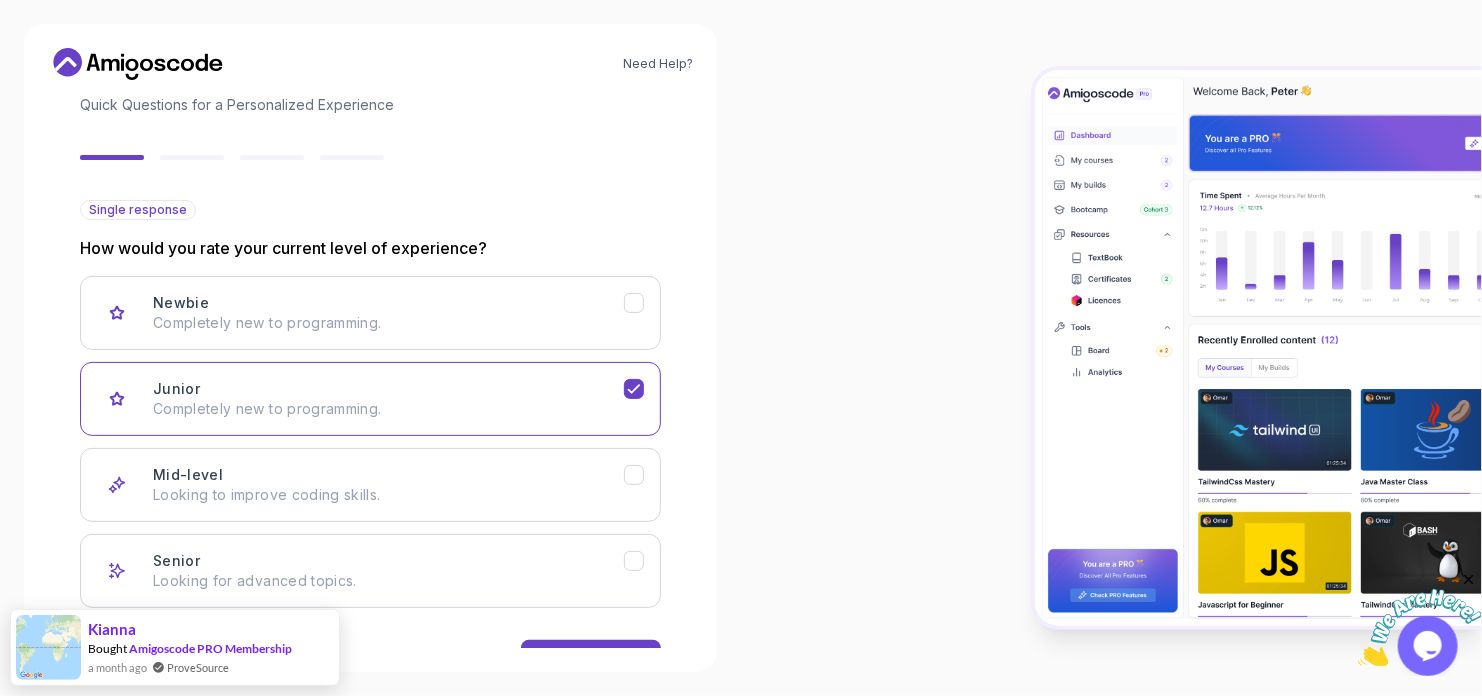 click on "Newbie Completely new to programming. Junior Completely new to programming. Mid-level Looking to improve coding skills. Senior Looking for advanced topics." at bounding box center (370, 442) 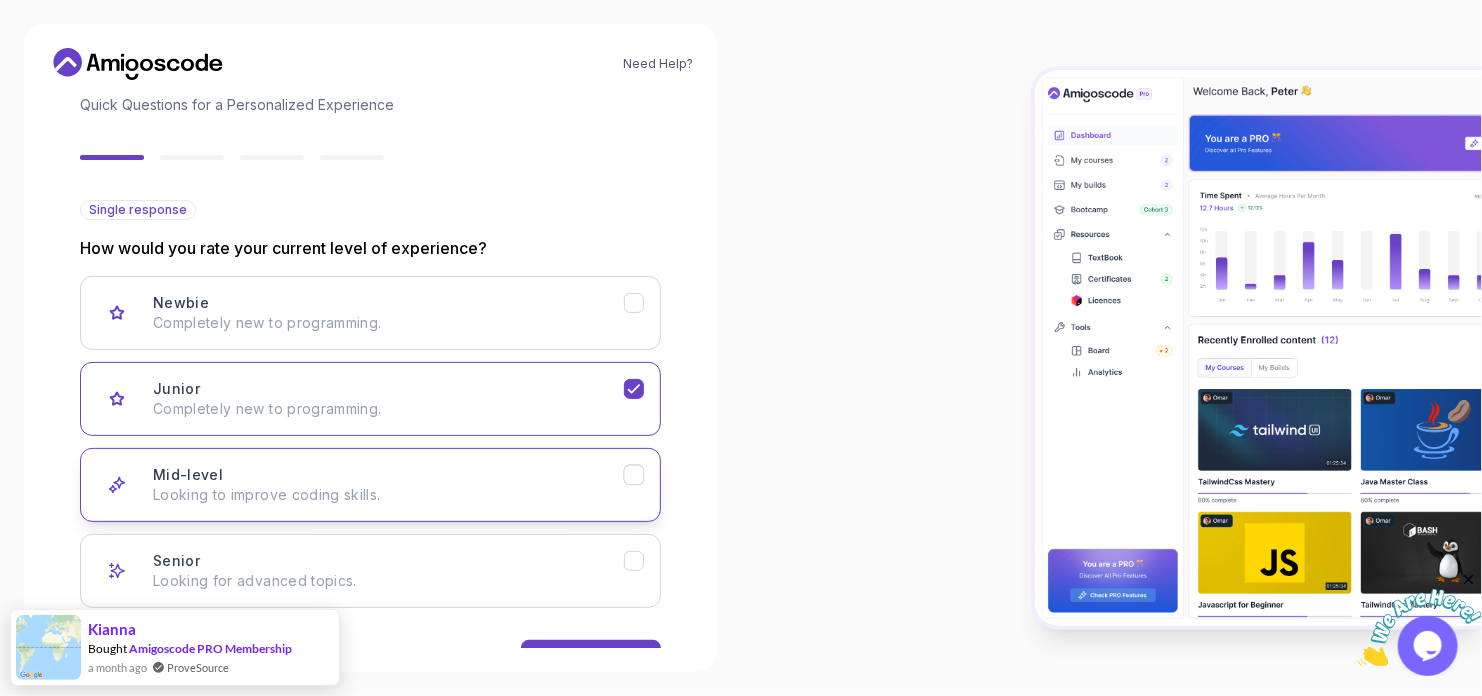 click on "Looking to improve coding skills." at bounding box center (388, 495) 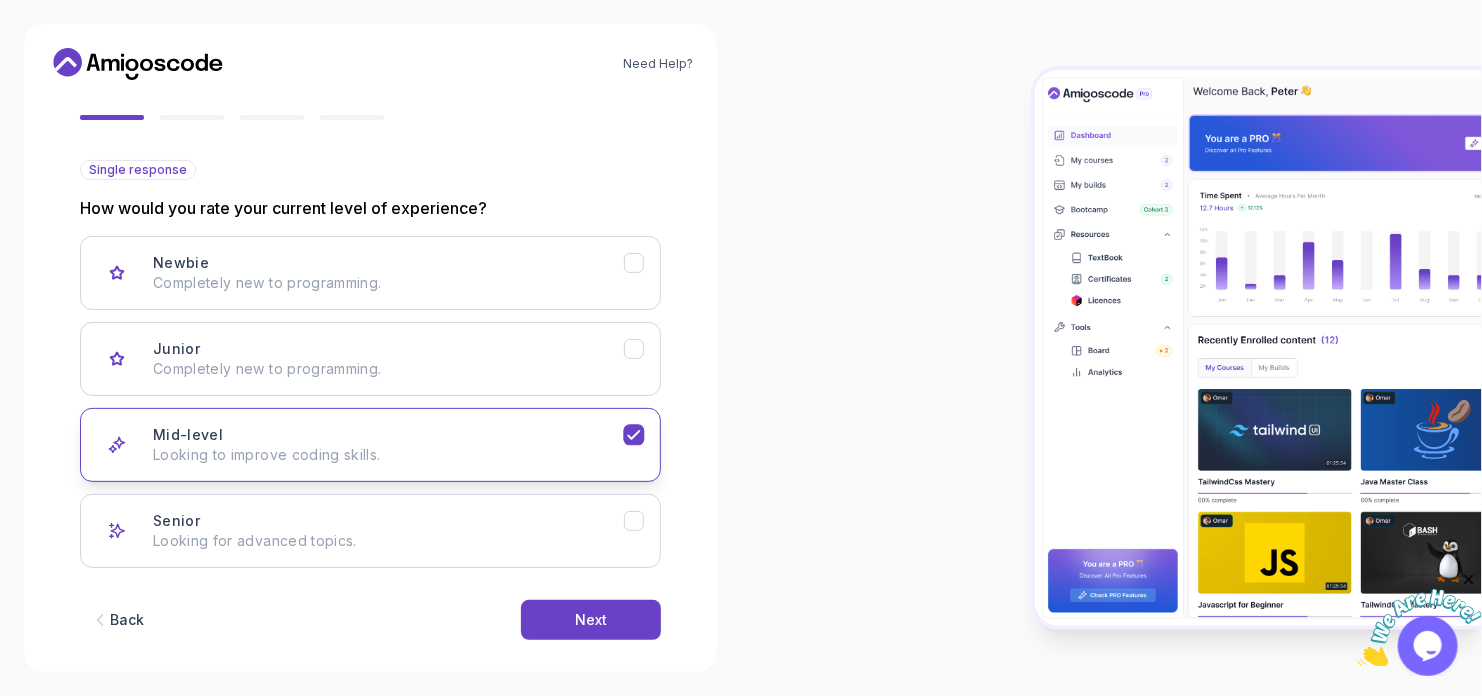 scroll, scrollTop: 199, scrollLeft: 0, axis: vertical 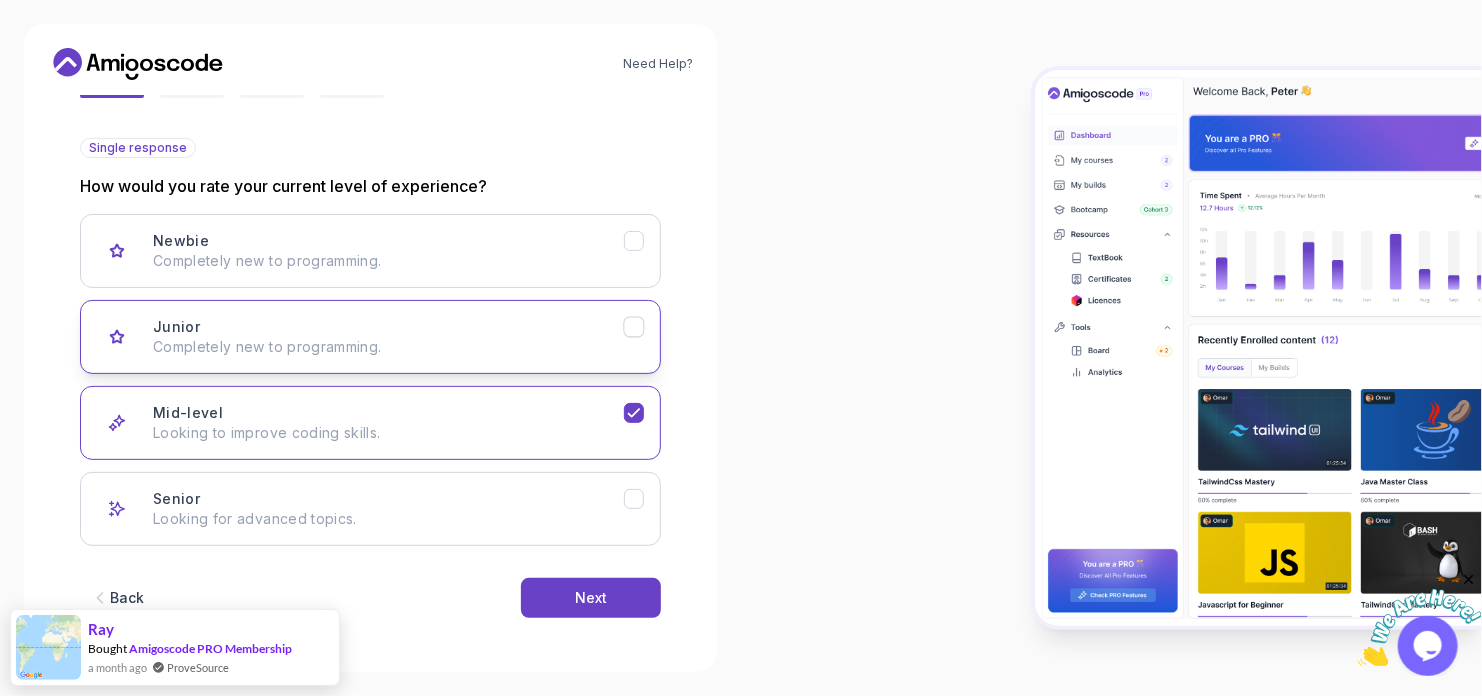 click on "Junior Completely new to programming." at bounding box center [370, 337] 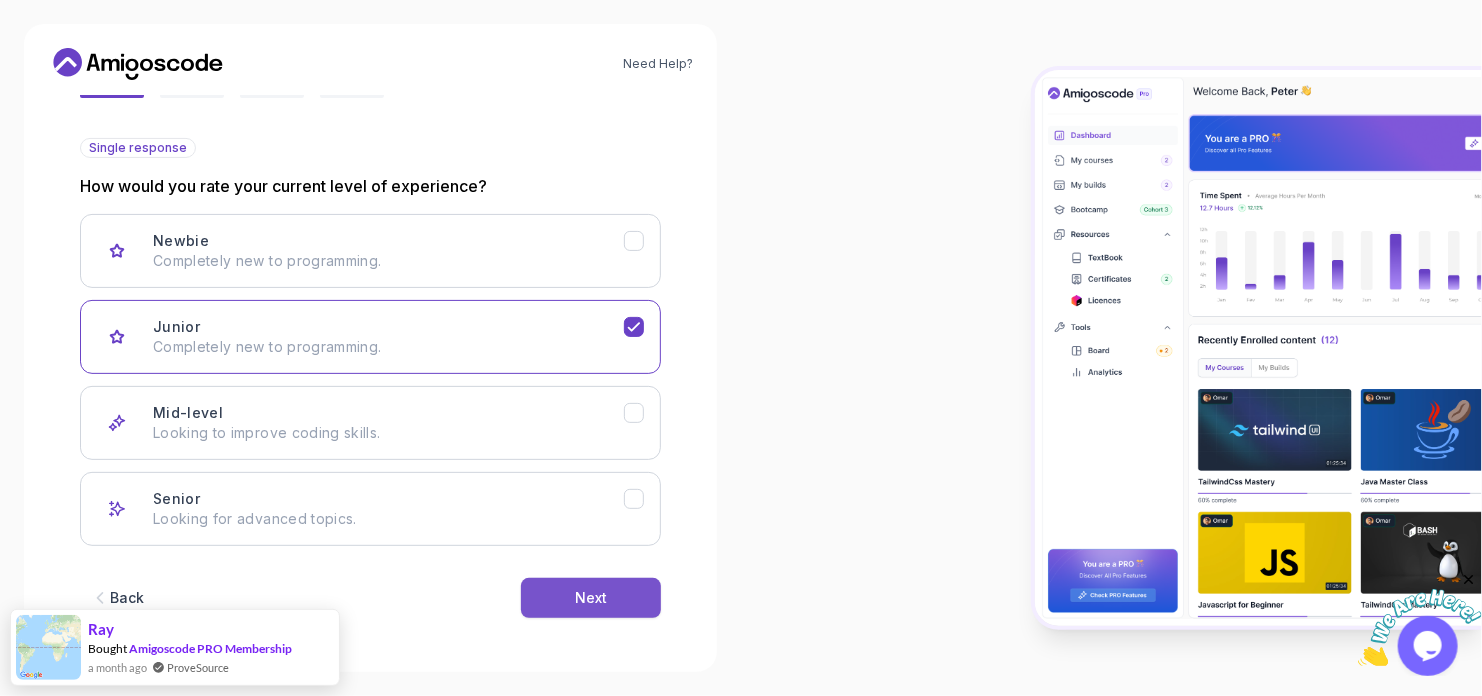 click on "Next" at bounding box center (591, 598) 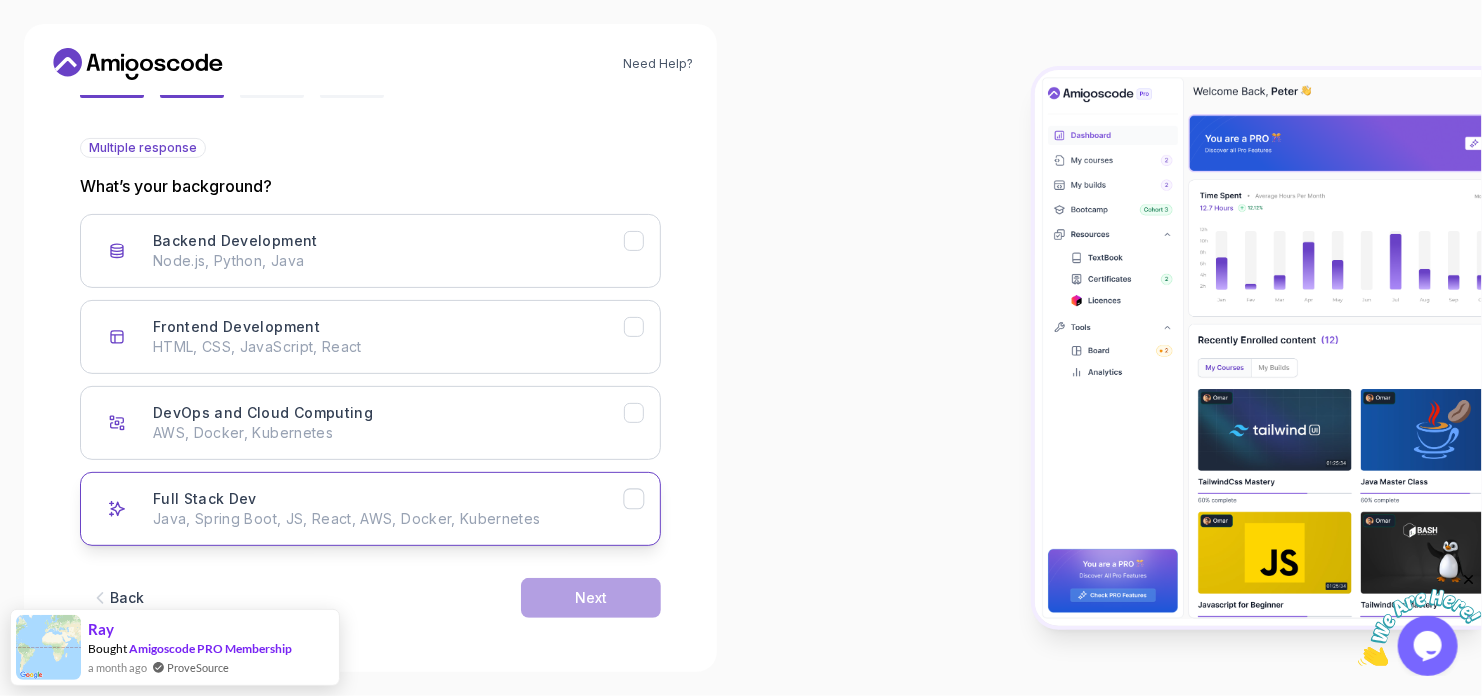 click on "Full Stack Dev Java, Spring Boot, JS, React, AWS, Docker, Kubernetes" at bounding box center (388, 509) 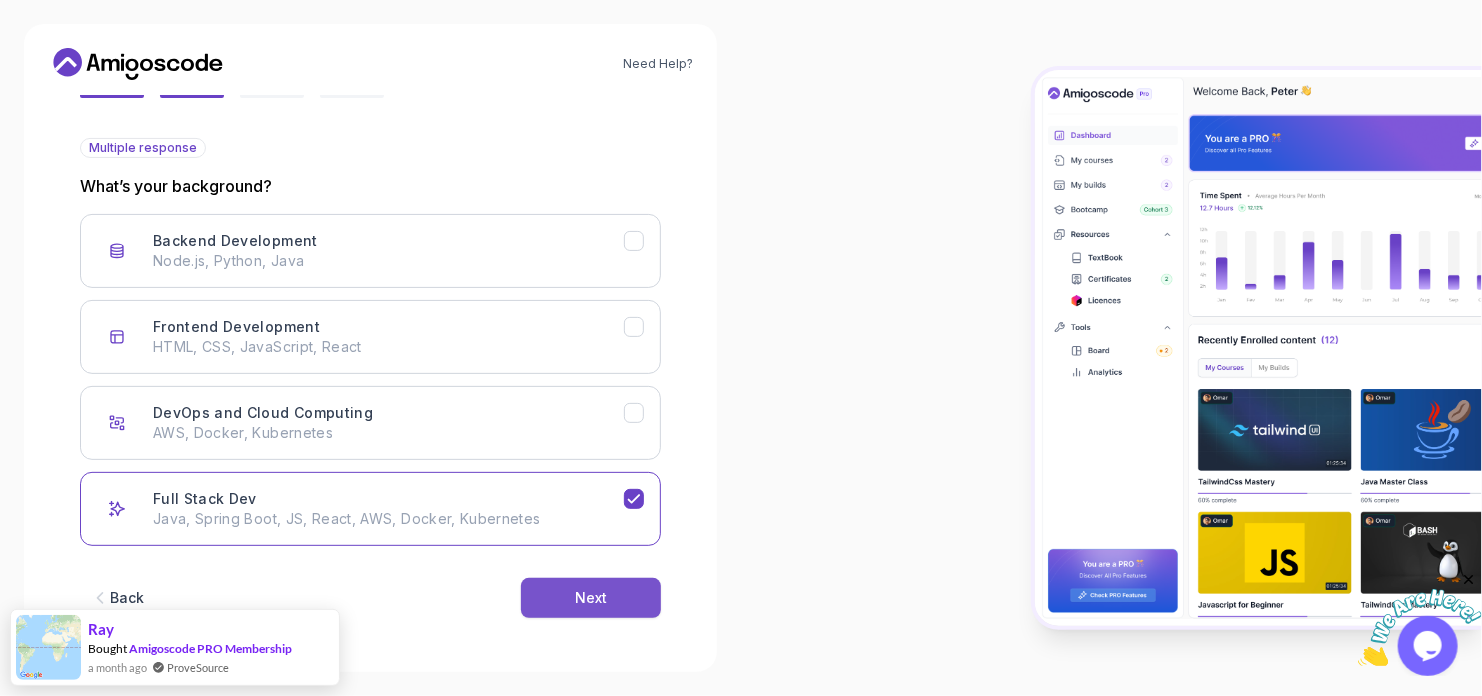 click on "Next" at bounding box center [591, 598] 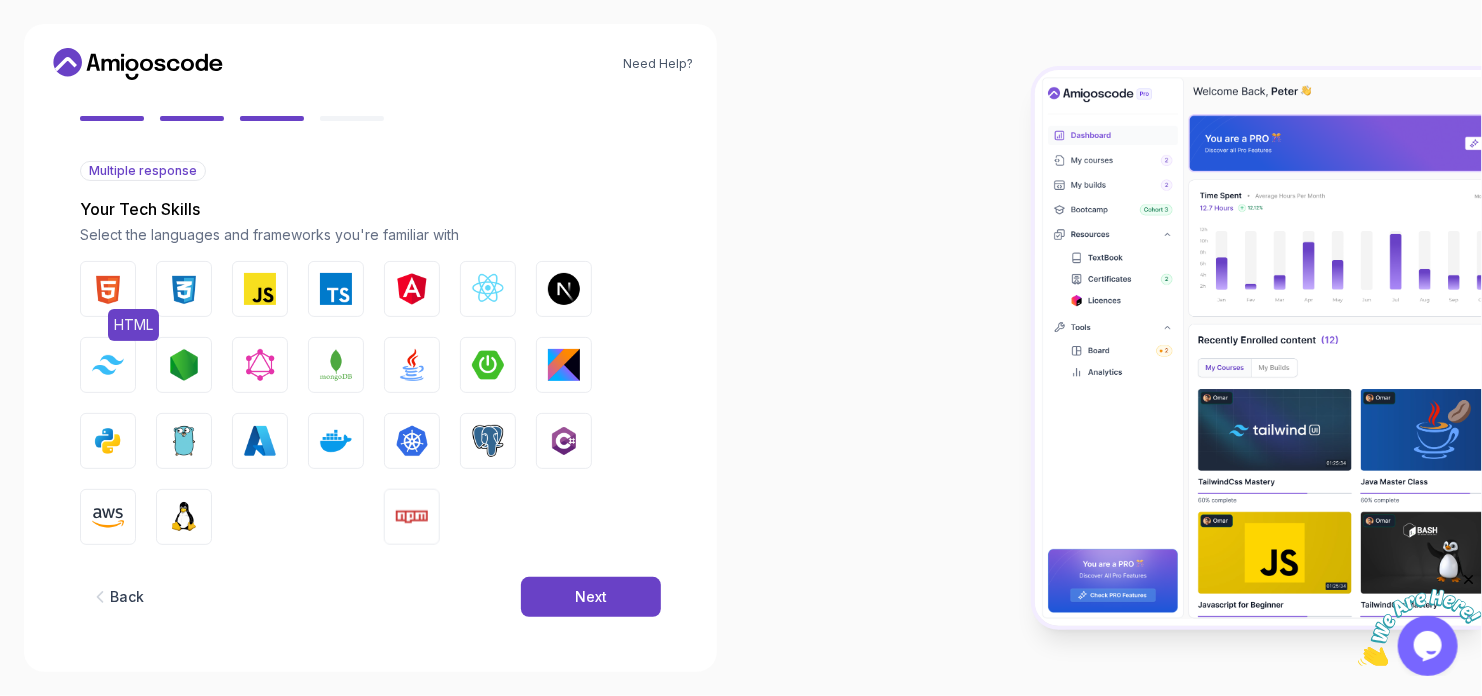 click at bounding box center (108, 289) 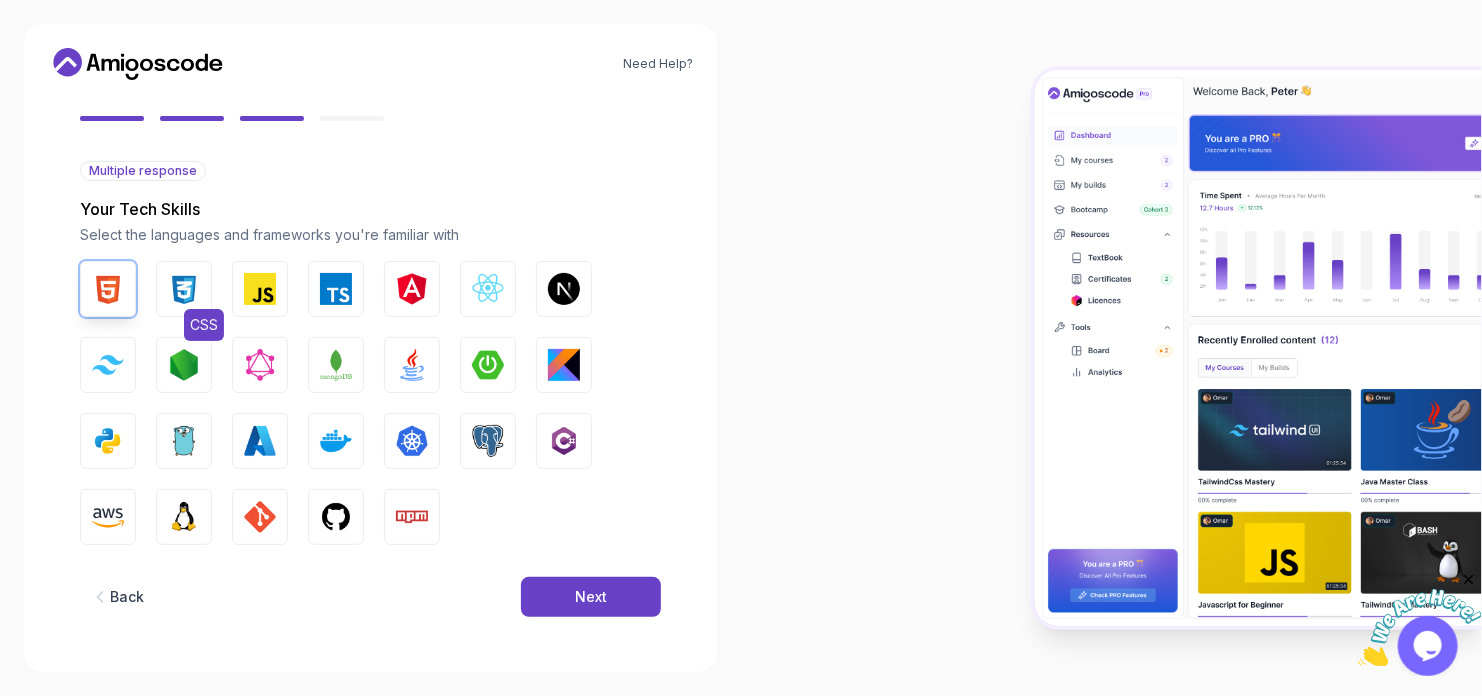 click on "CSS" at bounding box center [184, 289] 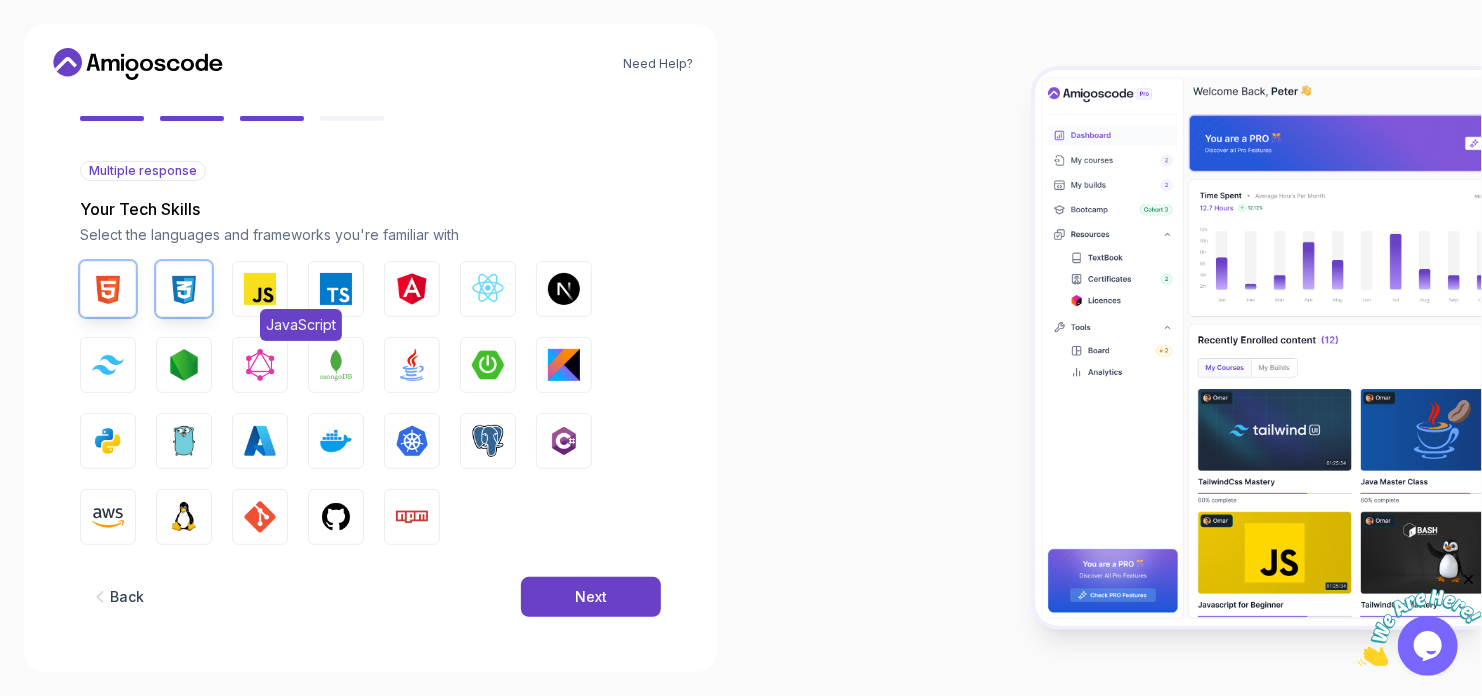 click at bounding box center (260, 289) 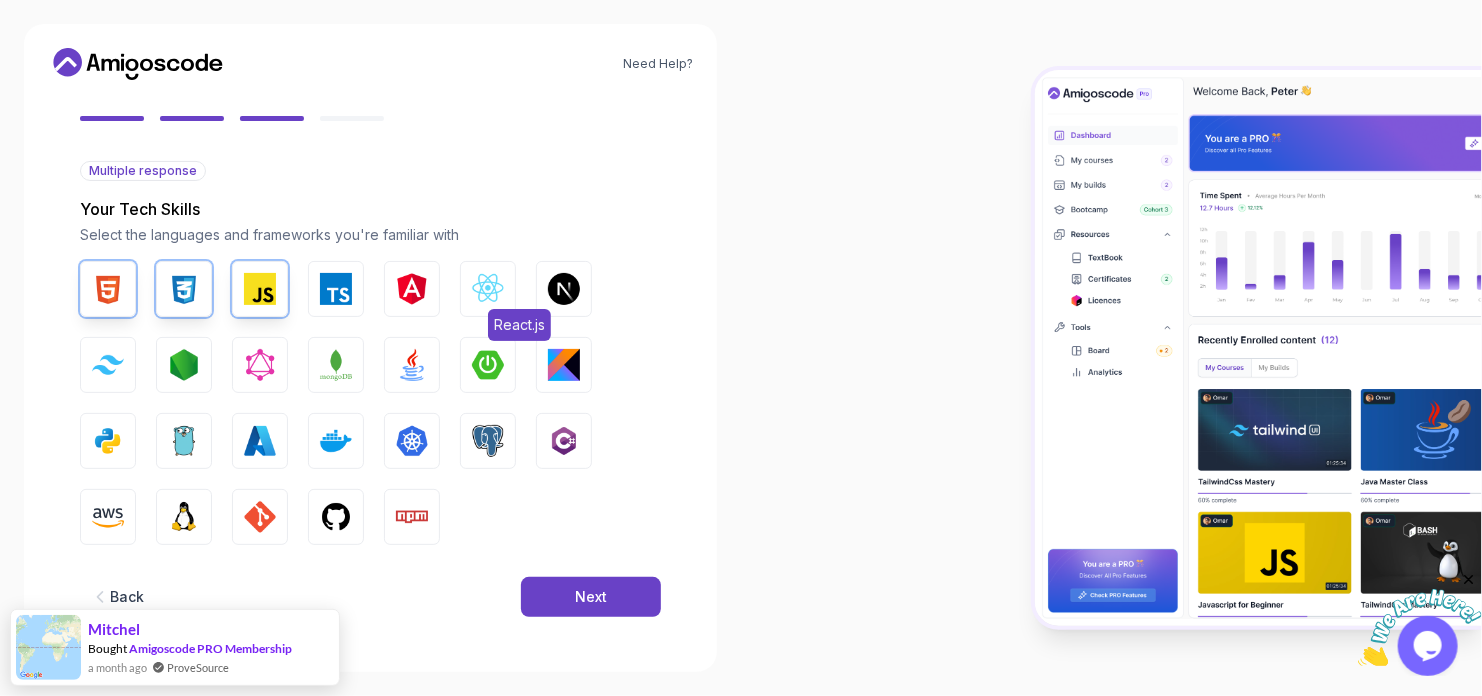 click at bounding box center (488, 289) 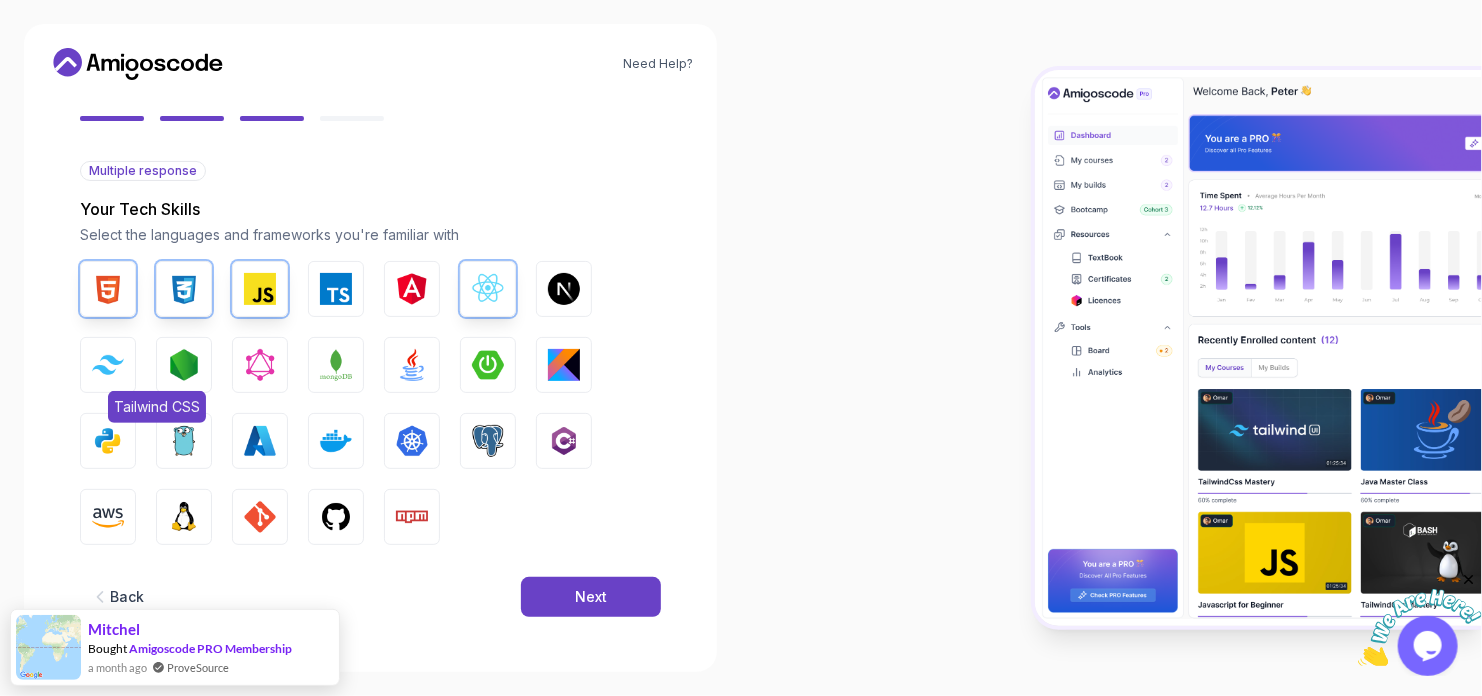 click on "Tailwind CSS" at bounding box center (108, 365) 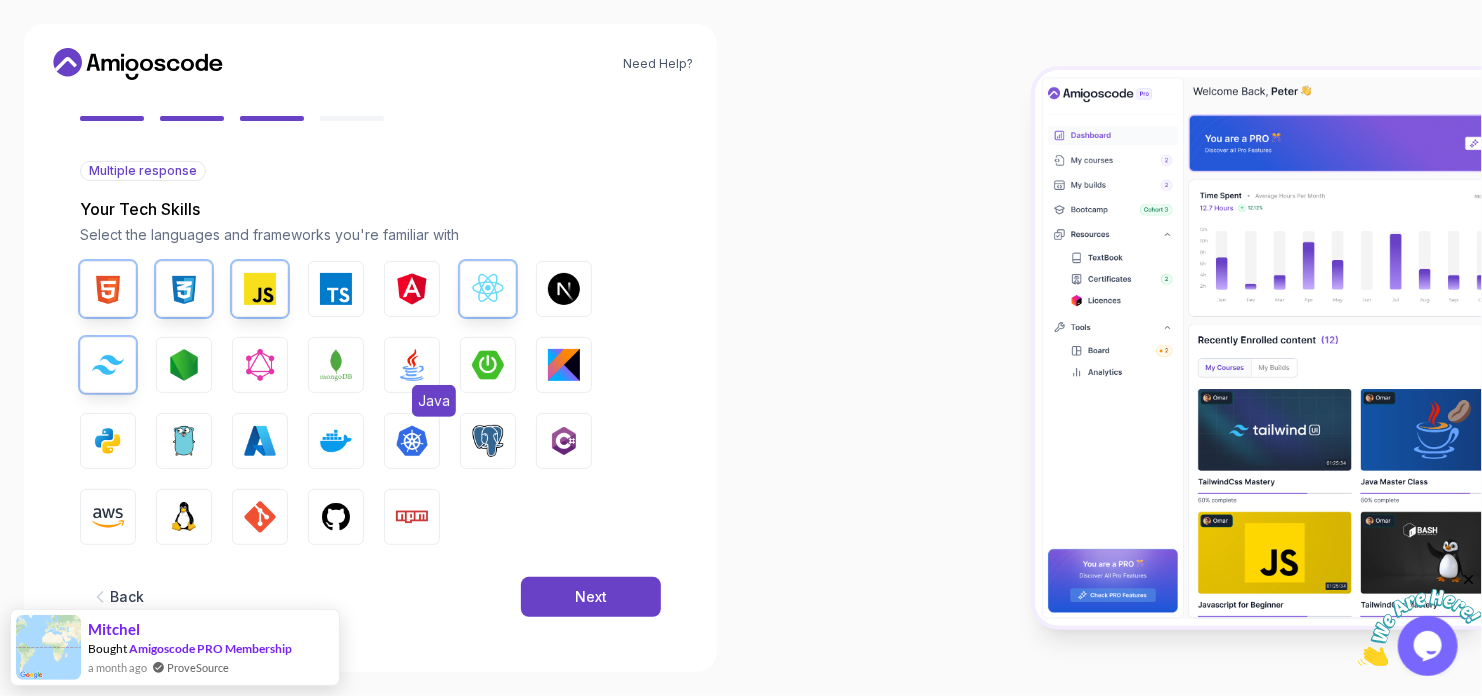 click at bounding box center [412, 365] 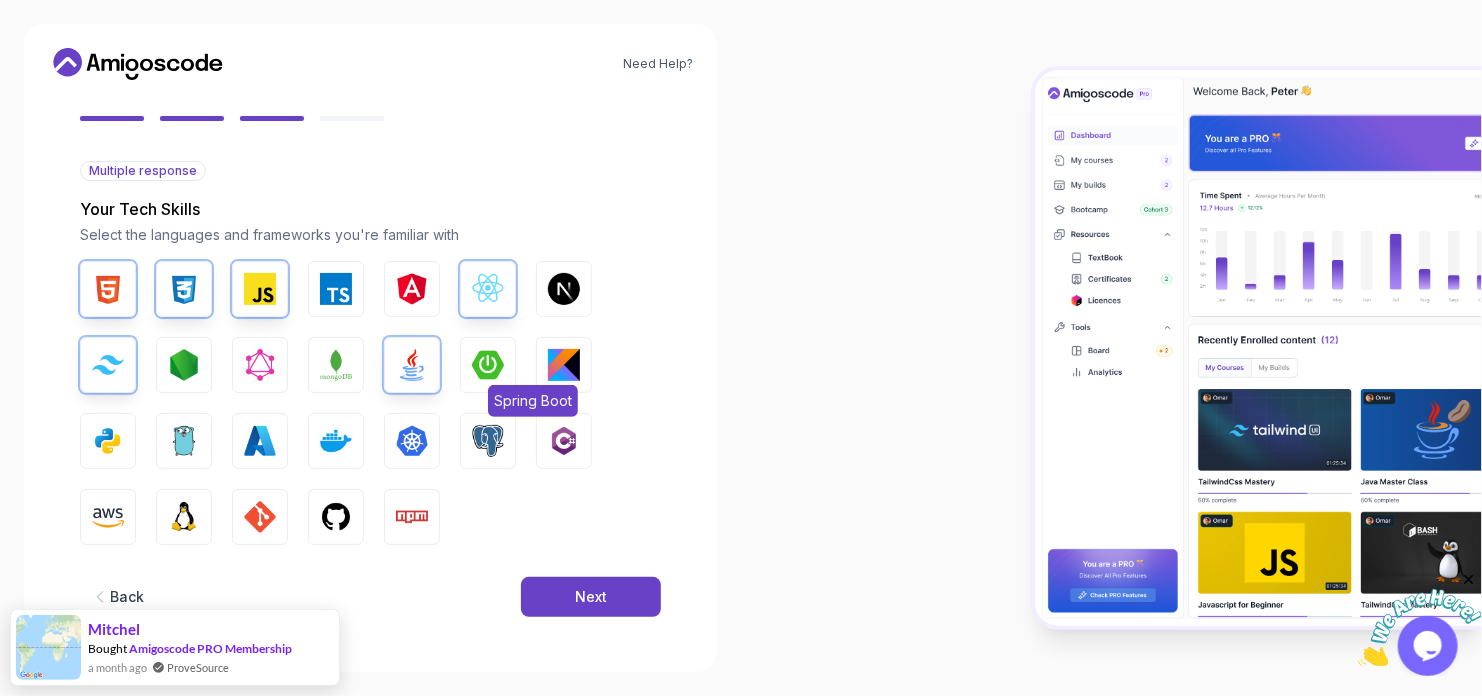 click on "Spring Boot" at bounding box center (488, 365) 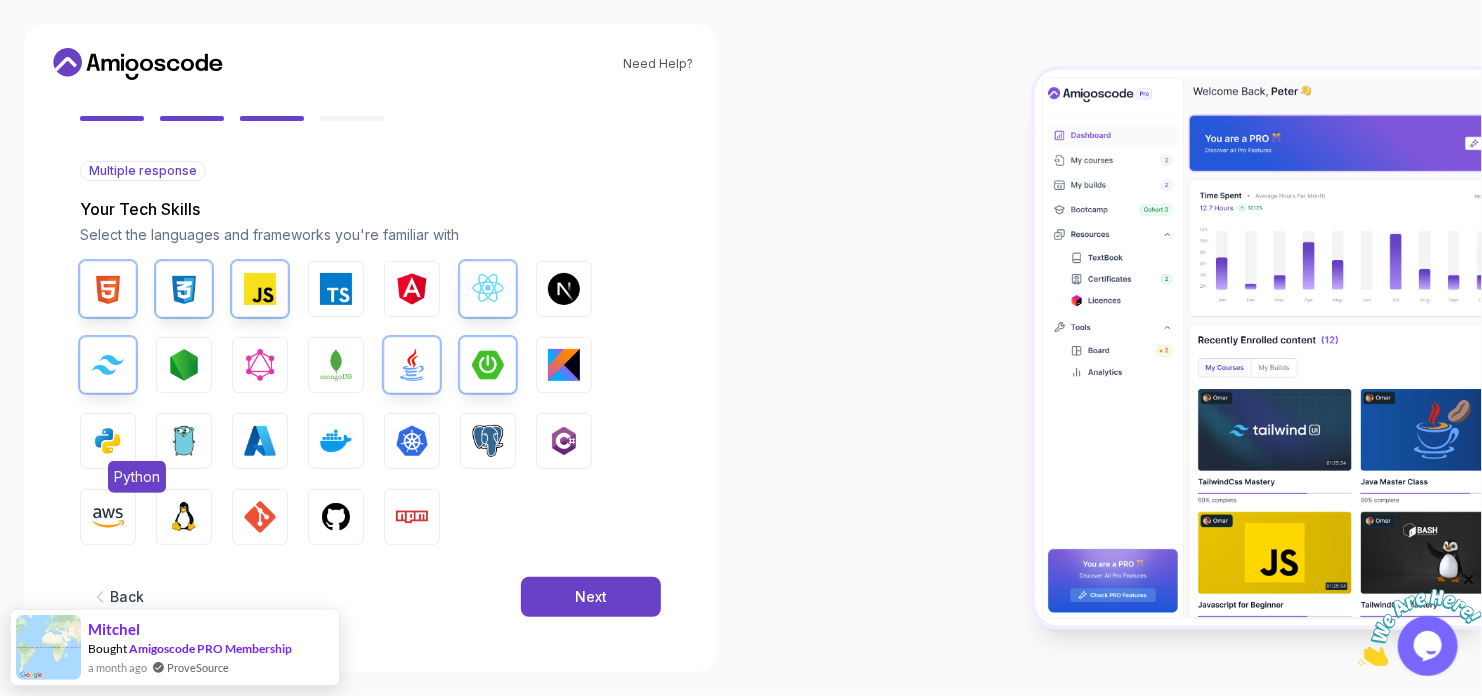click on "Python" at bounding box center (108, 441) 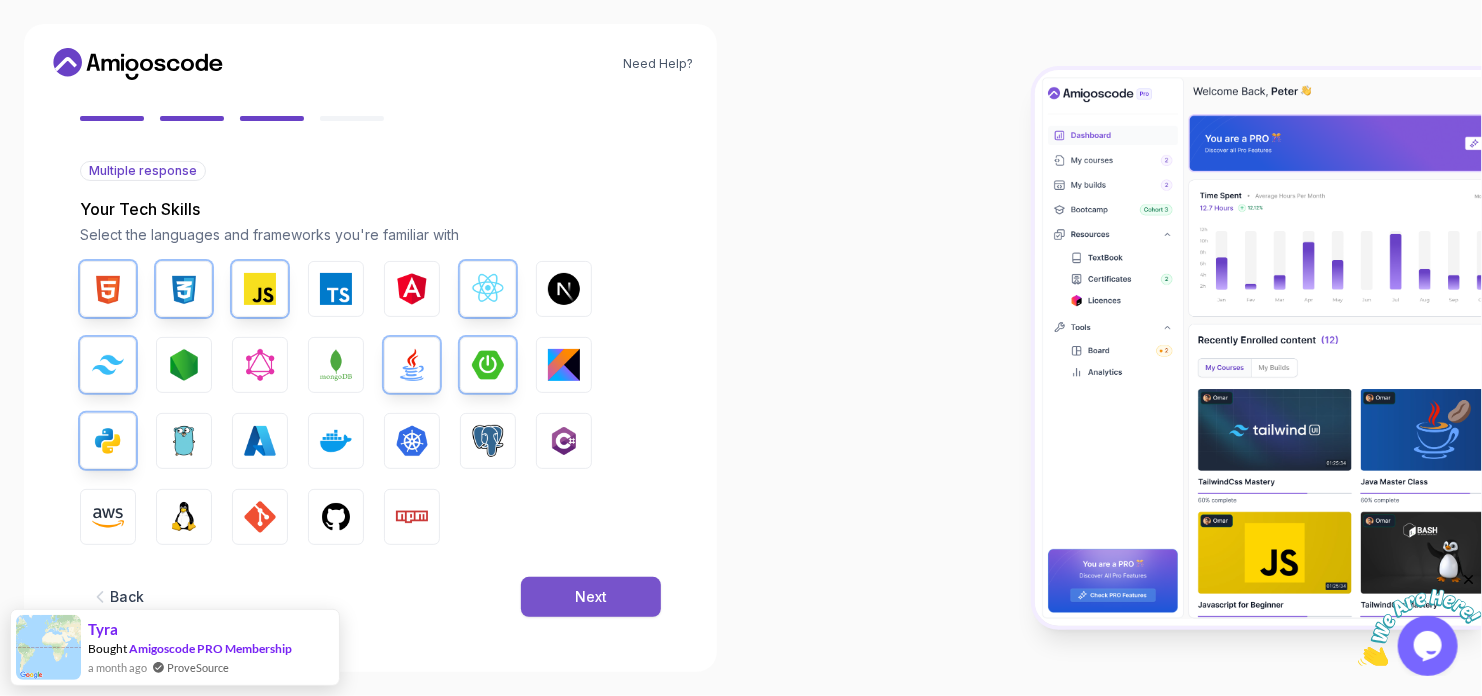 click on "Next" at bounding box center (591, 597) 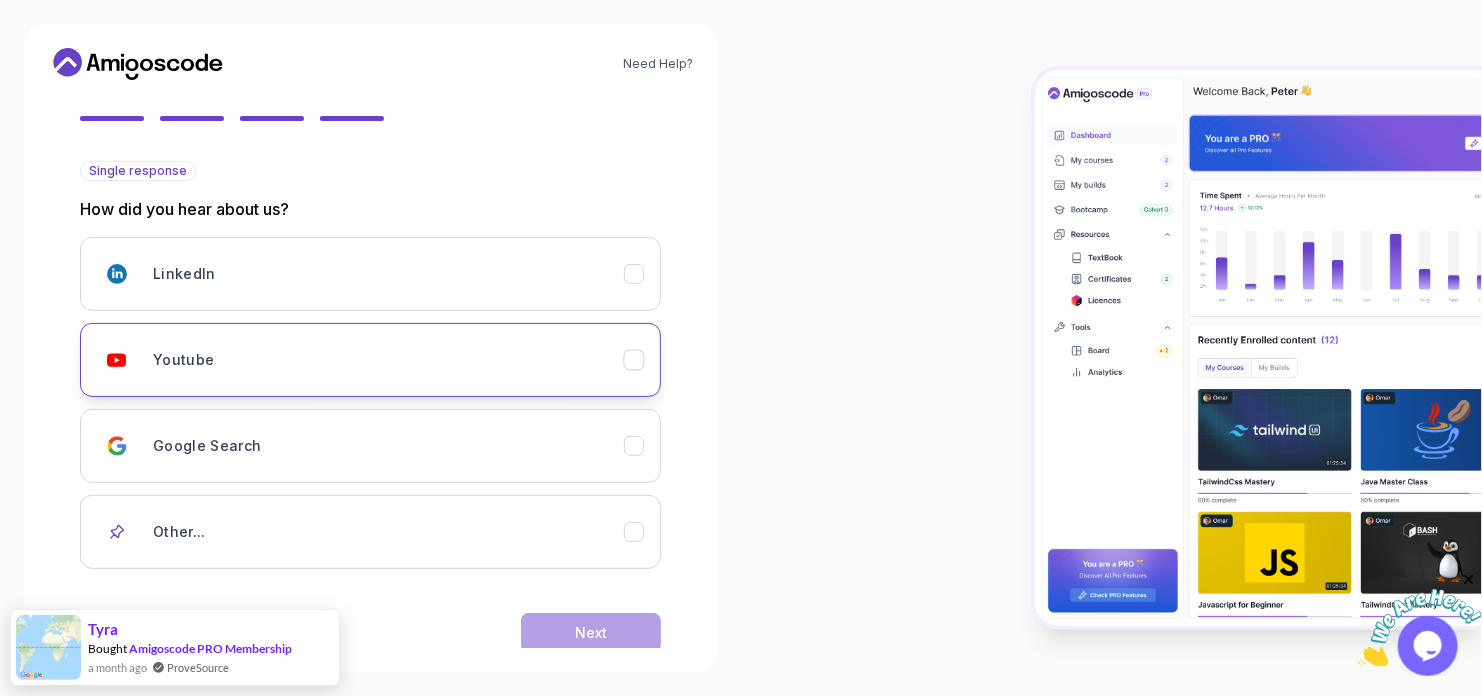click on "Youtube" at bounding box center (388, 360) 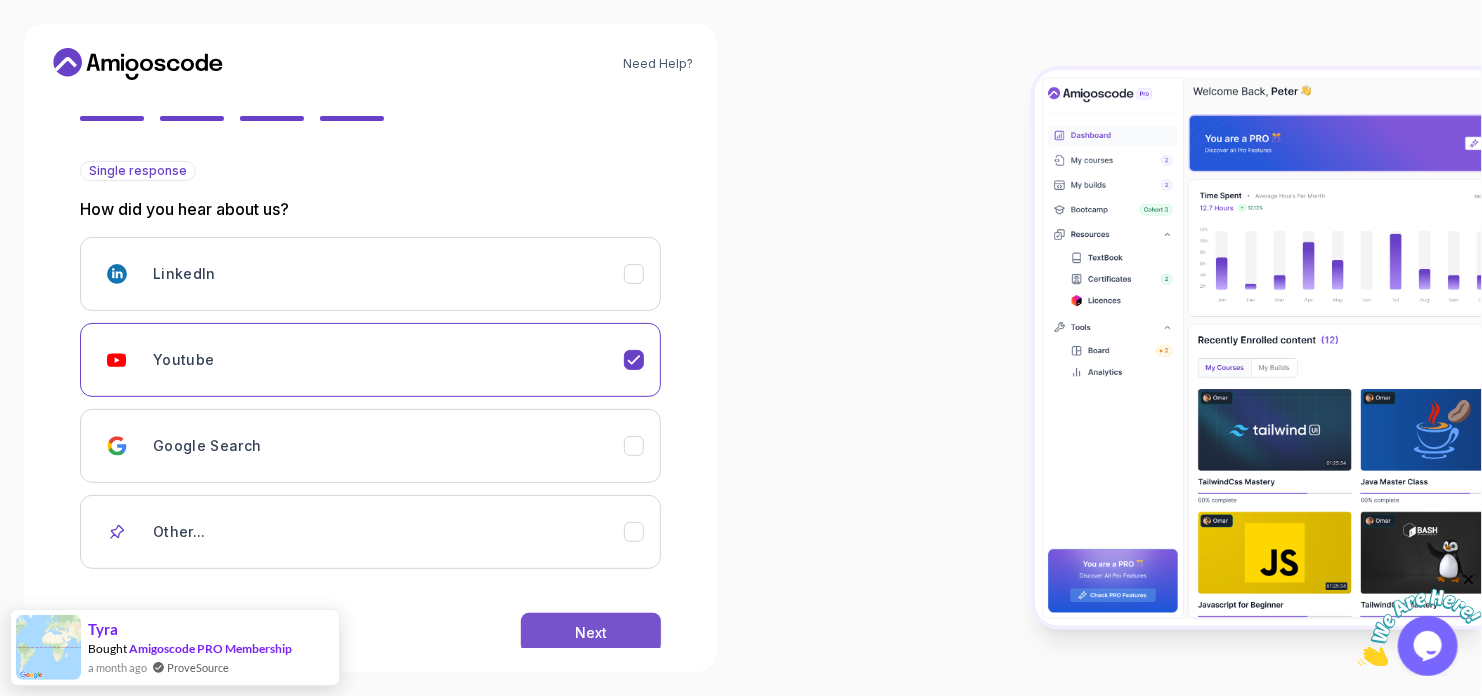 click on "Next" at bounding box center (591, 633) 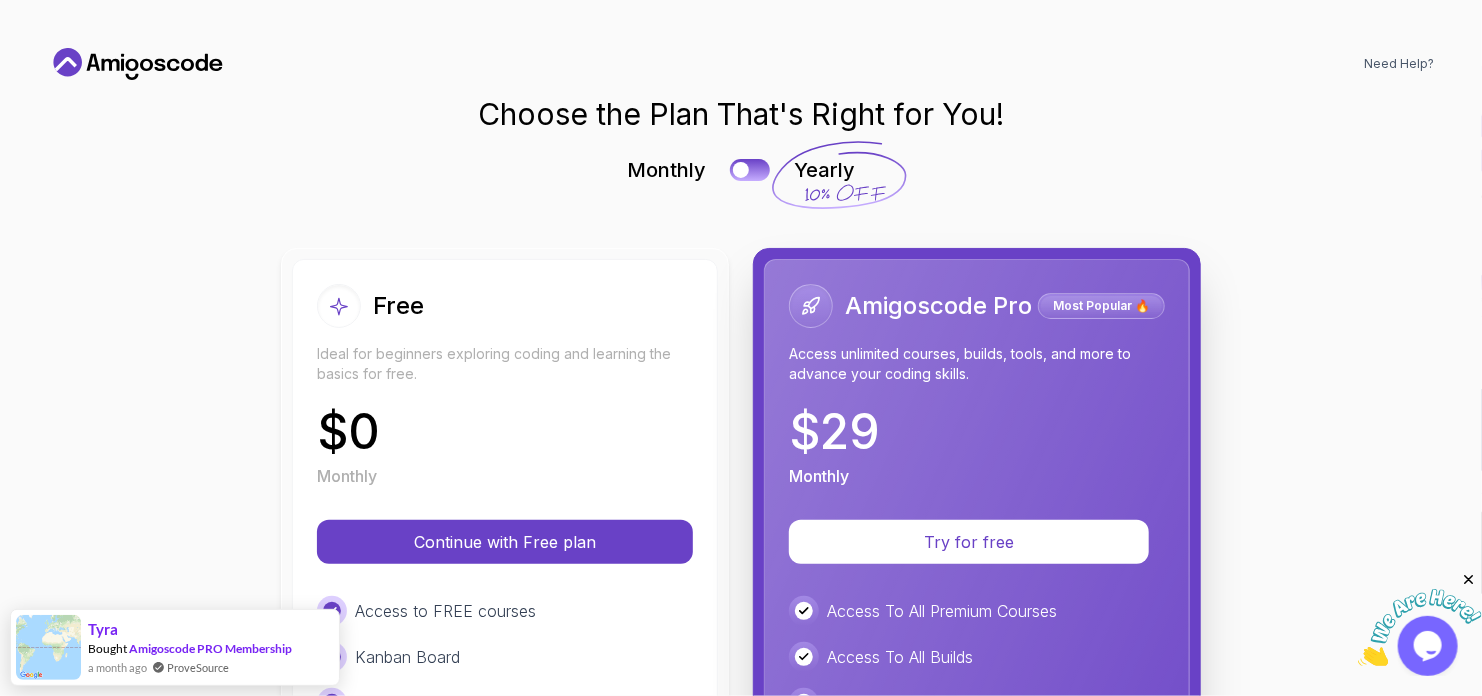 scroll, scrollTop: 0, scrollLeft: 0, axis: both 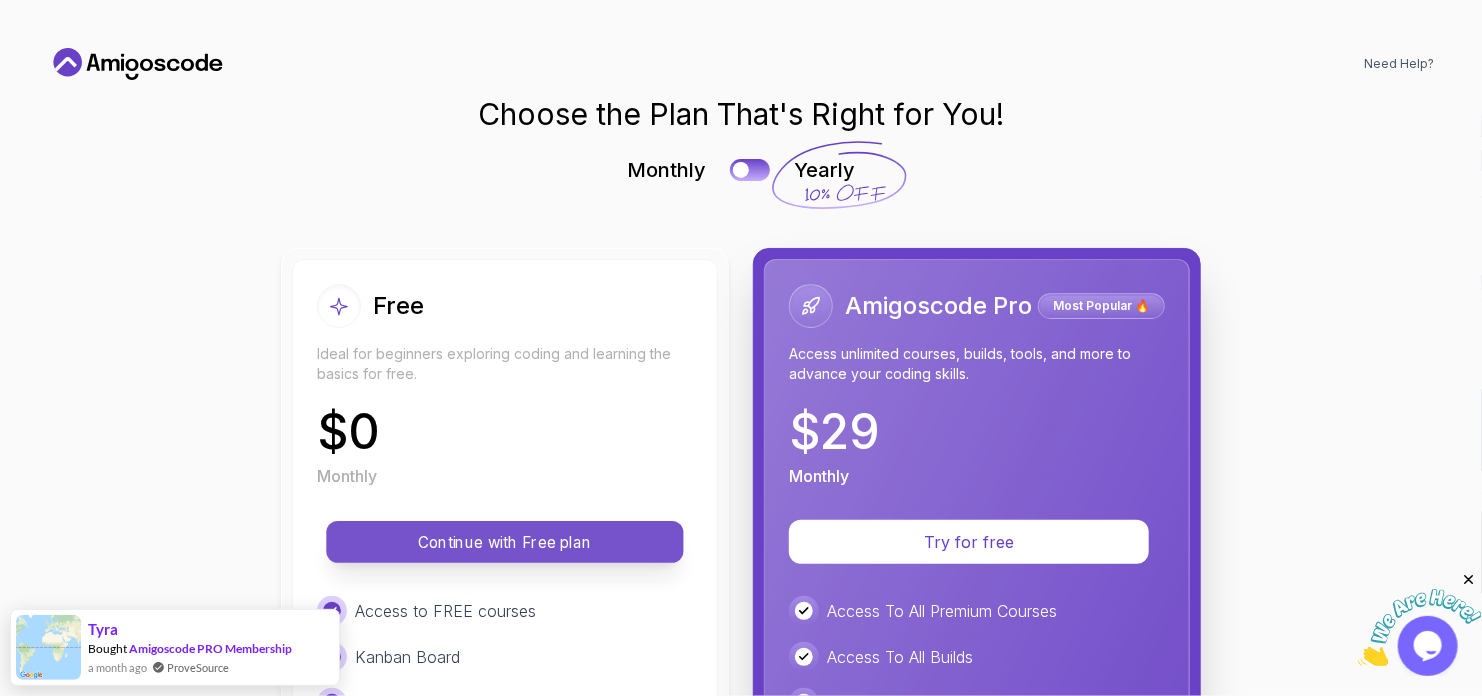 click on "Continue with Free plan" at bounding box center [505, 542] 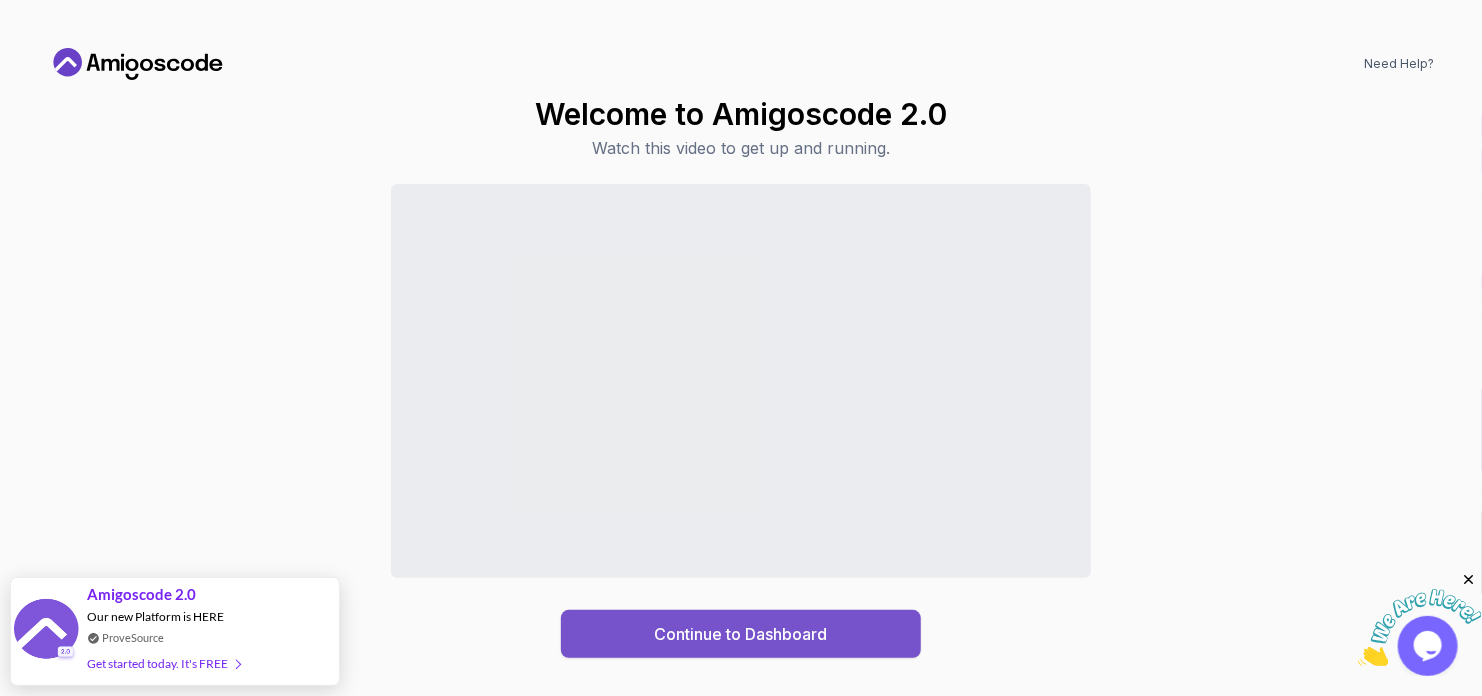 click on "Continue to Dashboard" at bounding box center [741, 634] 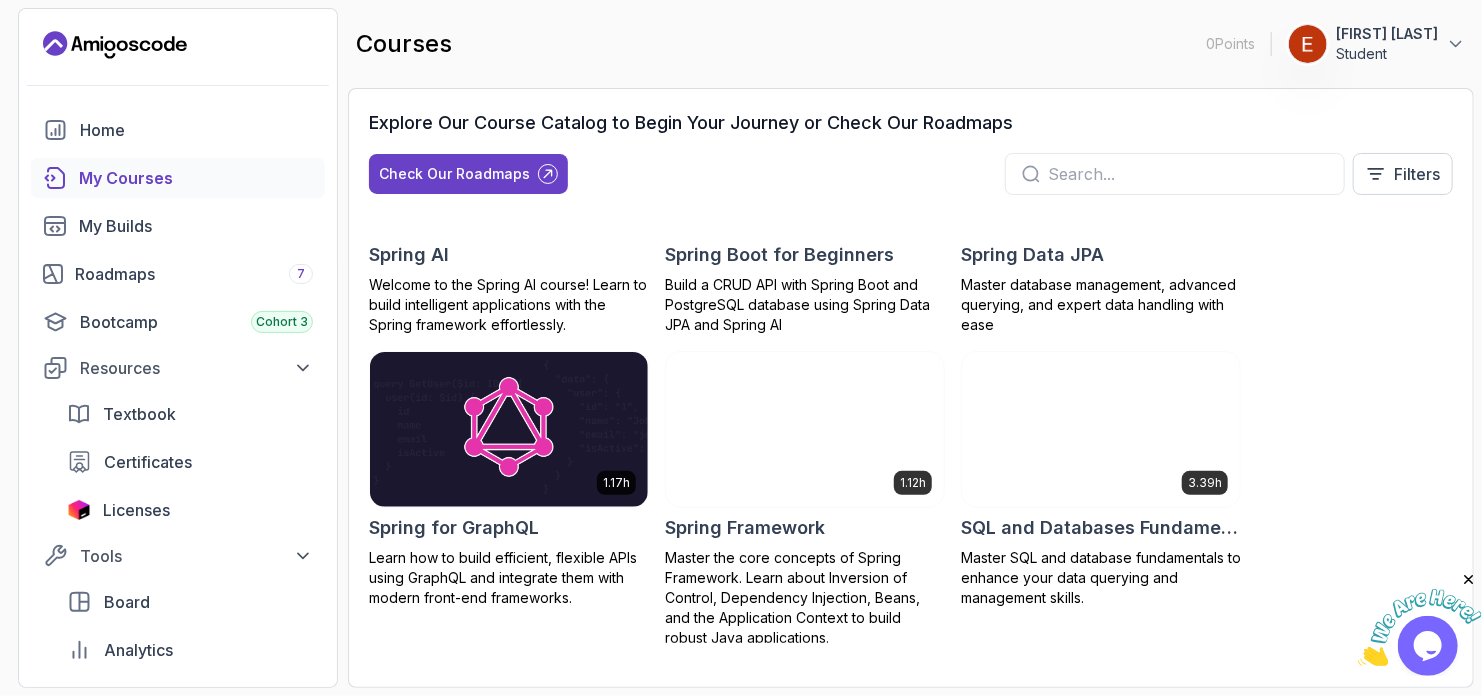 scroll, scrollTop: 3400, scrollLeft: 0, axis: vertical 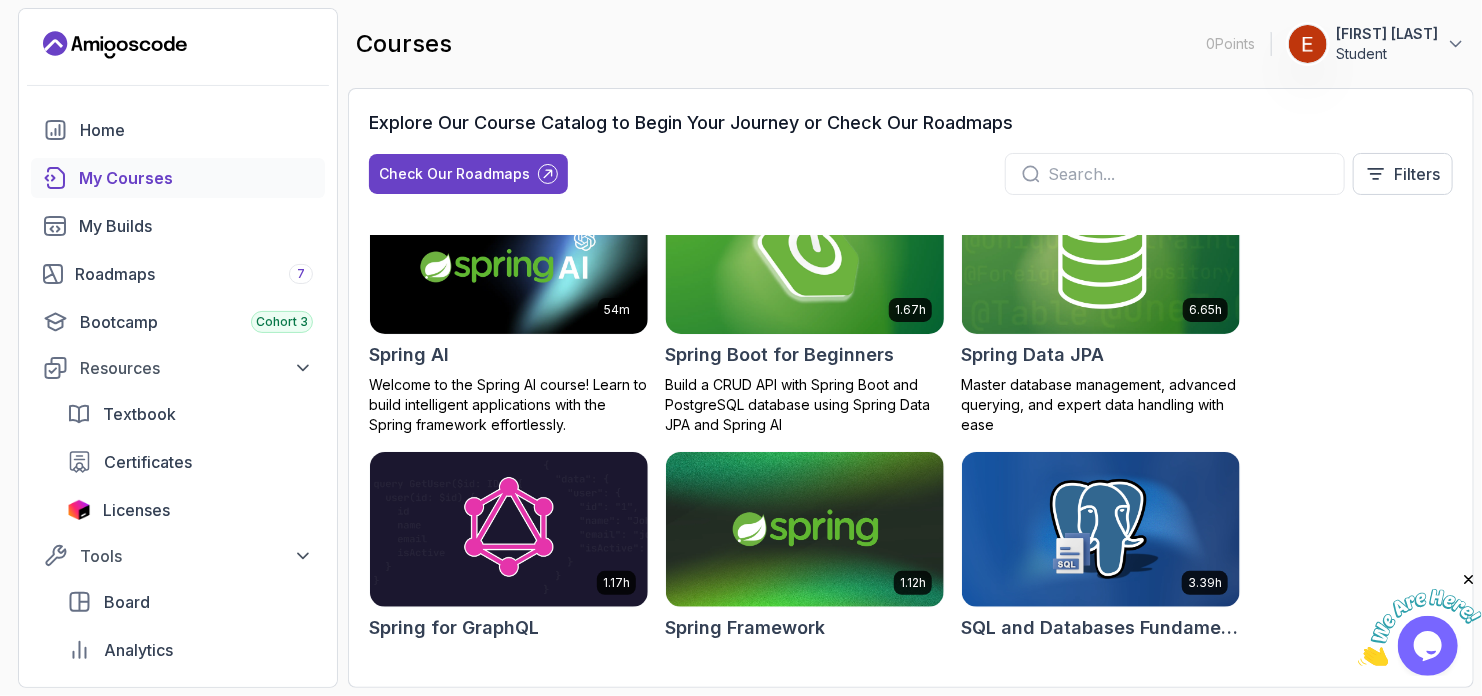 click at bounding box center (805, 255) 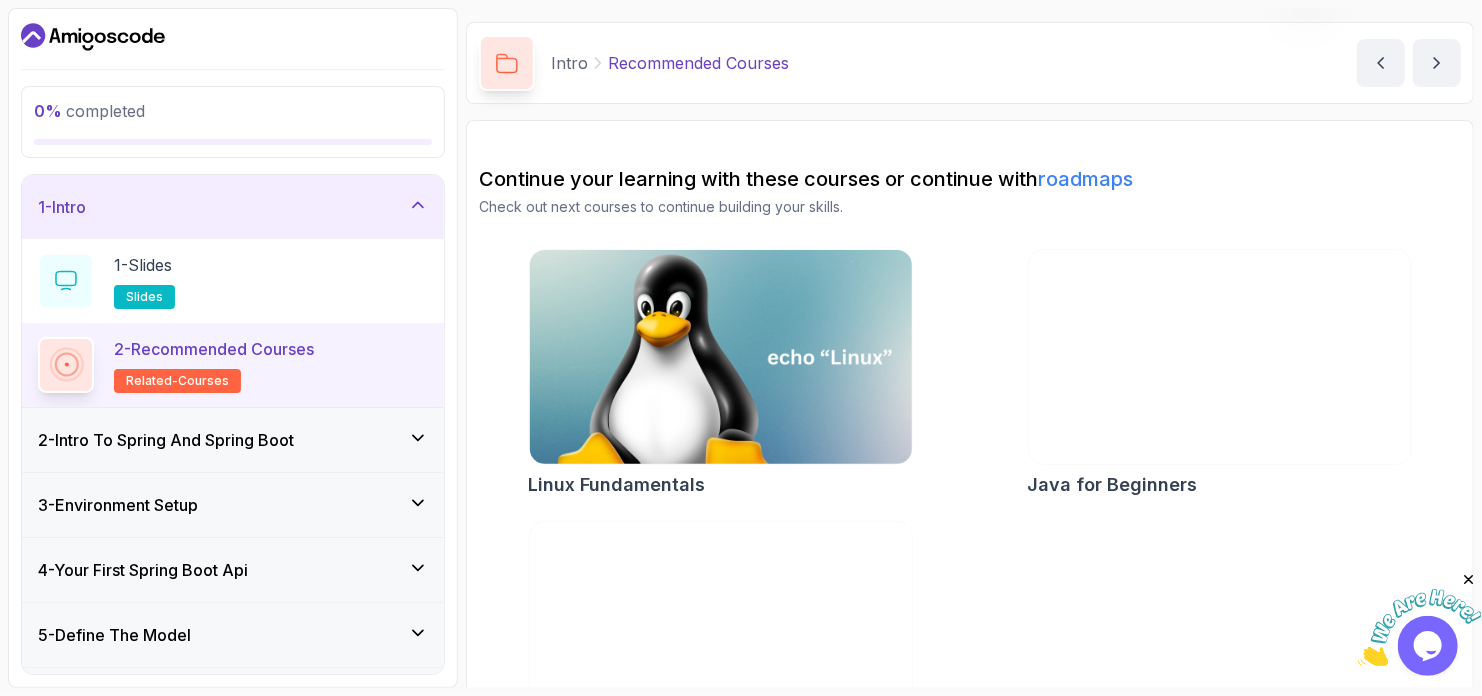 scroll, scrollTop: 0, scrollLeft: 0, axis: both 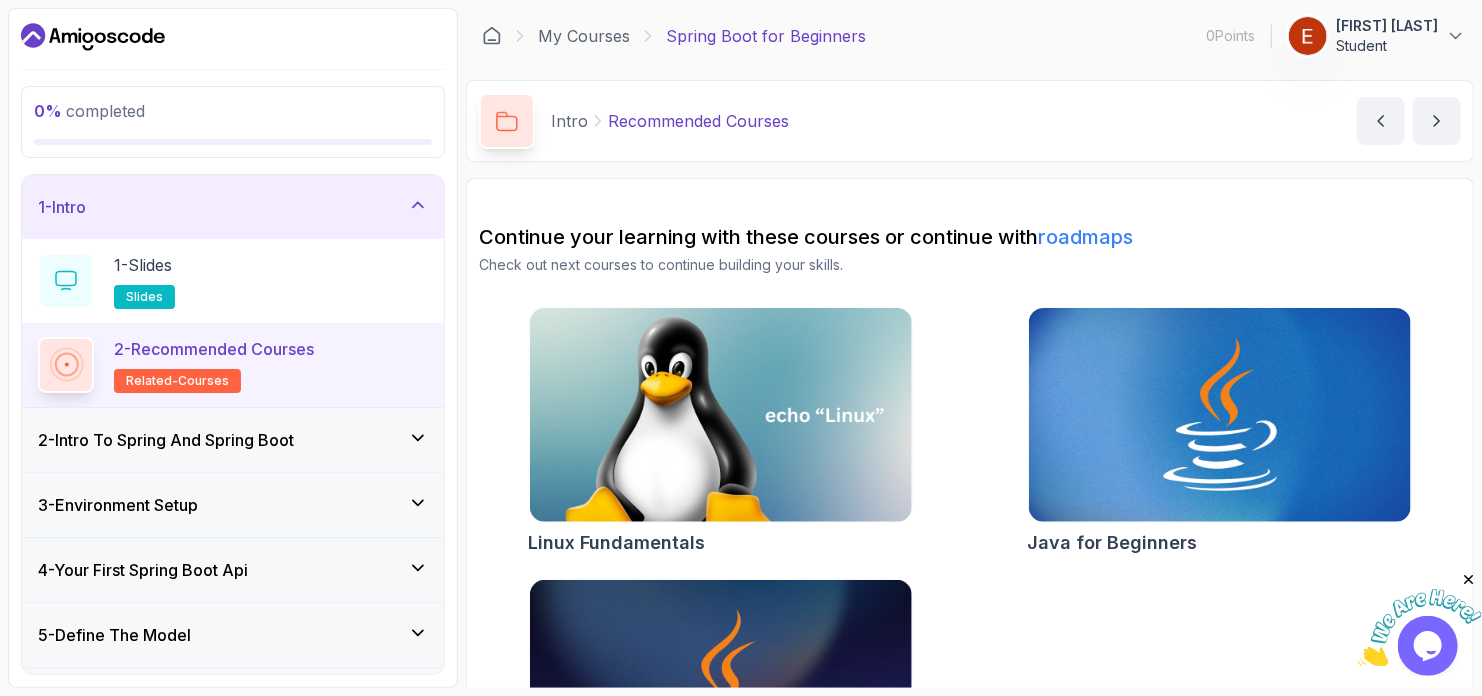click on "2  -  Recommended Courses related-courses" at bounding box center (214, 365) 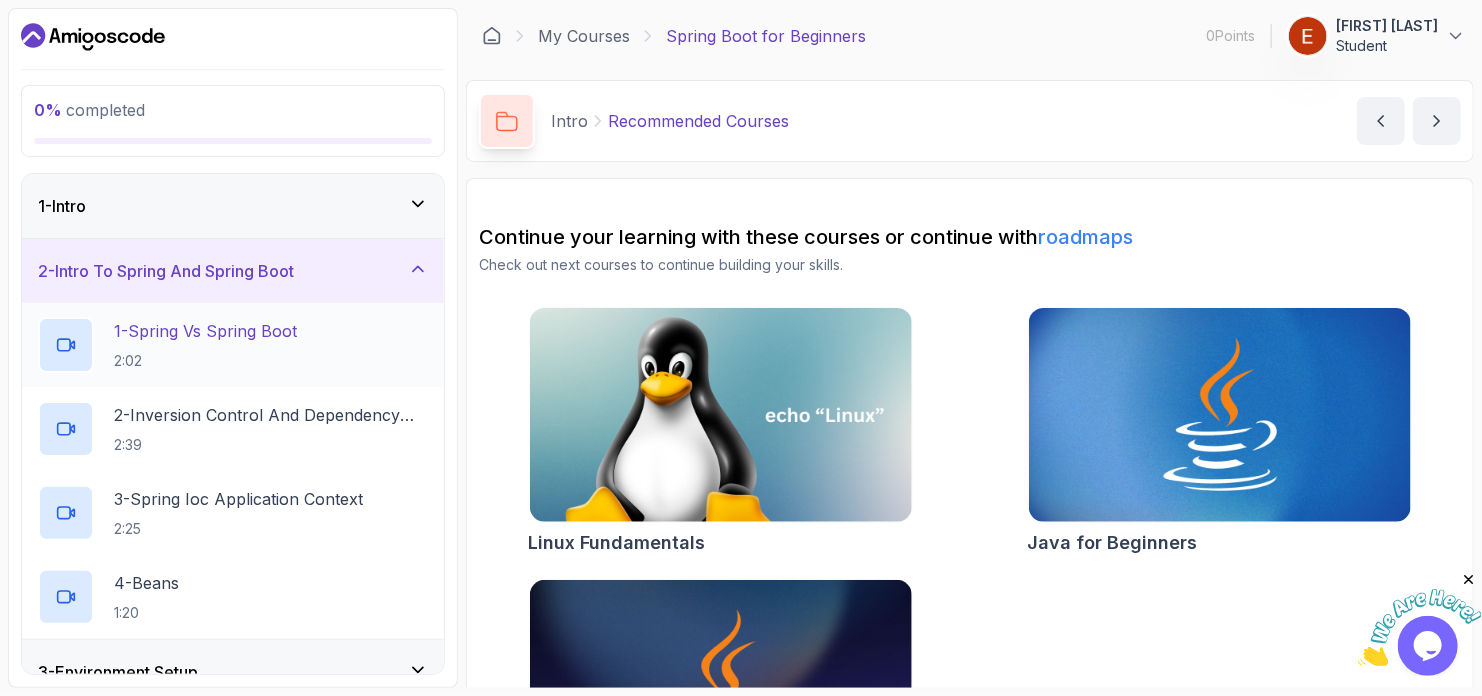 click on "1  -  Spring Vs Spring Boot 2:02" at bounding box center [233, 345] 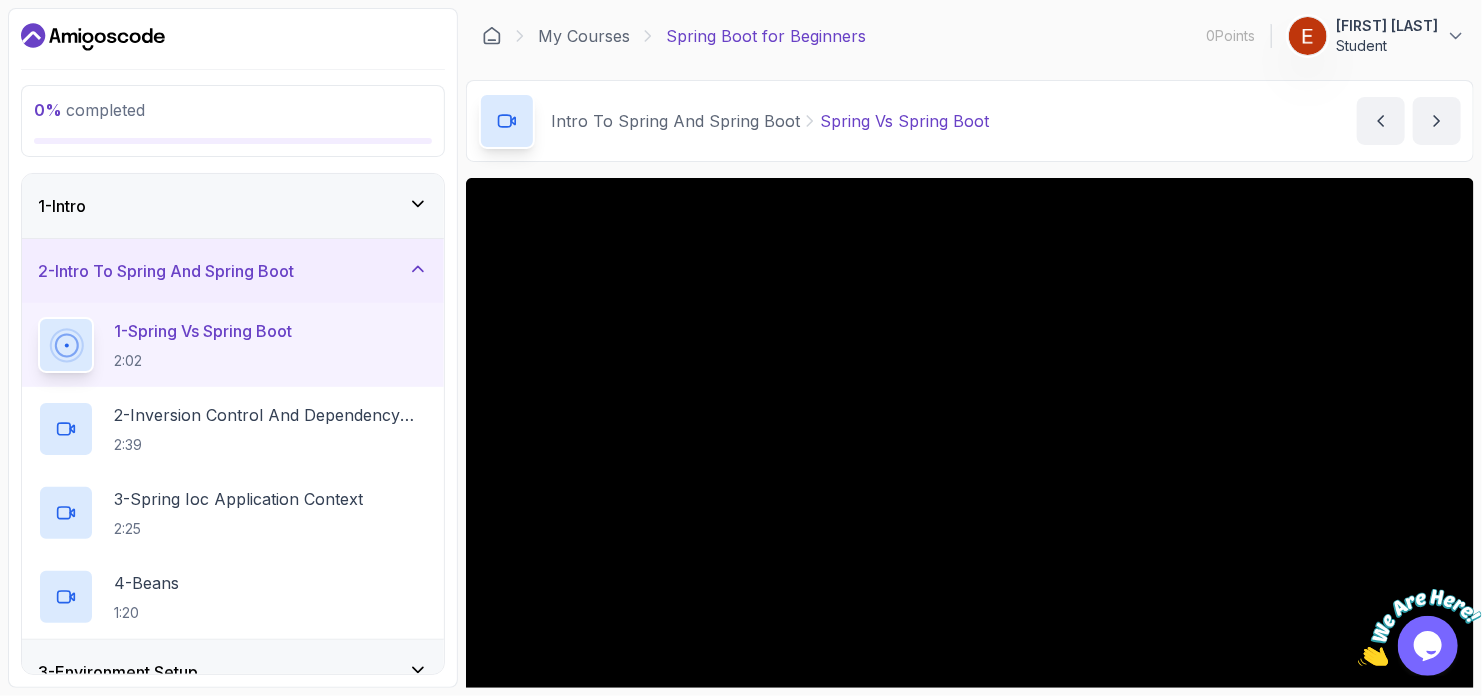 scroll, scrollTop: 195, scrollLeft: 0, axis: vertical 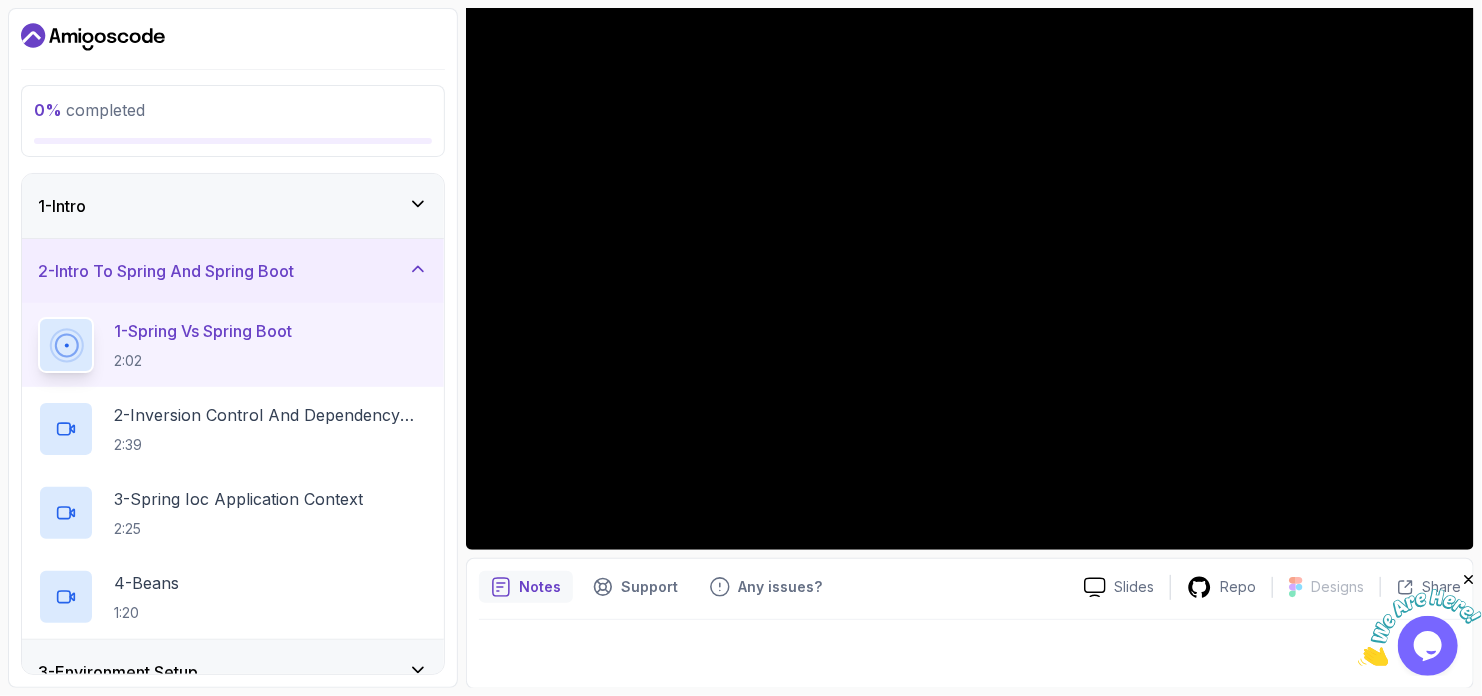 click at bounding box center (970, 648) 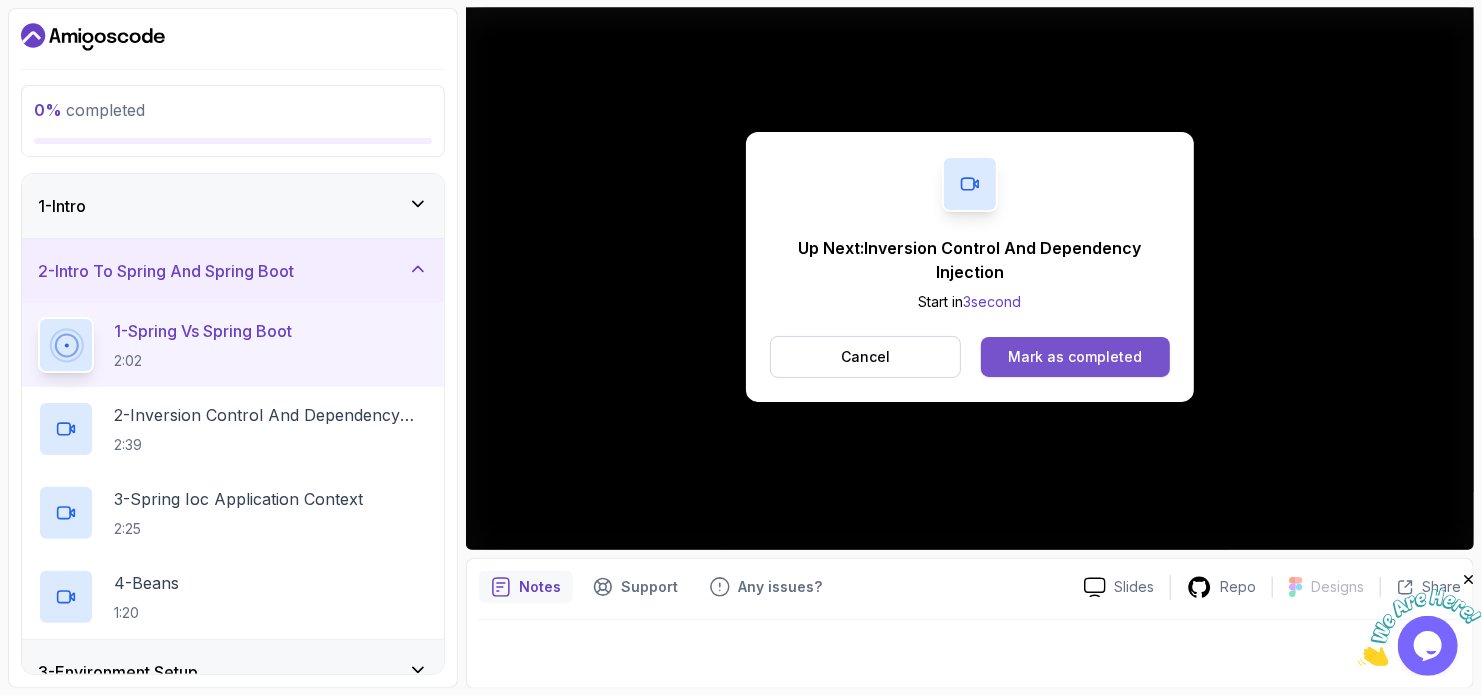 click on "Mark as completed" at bounding box center [1075, 357] 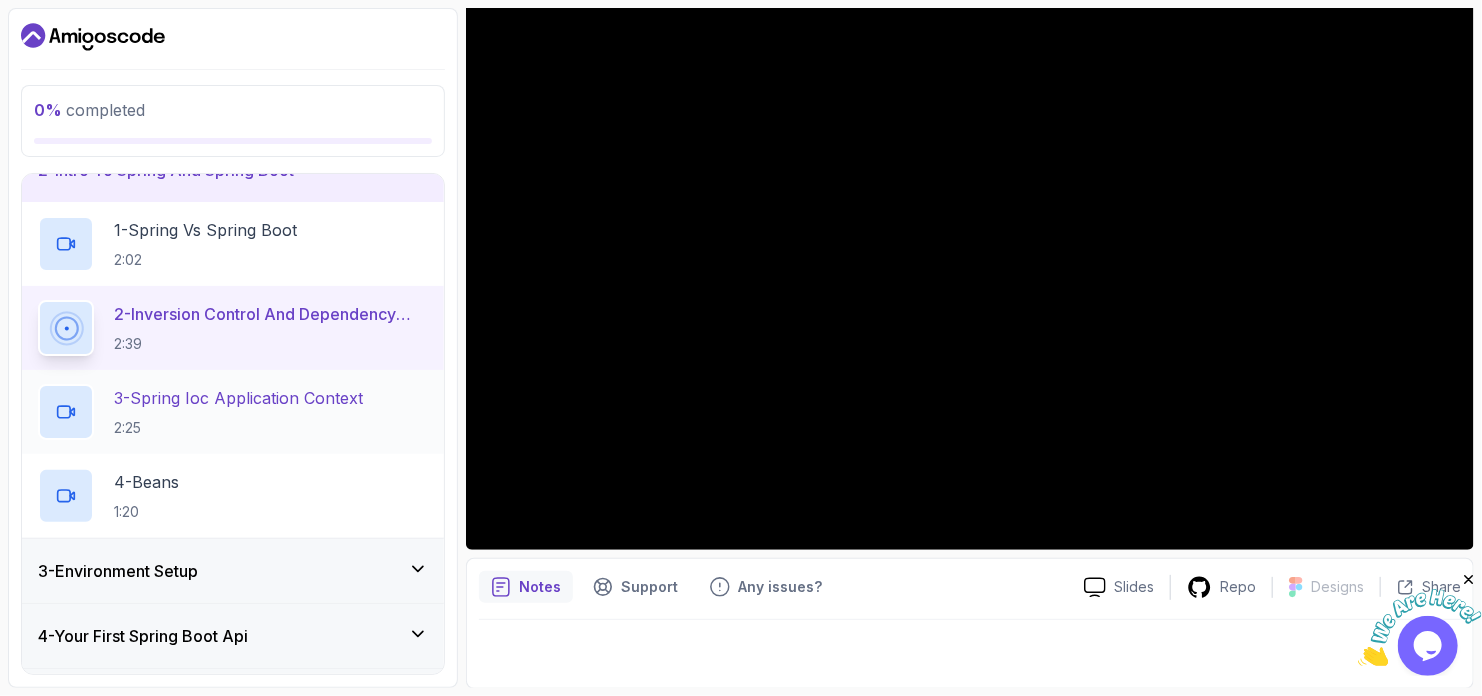 scroll, scrollTop: 200, scrollLeft: 0, axis: vertical 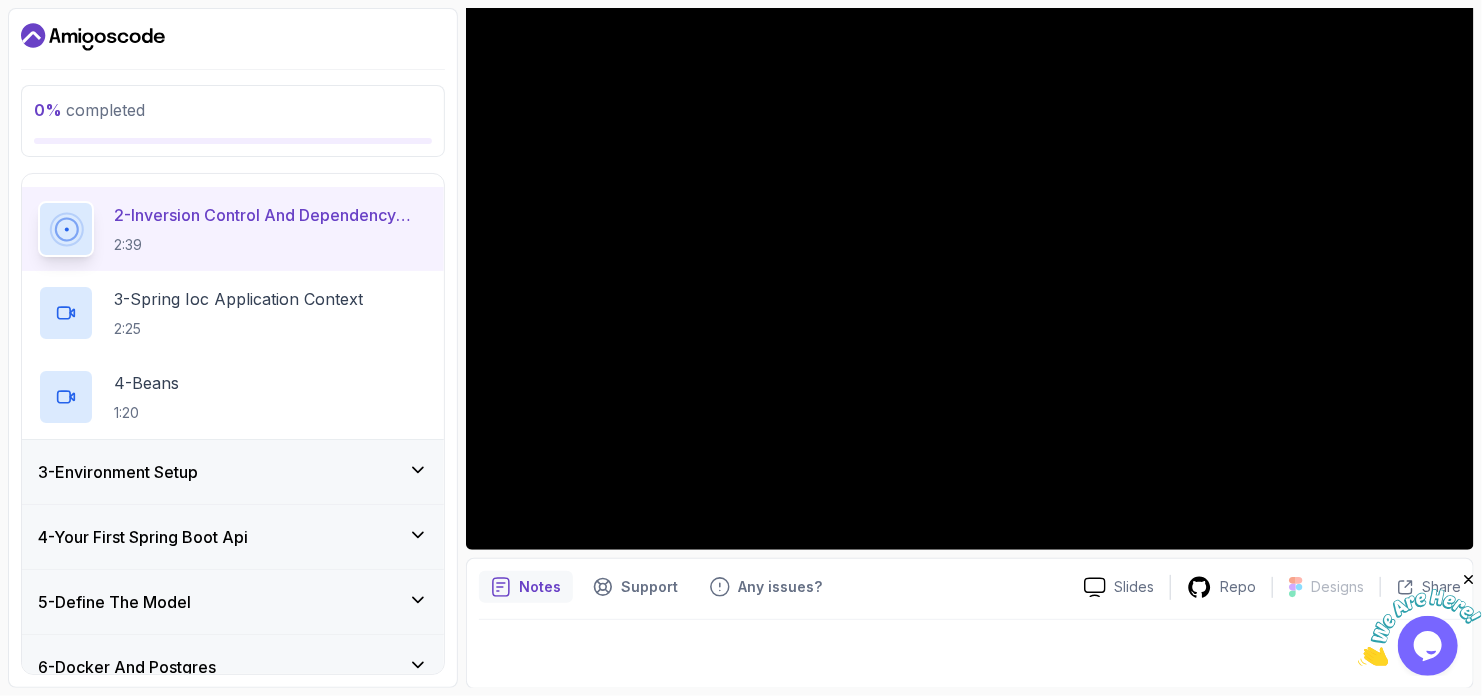 click on "3  -  Environment Setup" at bounding box center [233, 472] 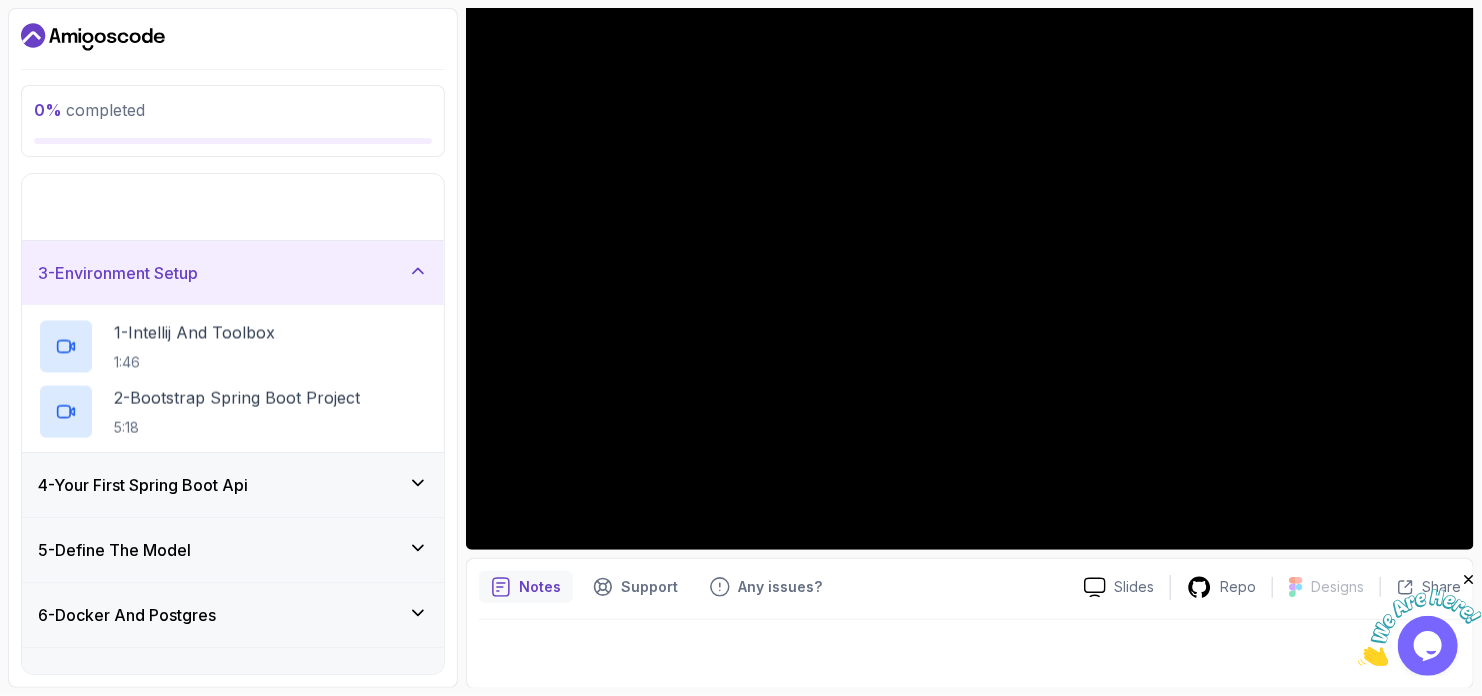 scroll, scrollTop: 152, scrollLeft: 0, axis: vertical 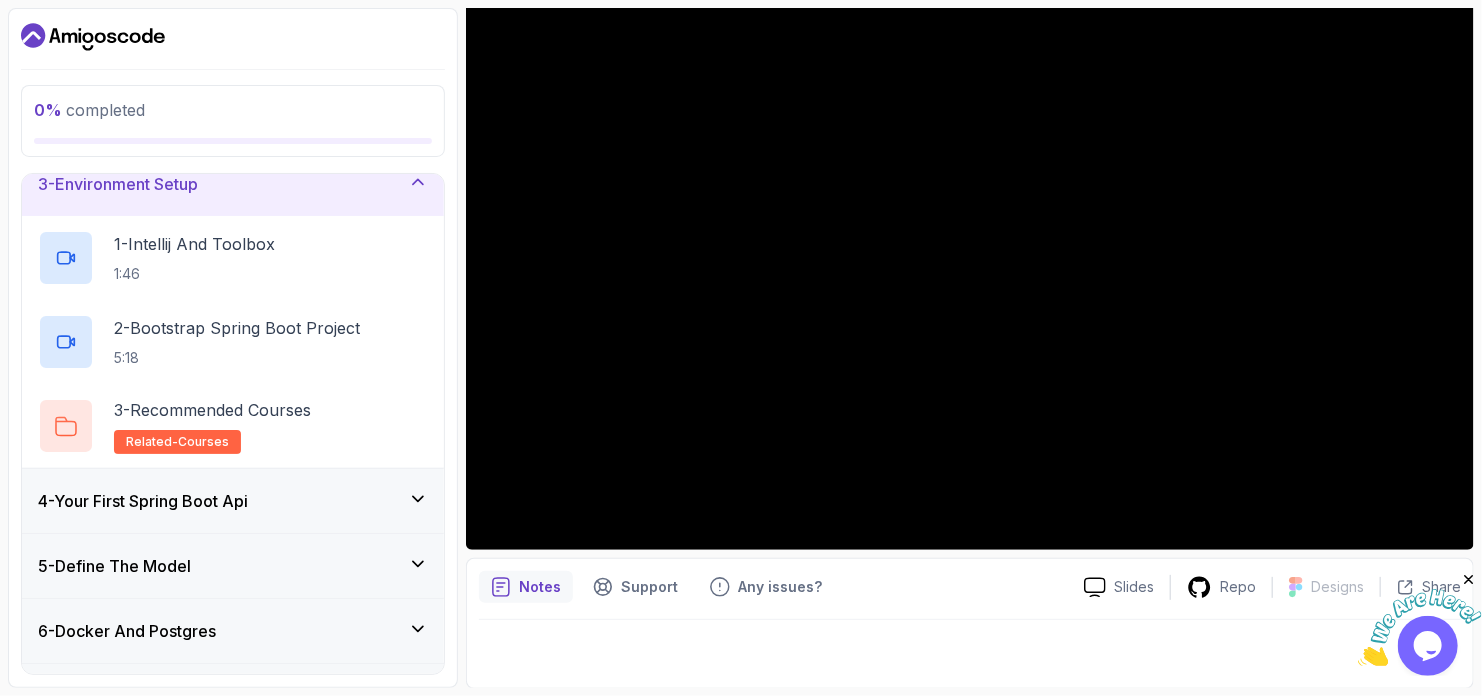 click on "4  -  Your First Spring Boot Api" at bounding box center (233, 501) 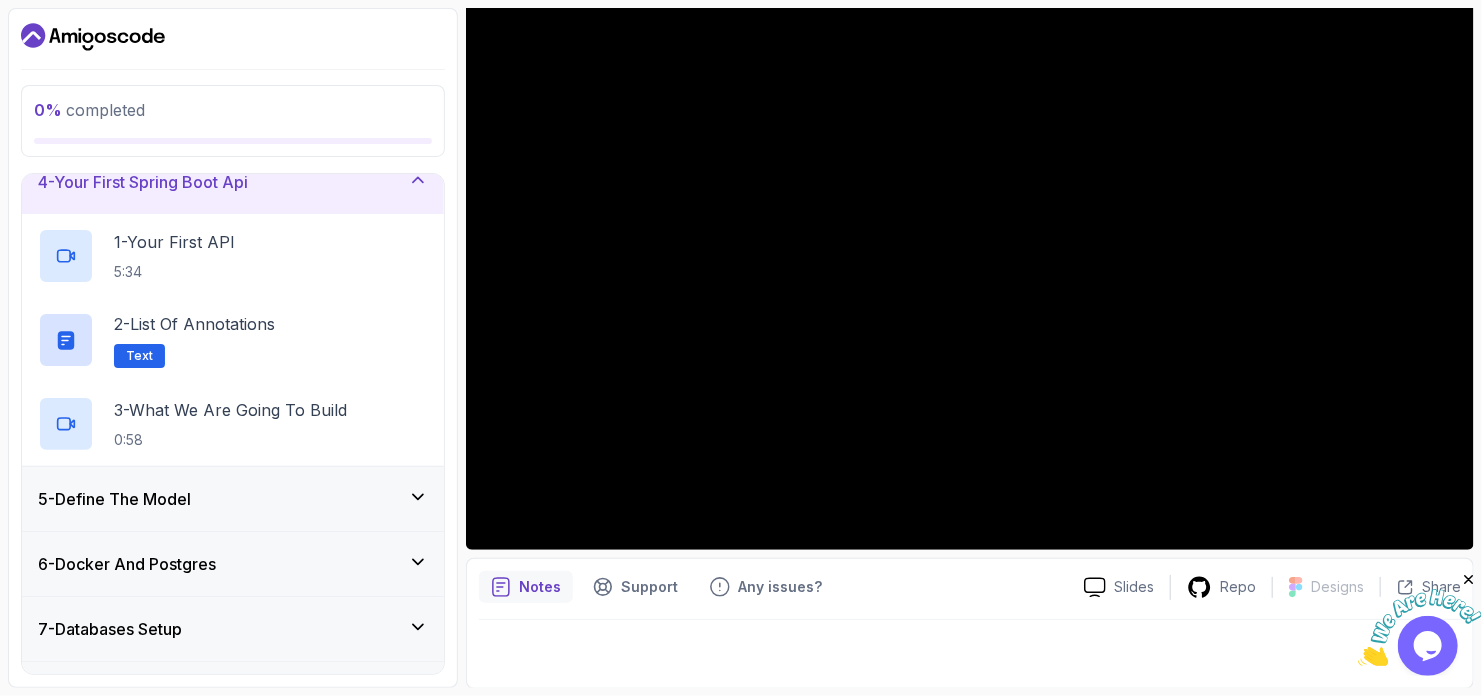 scroll, scrollTop: 252, scrollLeft: 0, axis: vertical 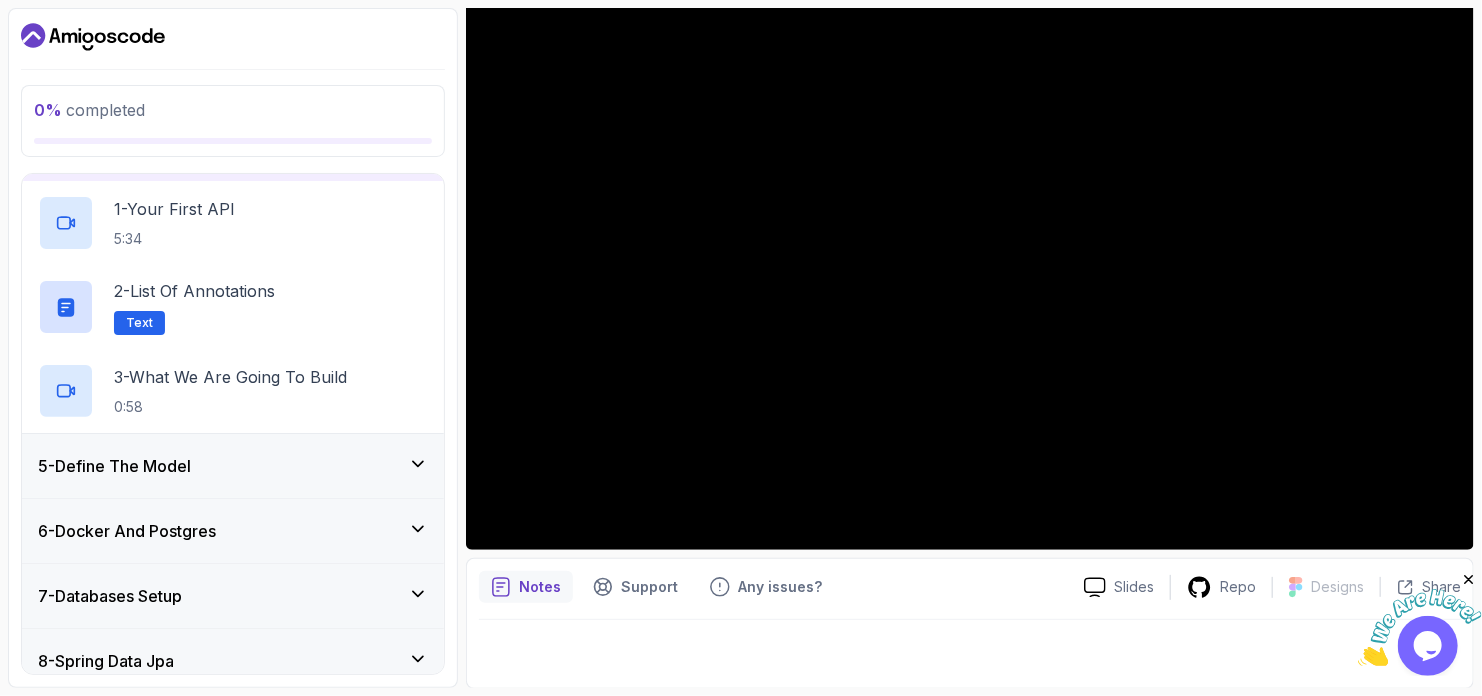 click on "5  -  Define The Model" at bounding box center [233, 466] 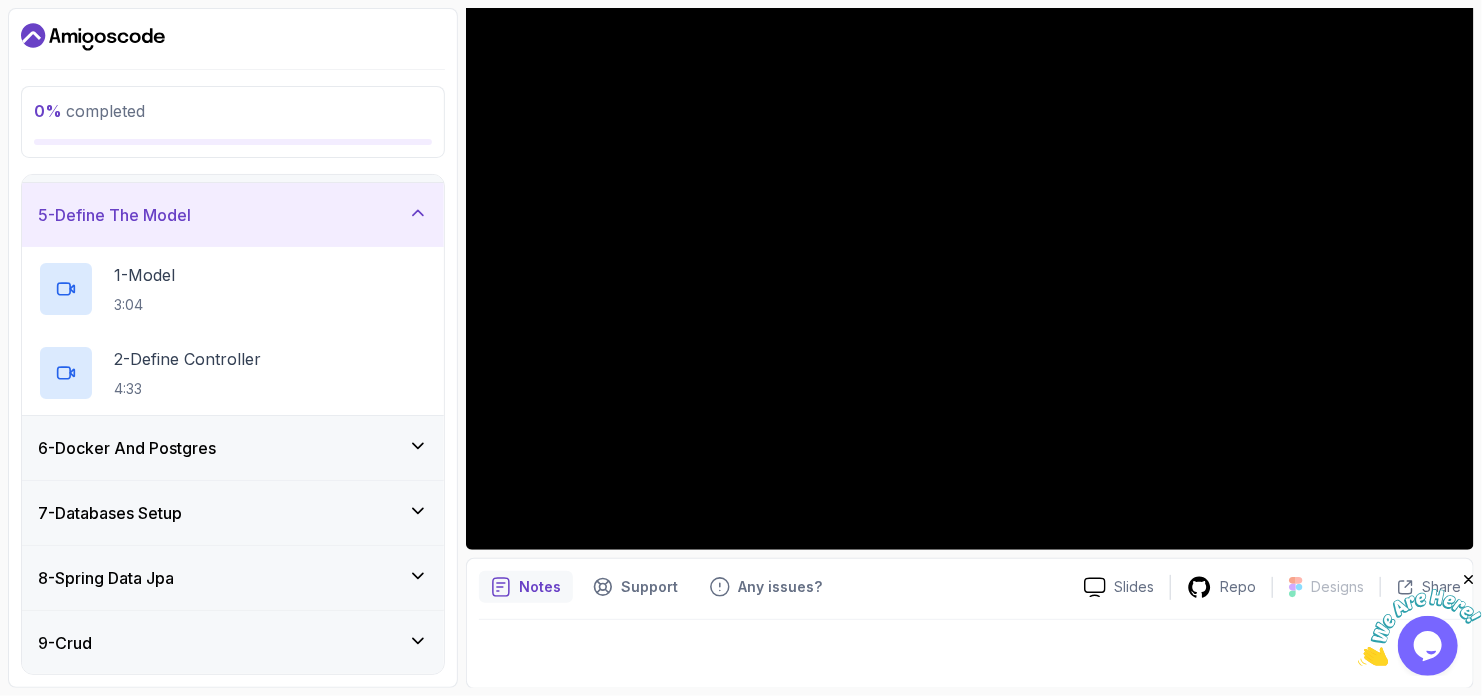 click on "6  -  Docker And Postgres" at bounding box center [233, 448] 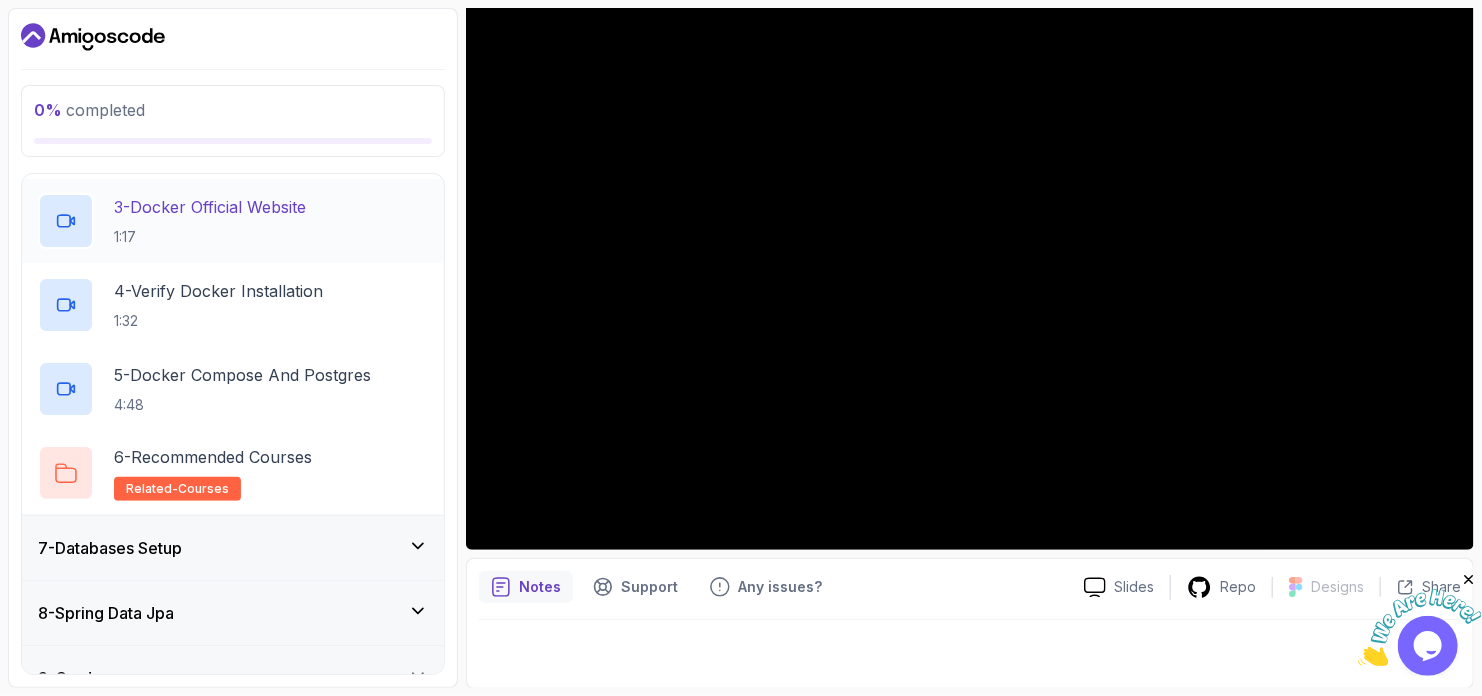scroll, scrollTop: 552, scrollLeft: 0, axis: vertical 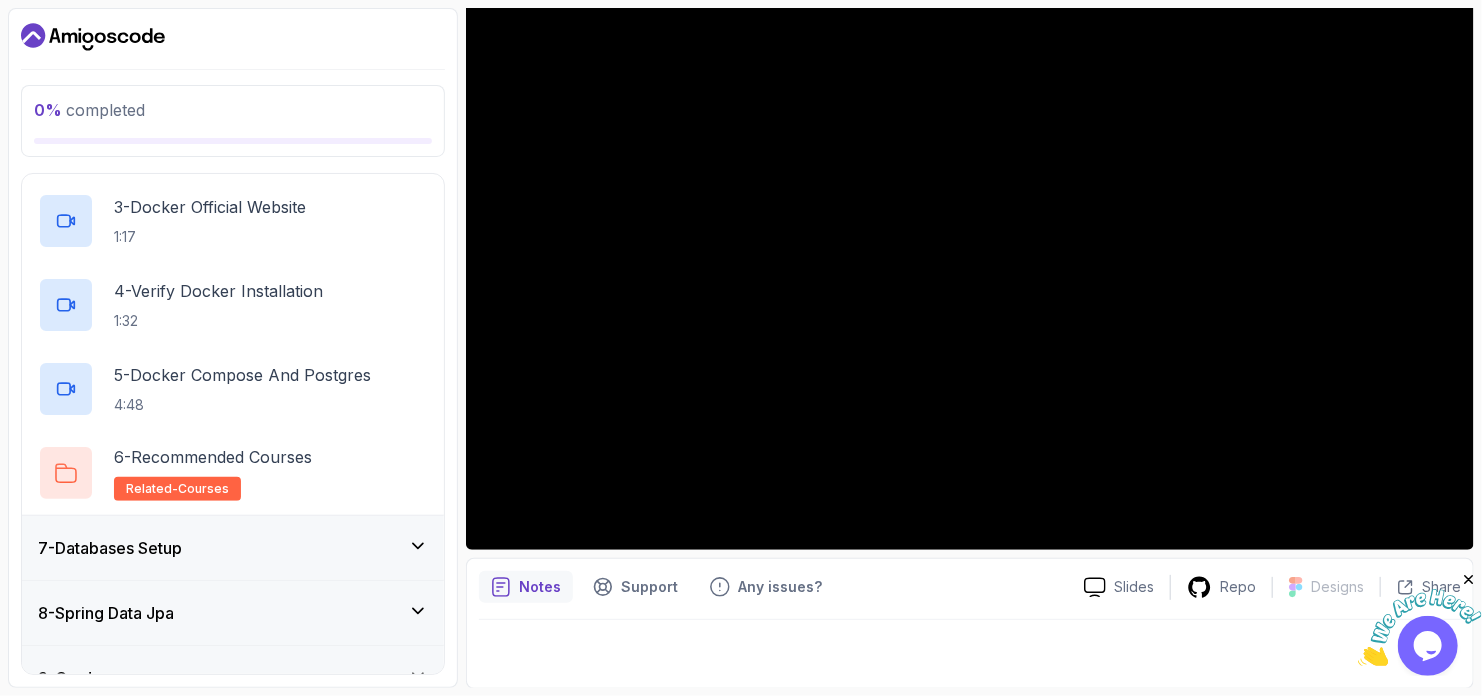 click on "7  -  Databases Setup" at bounding box center [233, 548] 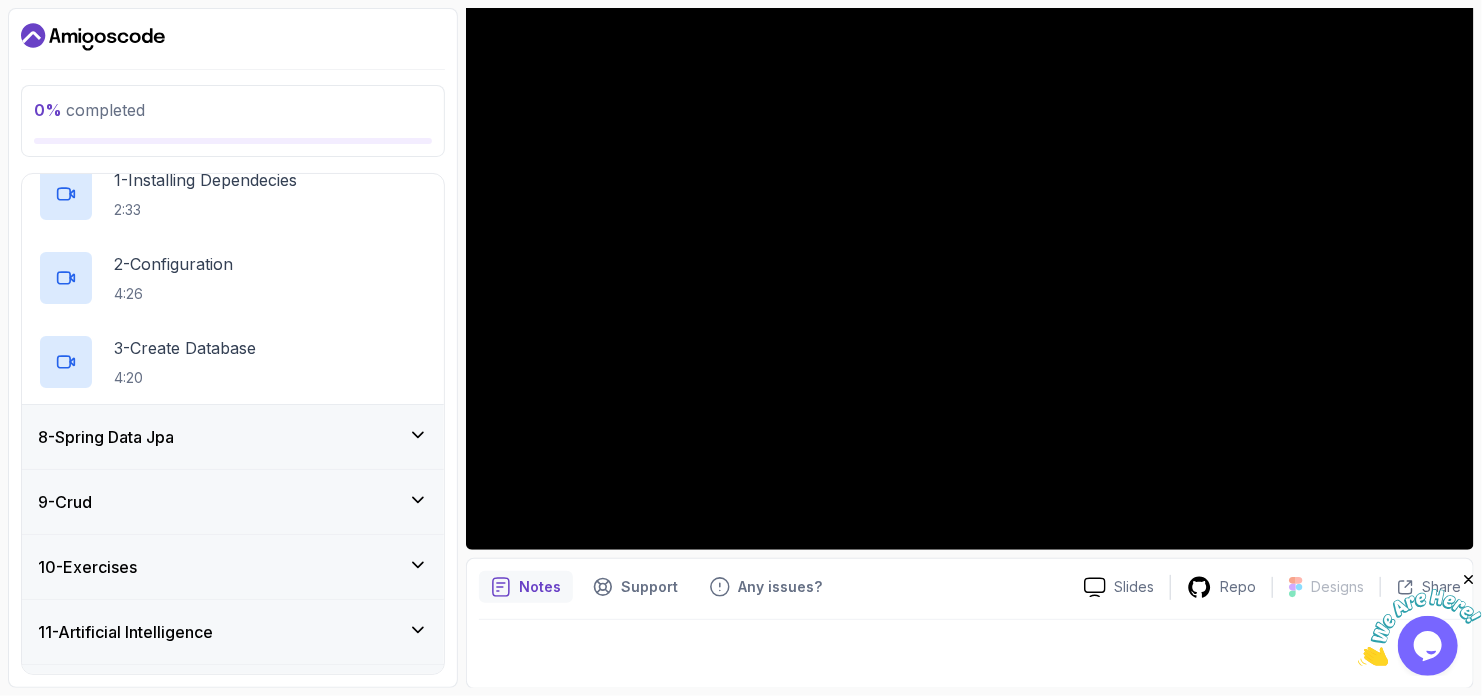click on "8  -  Spring Data Jpa" at bounding box center [233, 437] 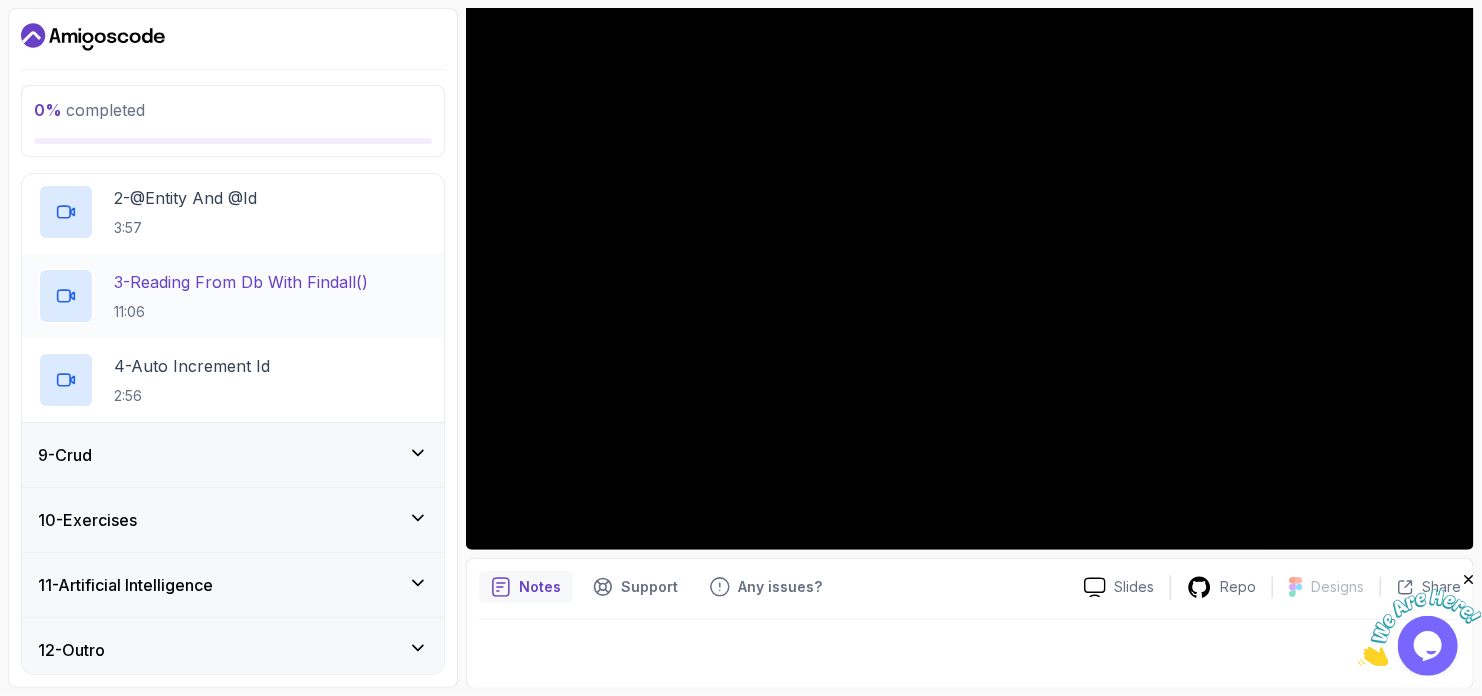 scroll, scrollTop: 612, scrollLeft: 0, axis: vertical 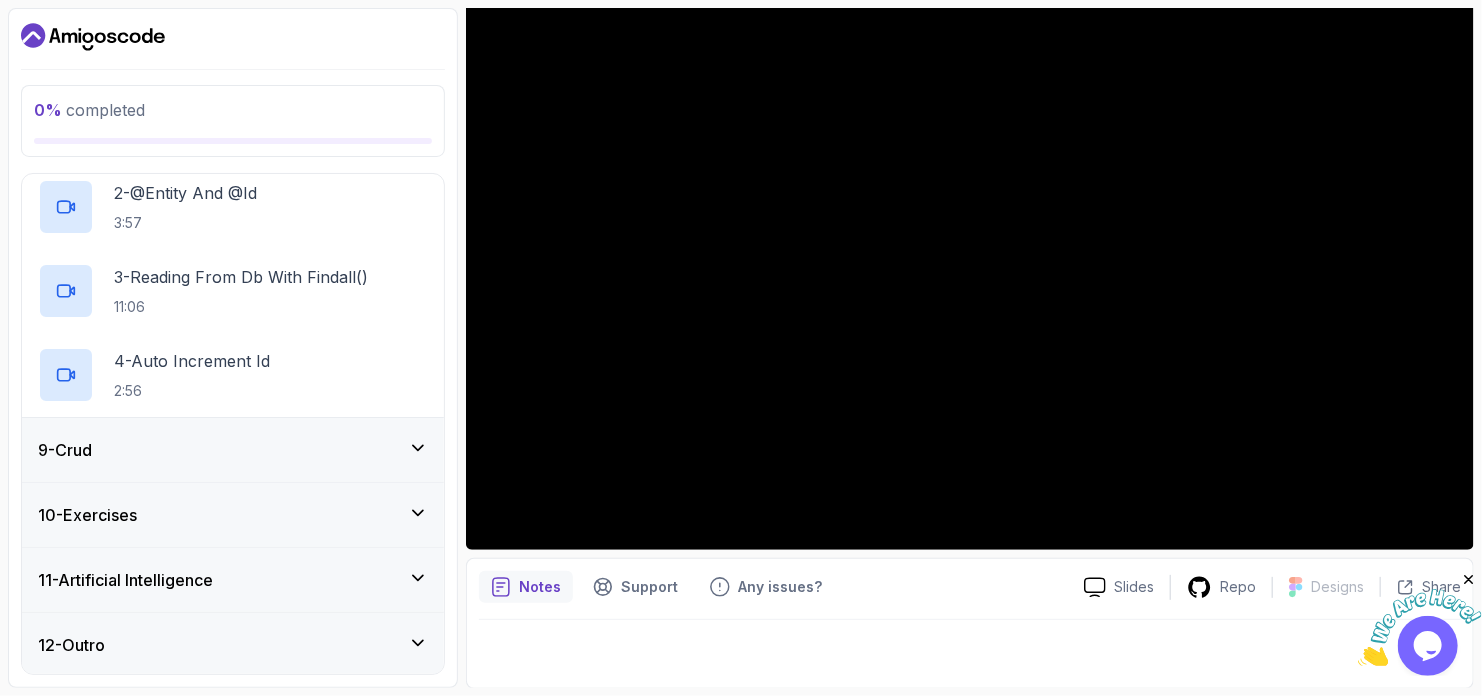 click on "9  -  Crud" at bounding box center (233, 450) 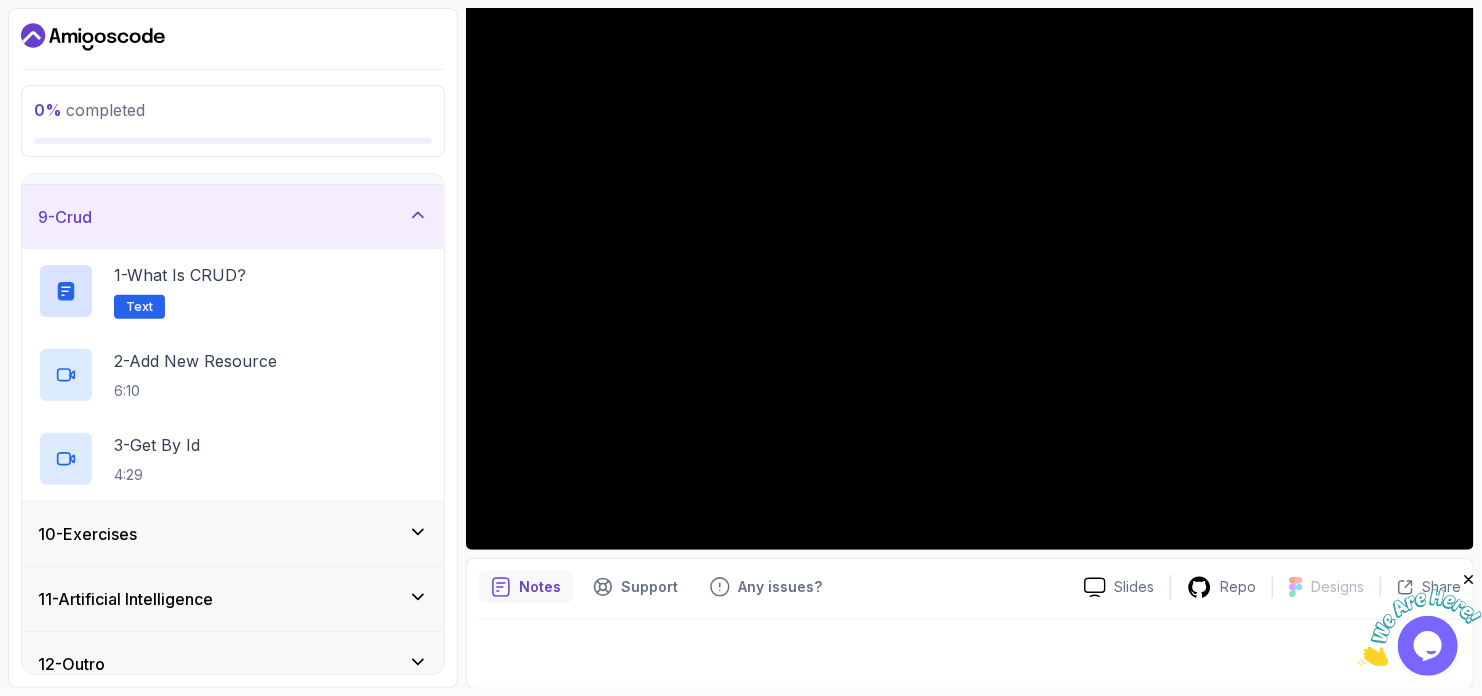 scroll, scrollTop: 528, scrollLeft: 0, axis: vertical 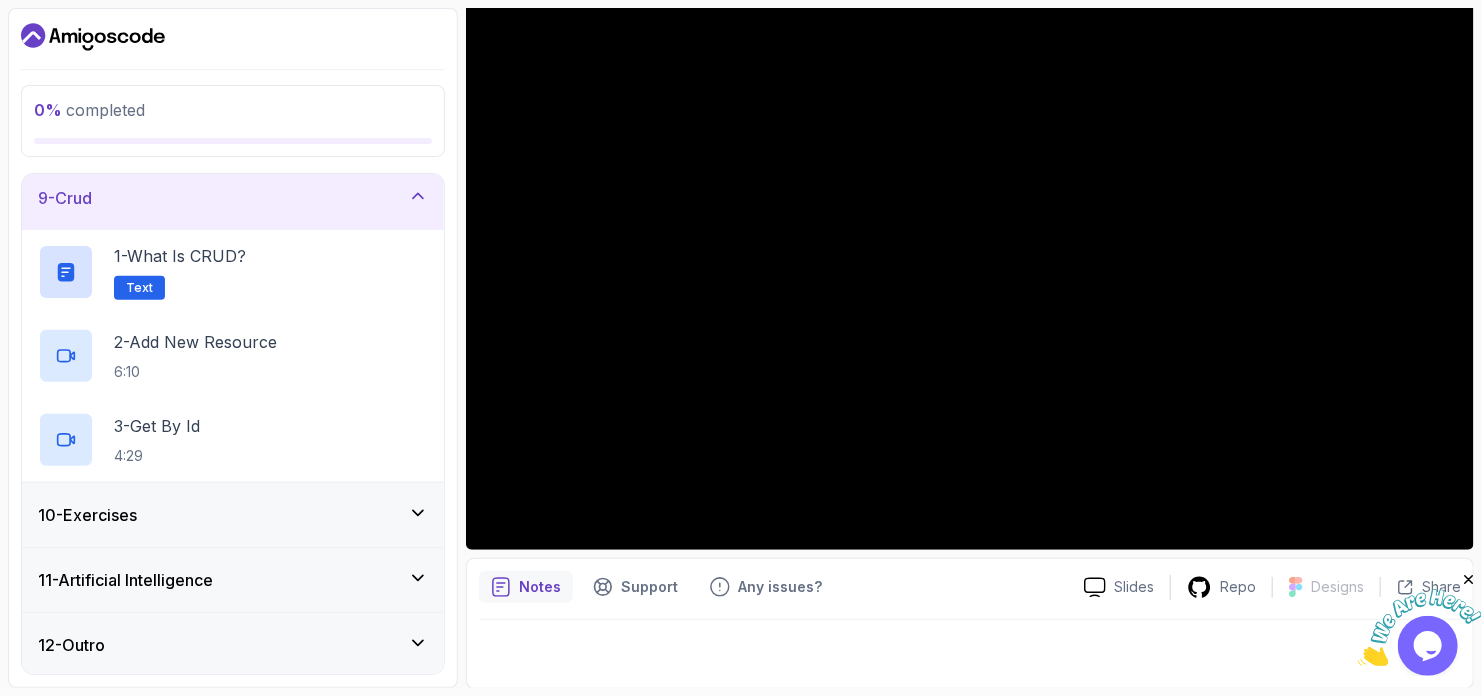 click on "11  -  Artificial Intelligence" at bounding box center (233, 580) 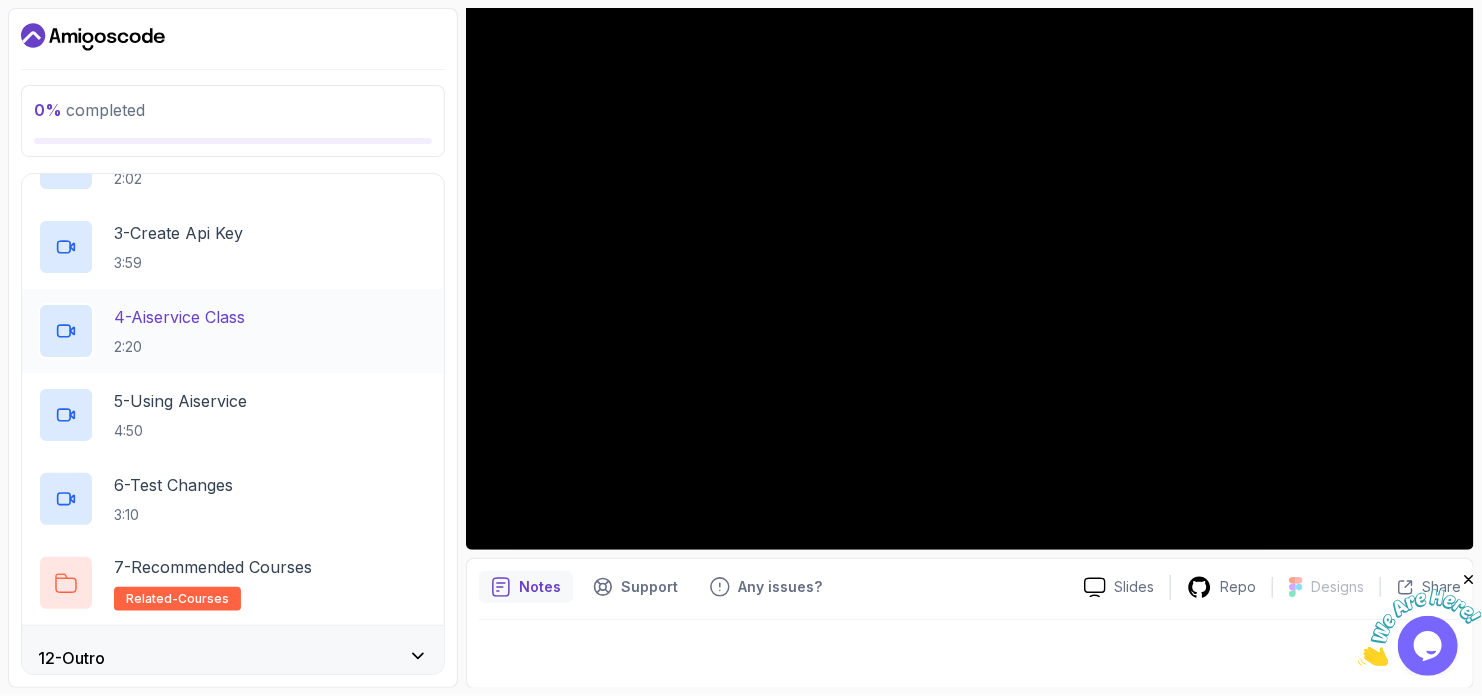 scroll, scrollTop: 864, scrollLeft: 0, axis: vertical 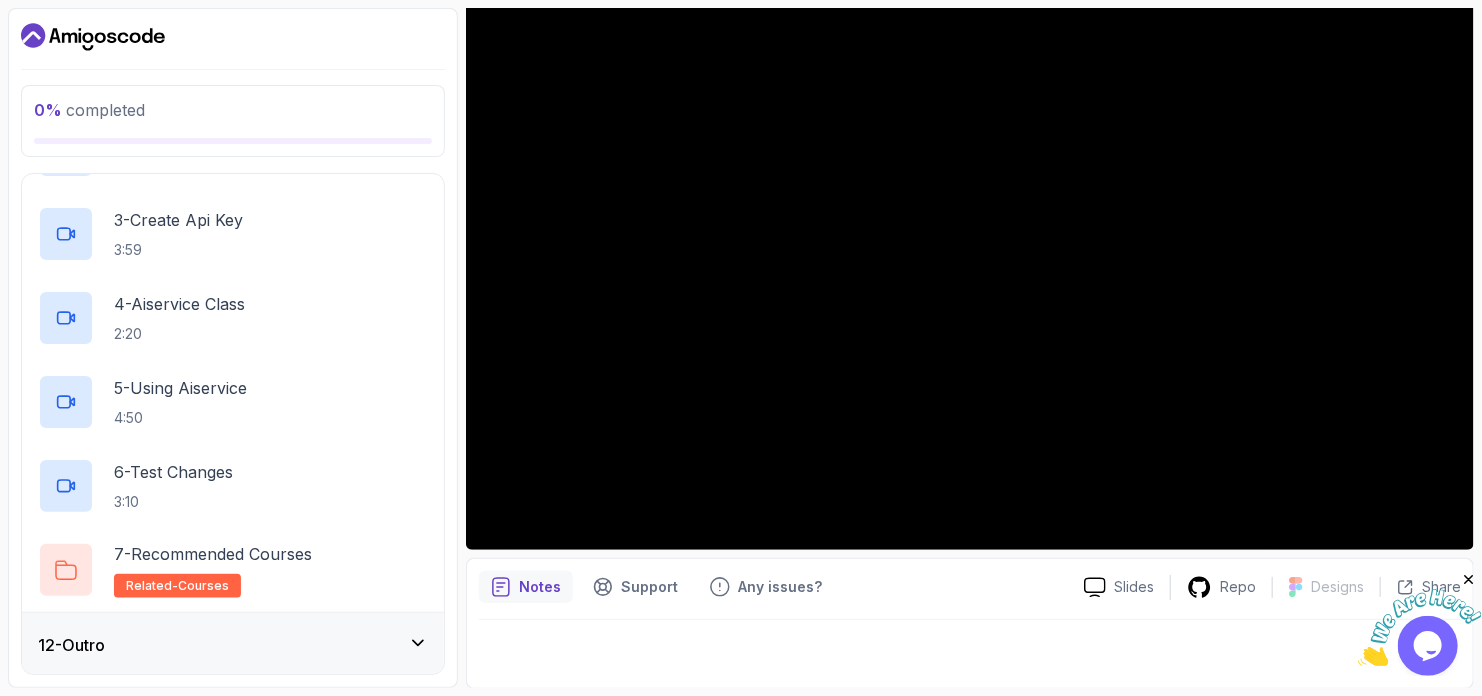 click on "12  -  Outro" at bounding box center [233, 645] 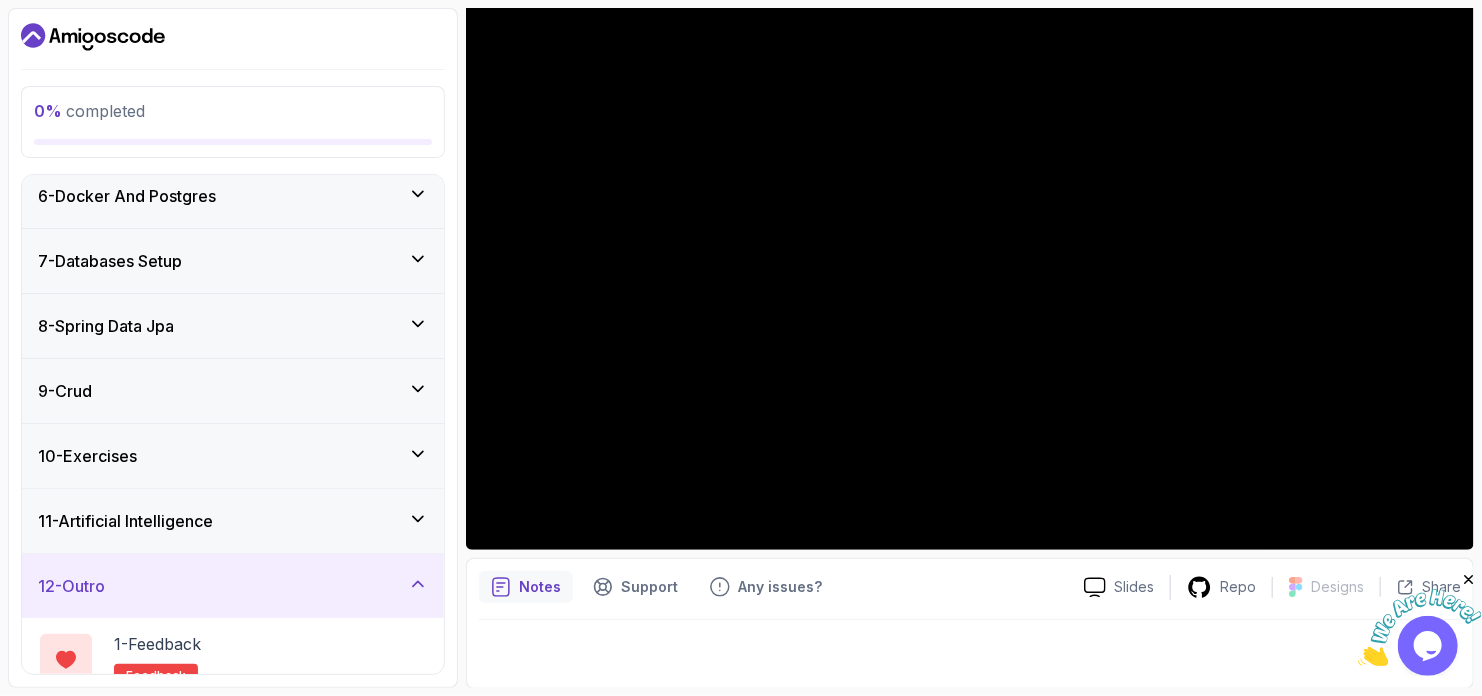 scroll, scrollTop: 444, scrollLeft: 0, axis: vertical 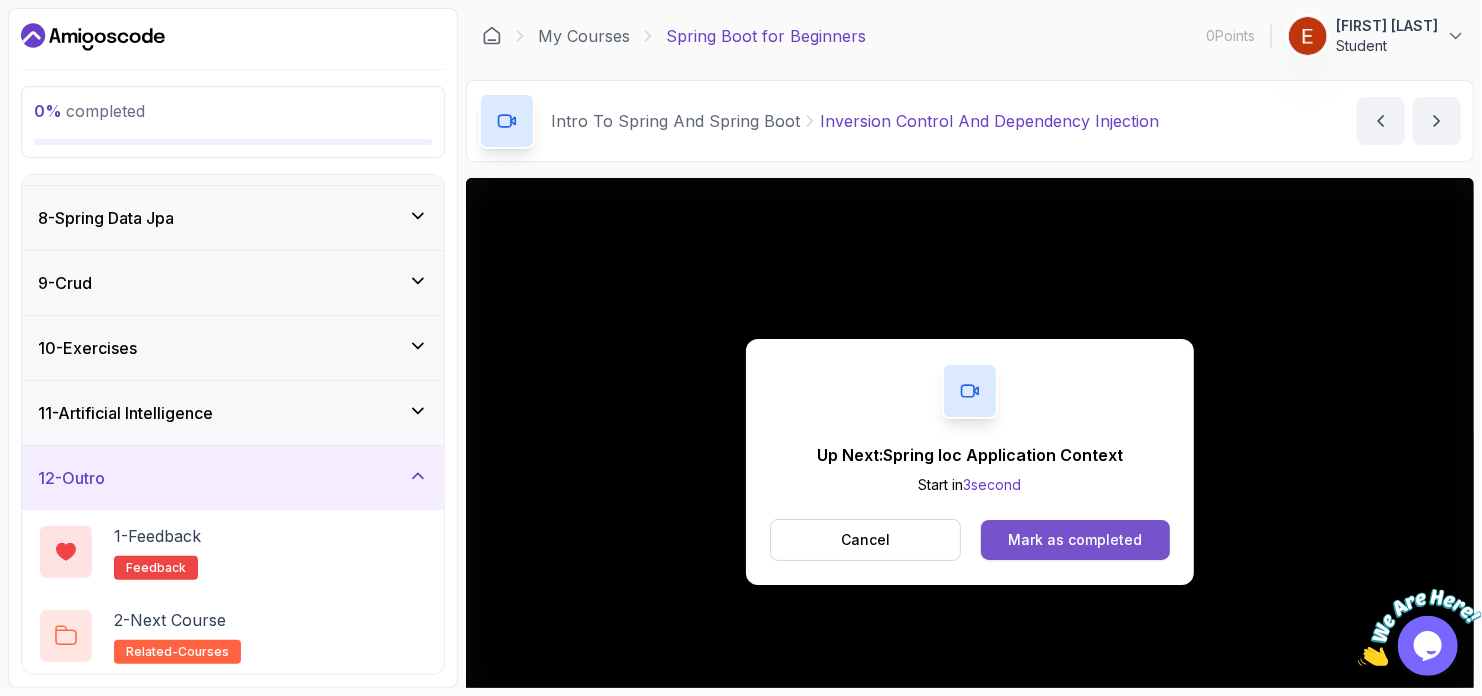 click on "Mark as completed" at bounding box center [1075, 540] 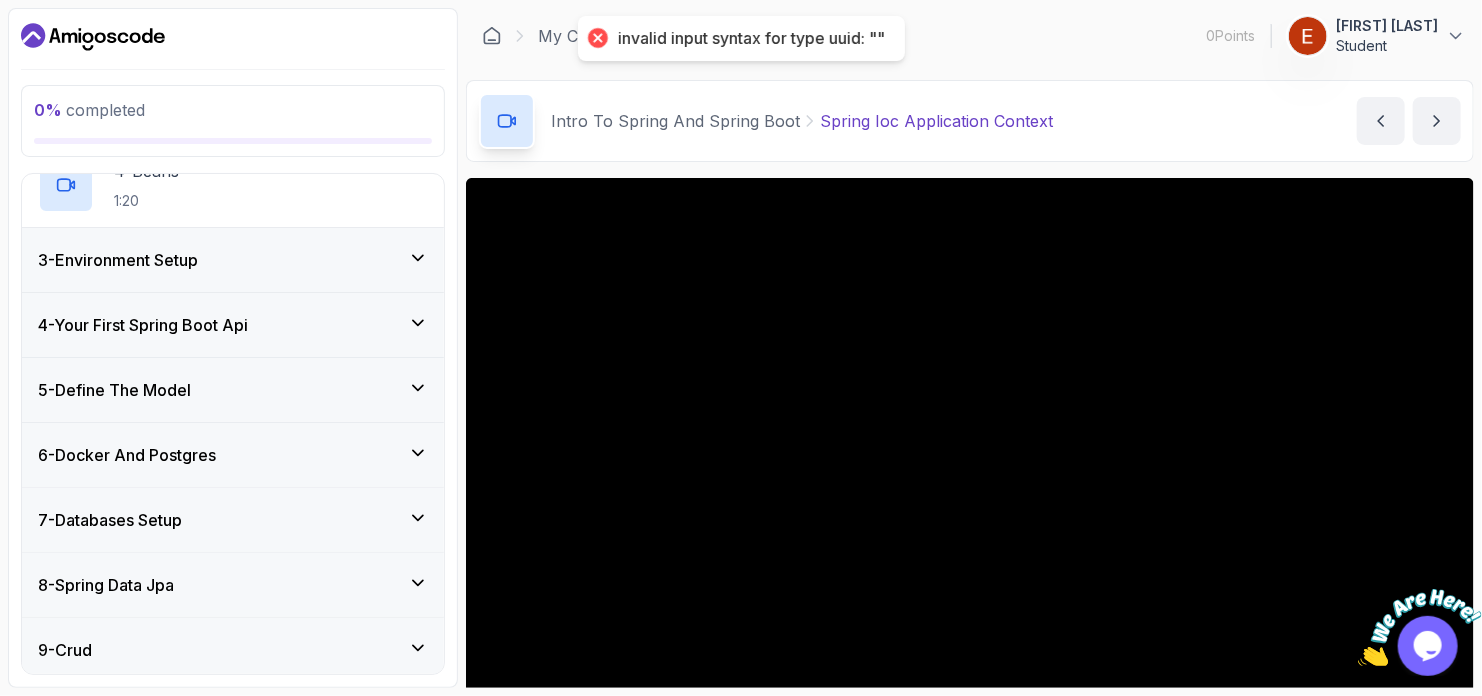 scroll, scrollTop: 212, scrollLeft: 0, axis: vertical 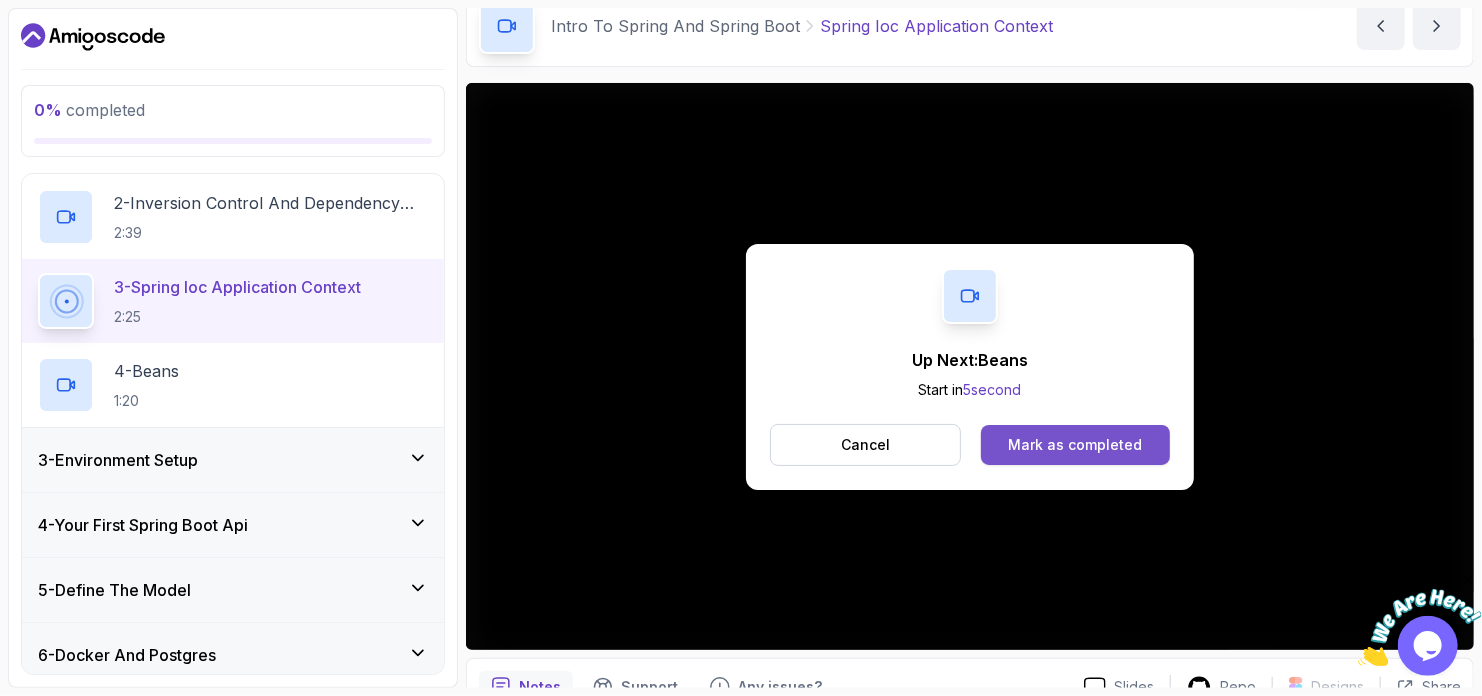 click on "Mark as completed" at bounding box center (1075, 445) 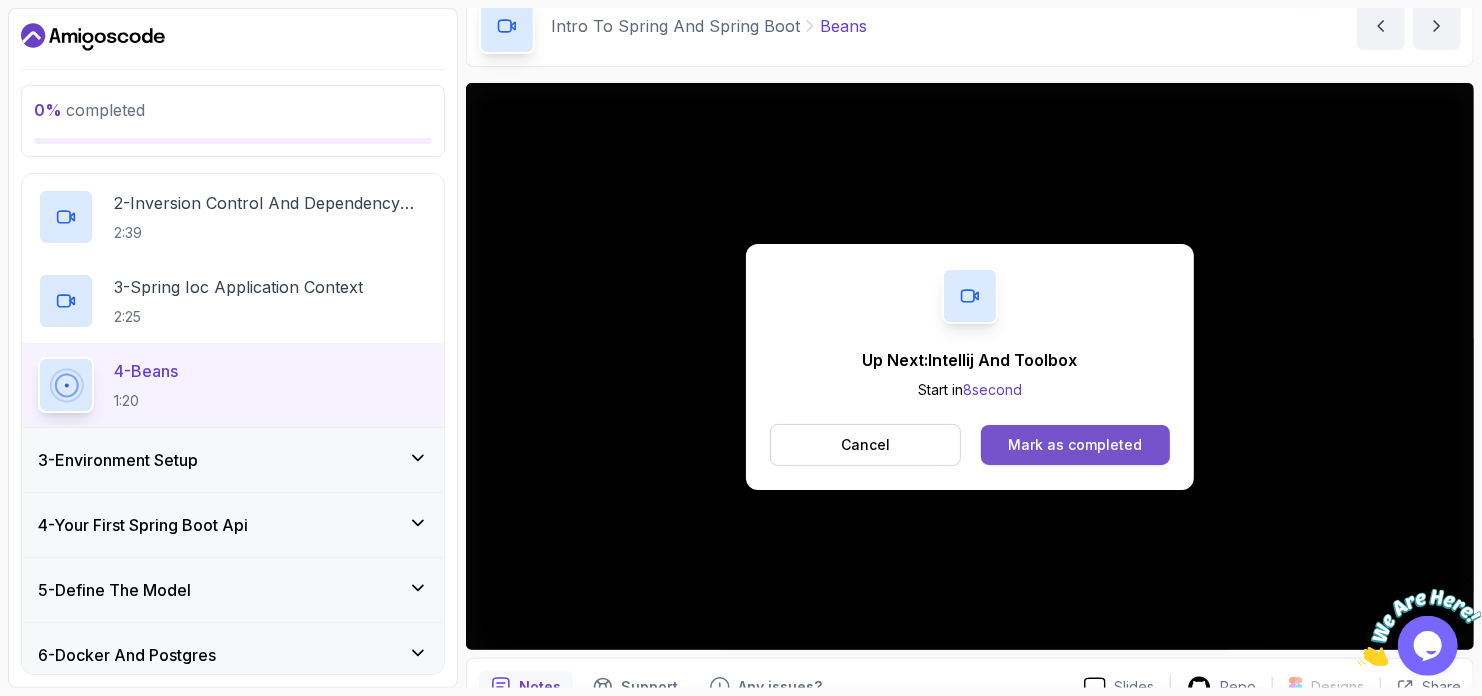 click on "Mark as completed" at bounding box center [1075, 445] 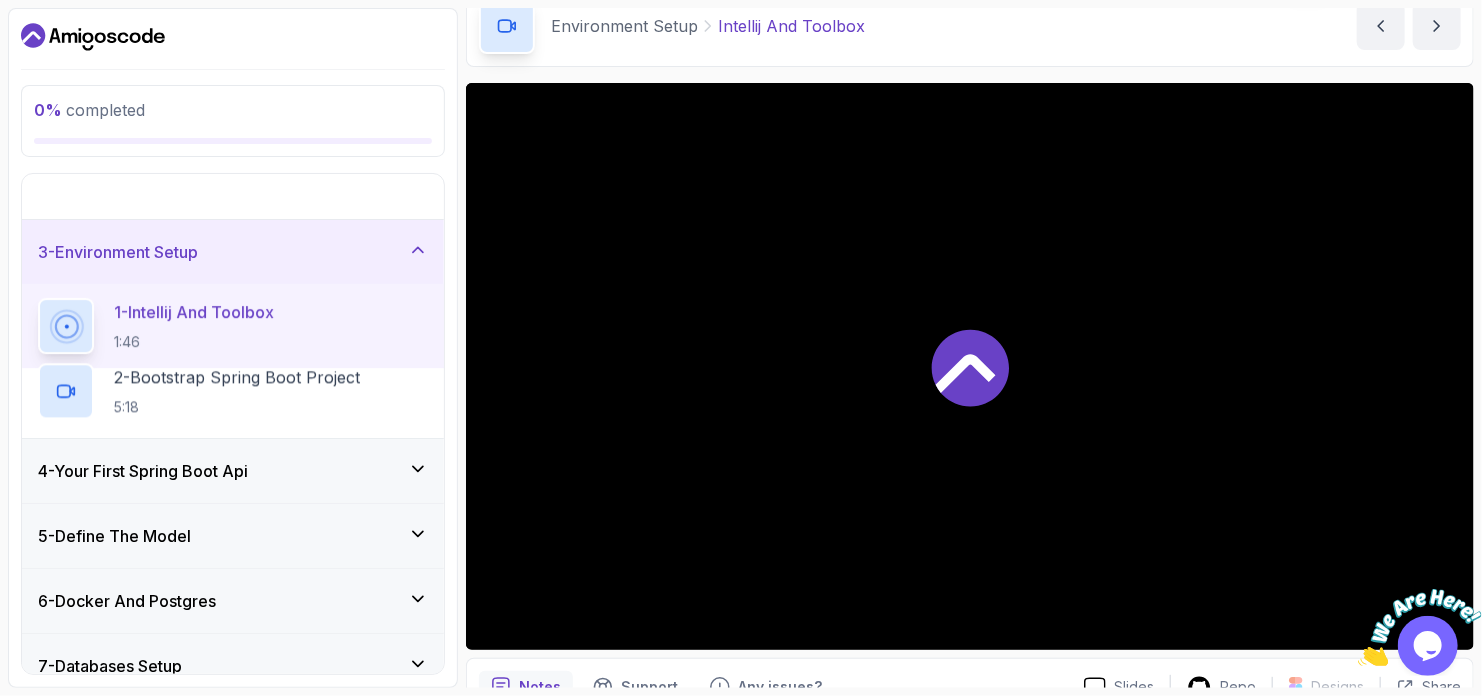 scroll, scrollTop: 139, scrollLeft: 0, axis: vertical 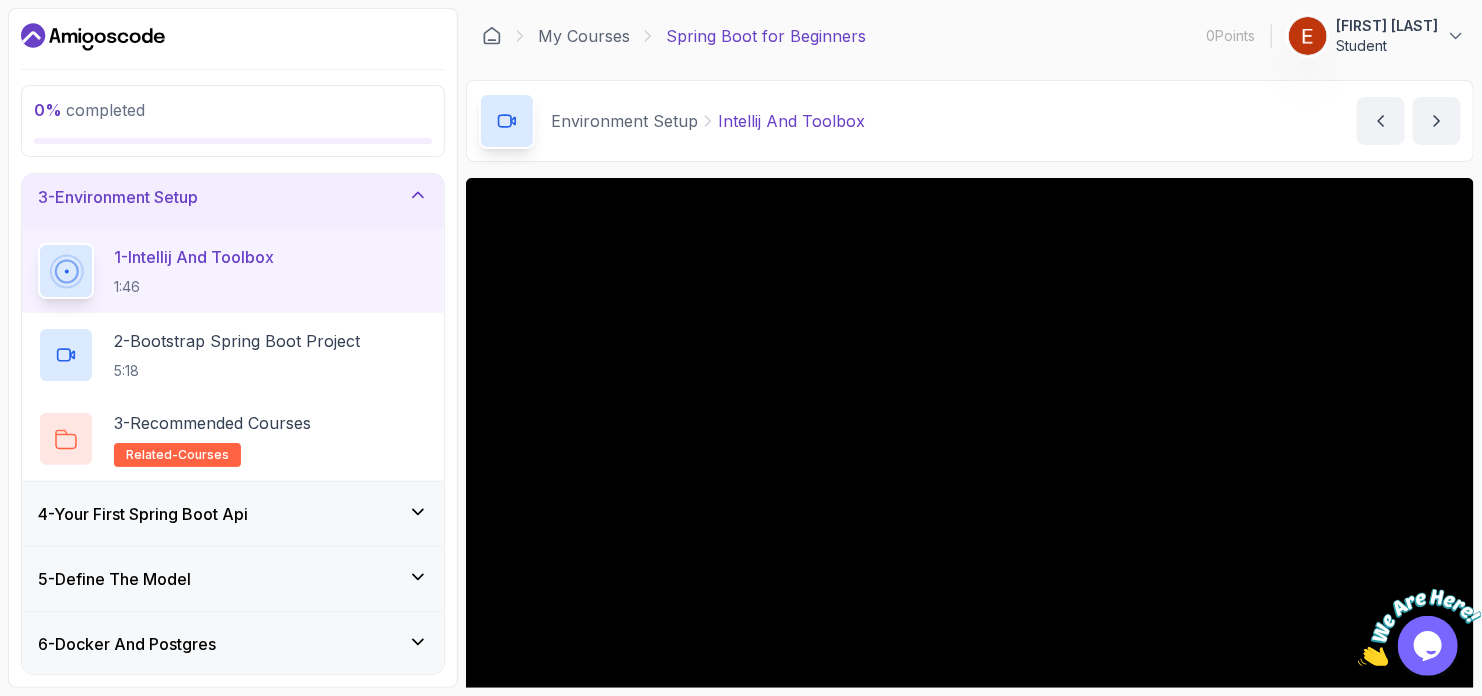 click 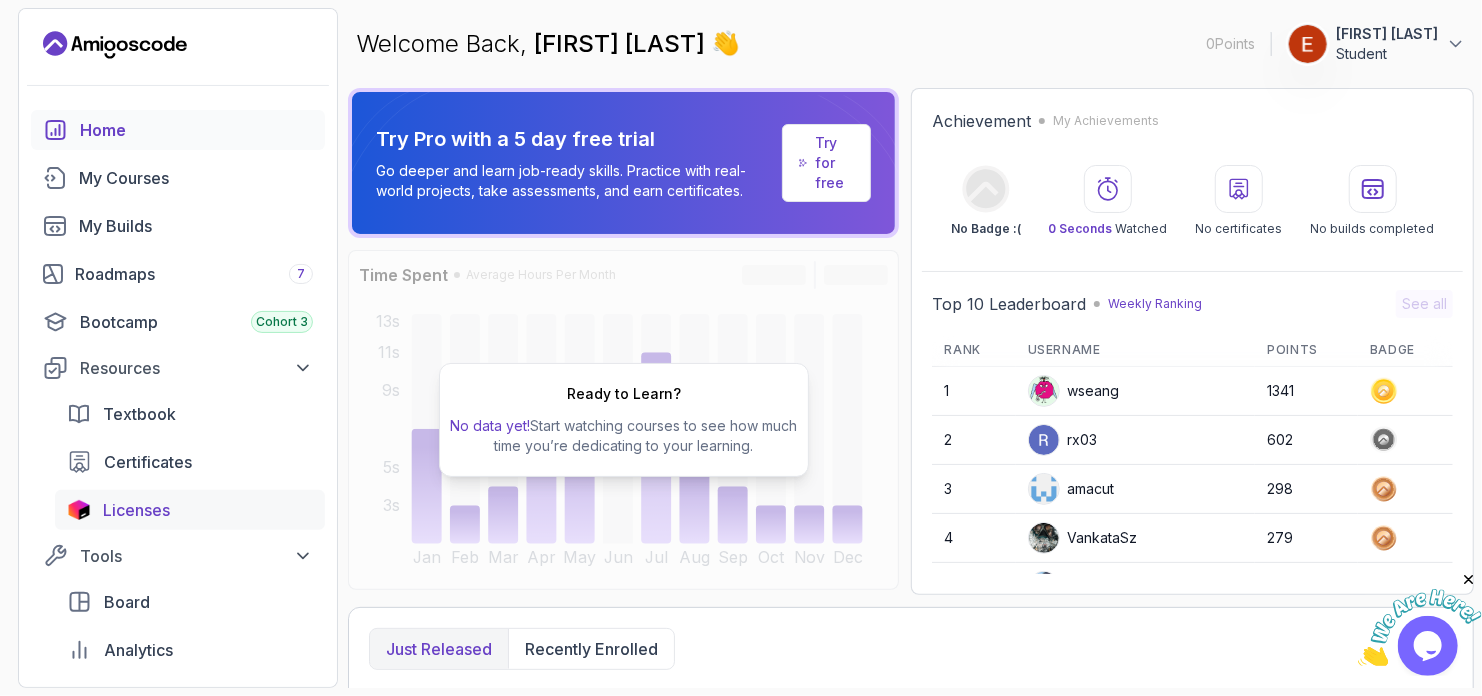 click on "Licenses" at bounding box center (136, 510) 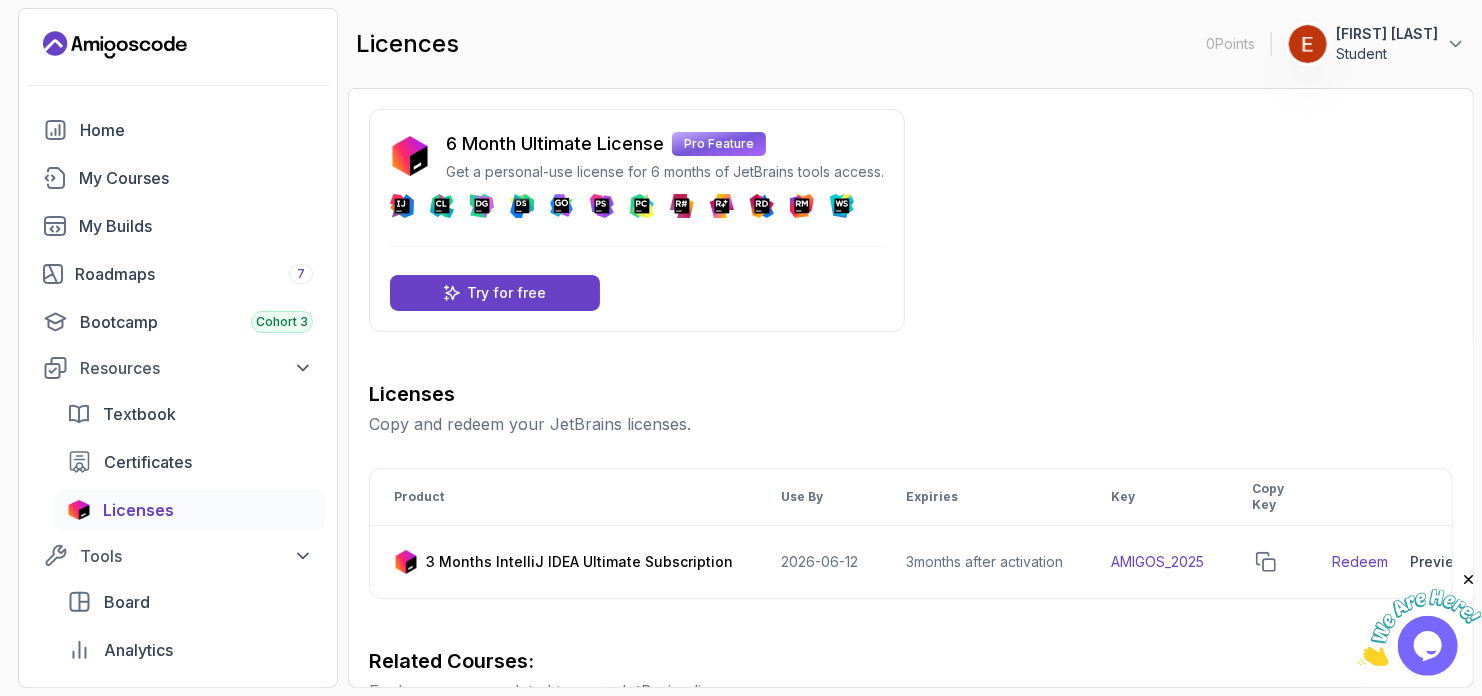 scroll, scrollTop: 0, scrollLeft: 41, axis: horizontal 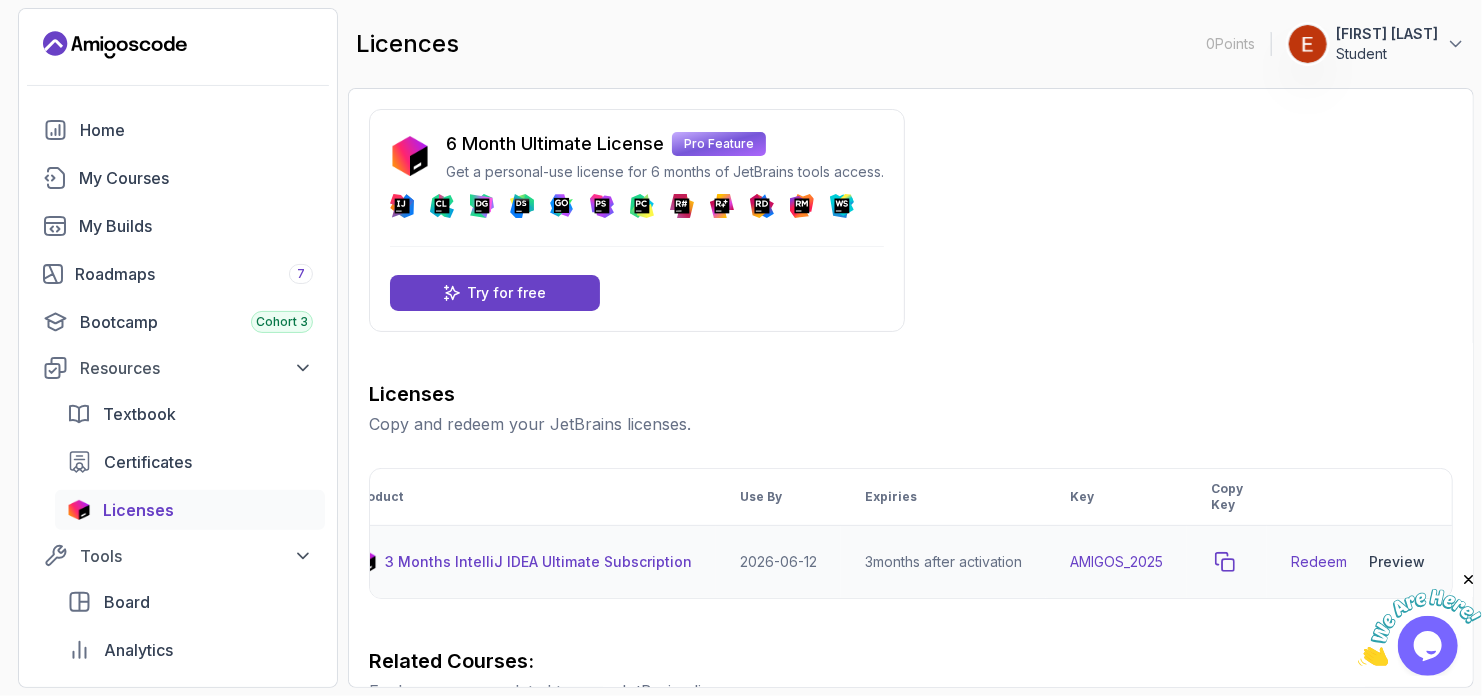 click at bounding box center [1225, 562] 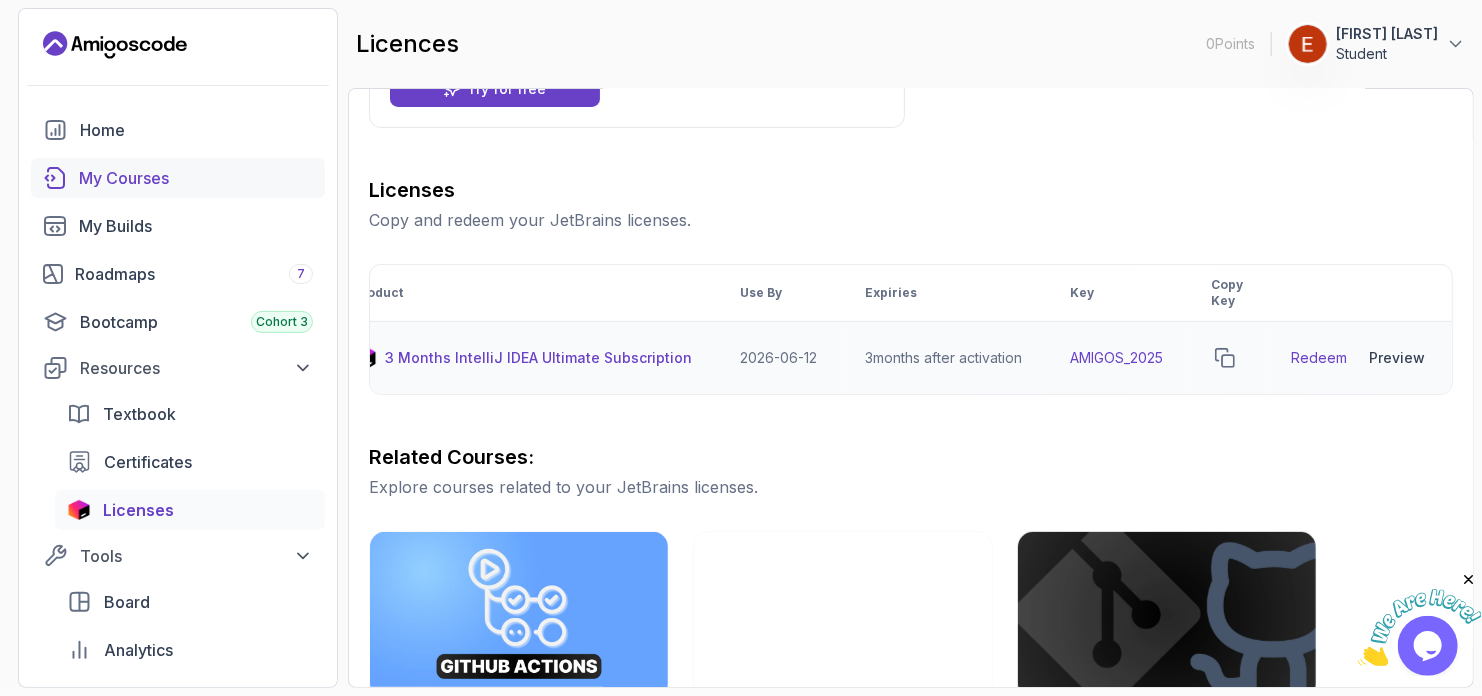 scroll, scrollTop: 42, scrollLeft: 0, axis: vertical 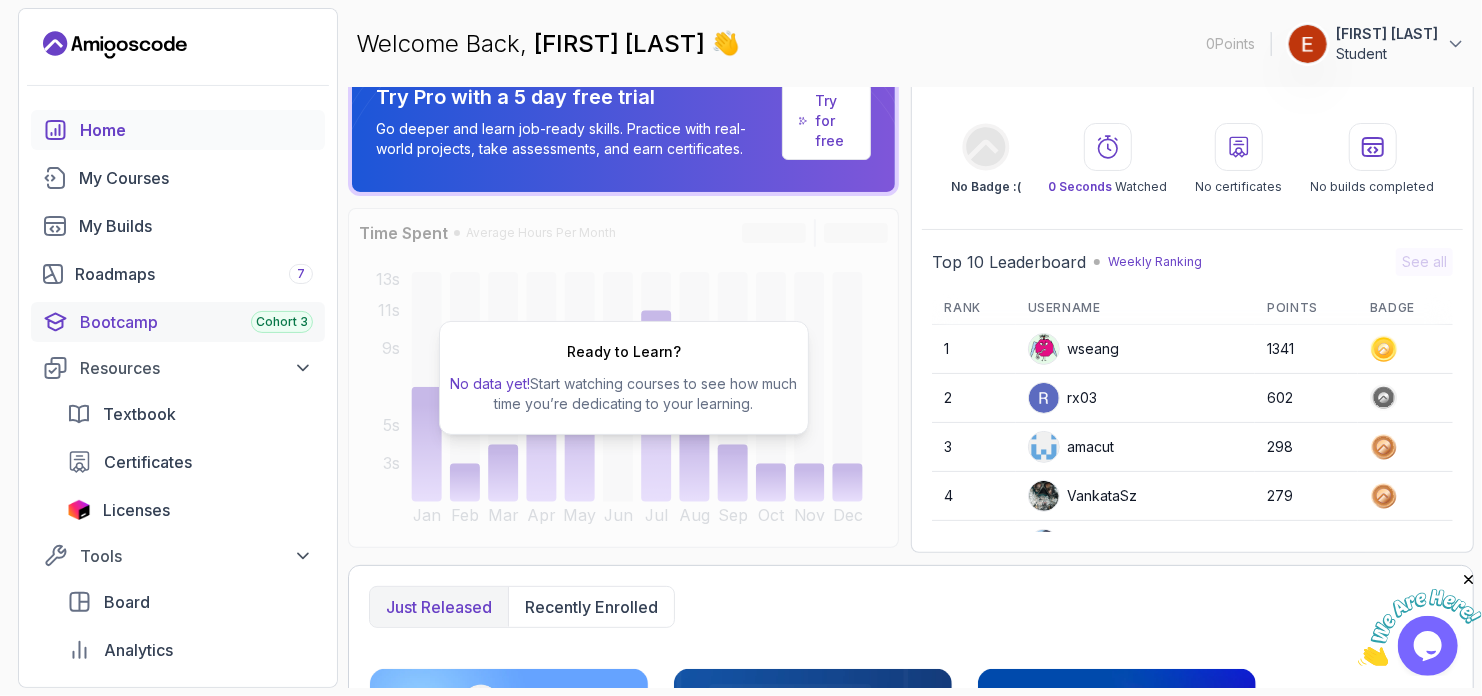 click on "Bootcamp Cohort 3" at bounding box center [178, 322] 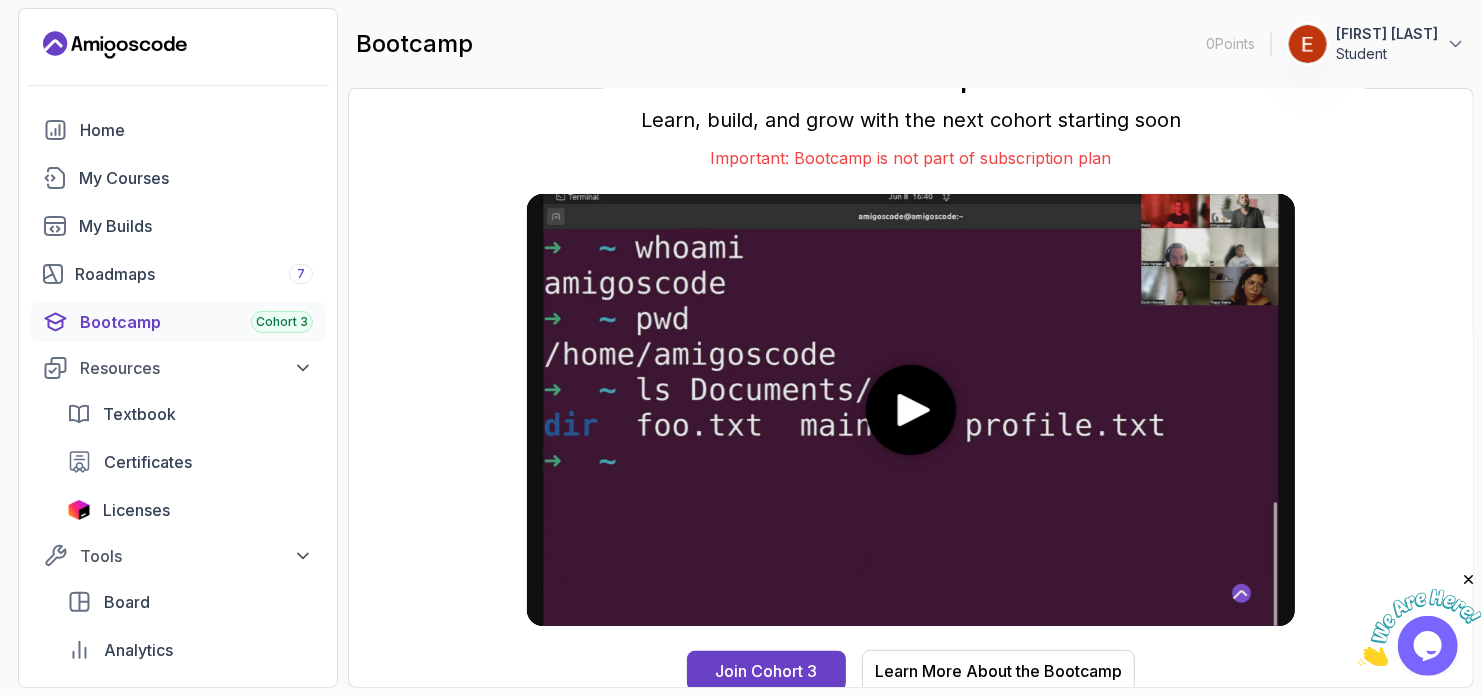 scroll, scrollTop: 17, scrollLeft: 0, axis: vertical 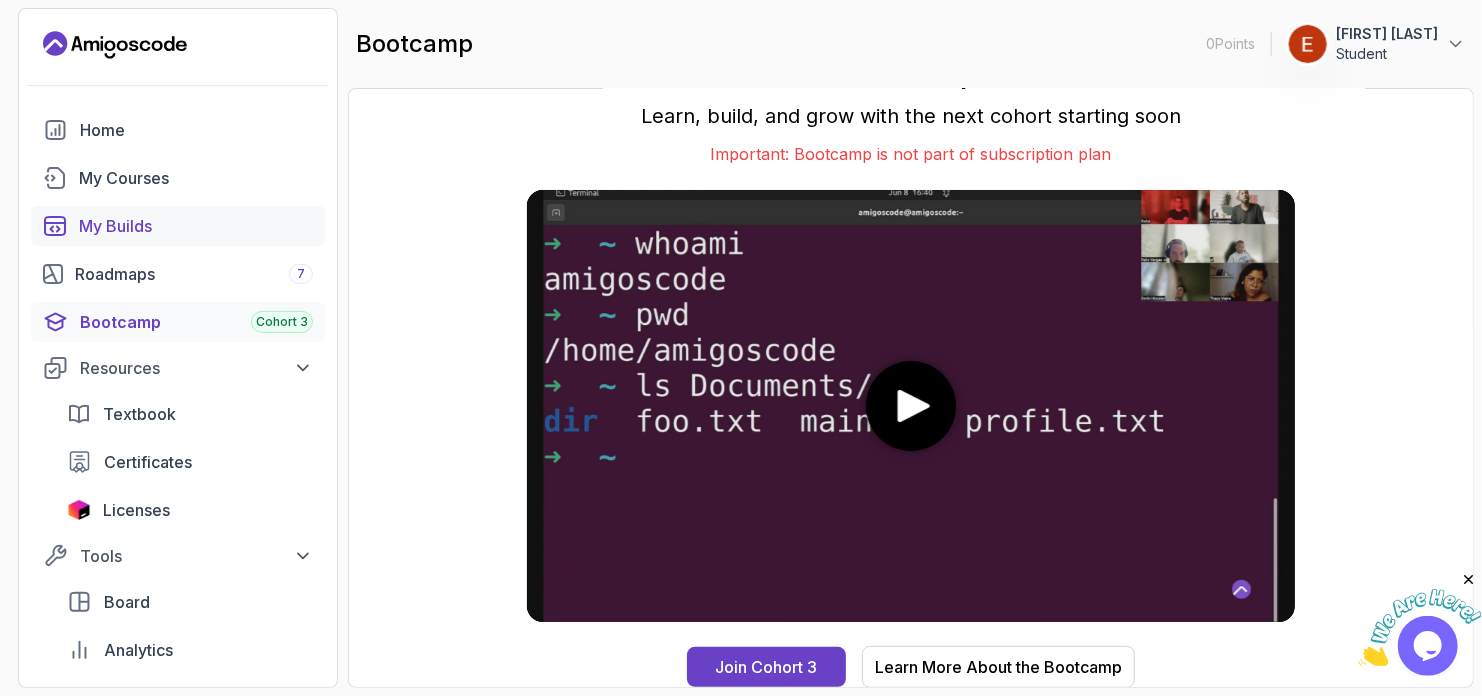 click on "My Builds" at bounding box center (196, 226) 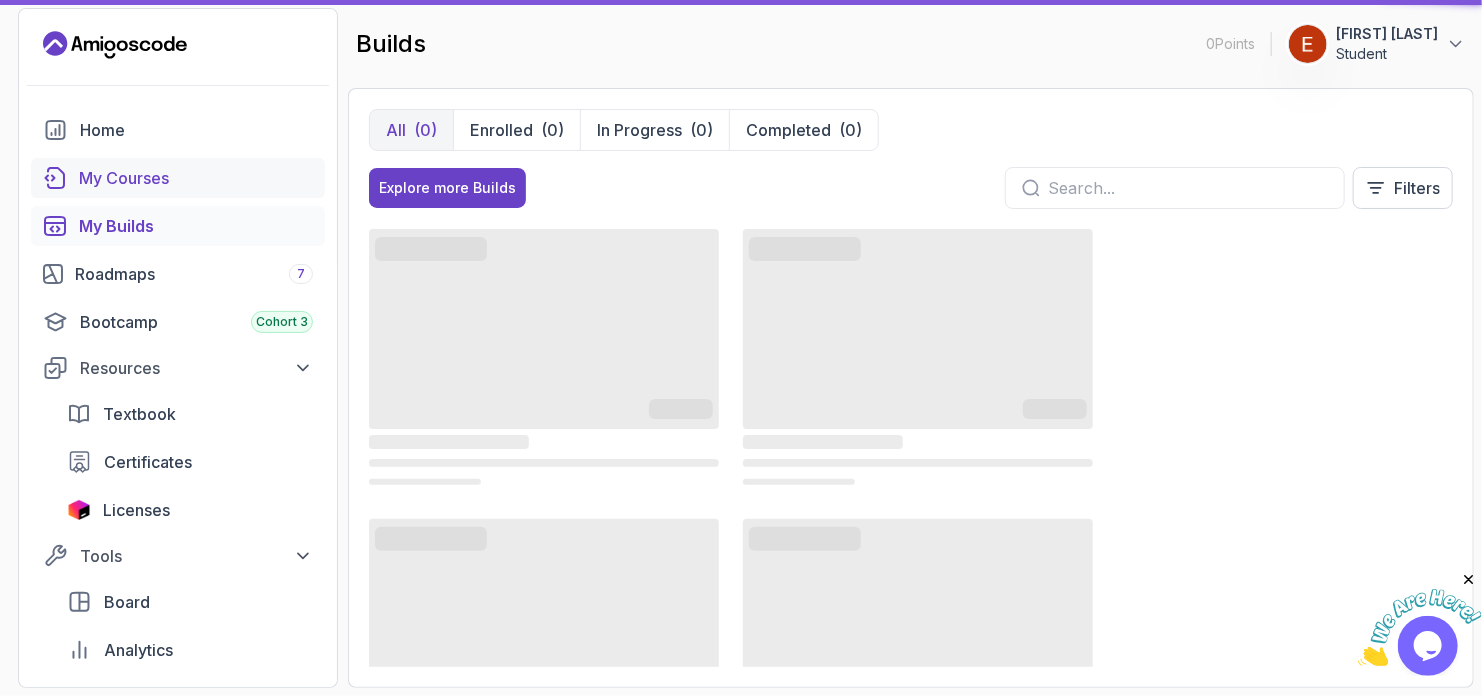 scroll, scrollTop: 0, scrollLeft: 0, axis: both 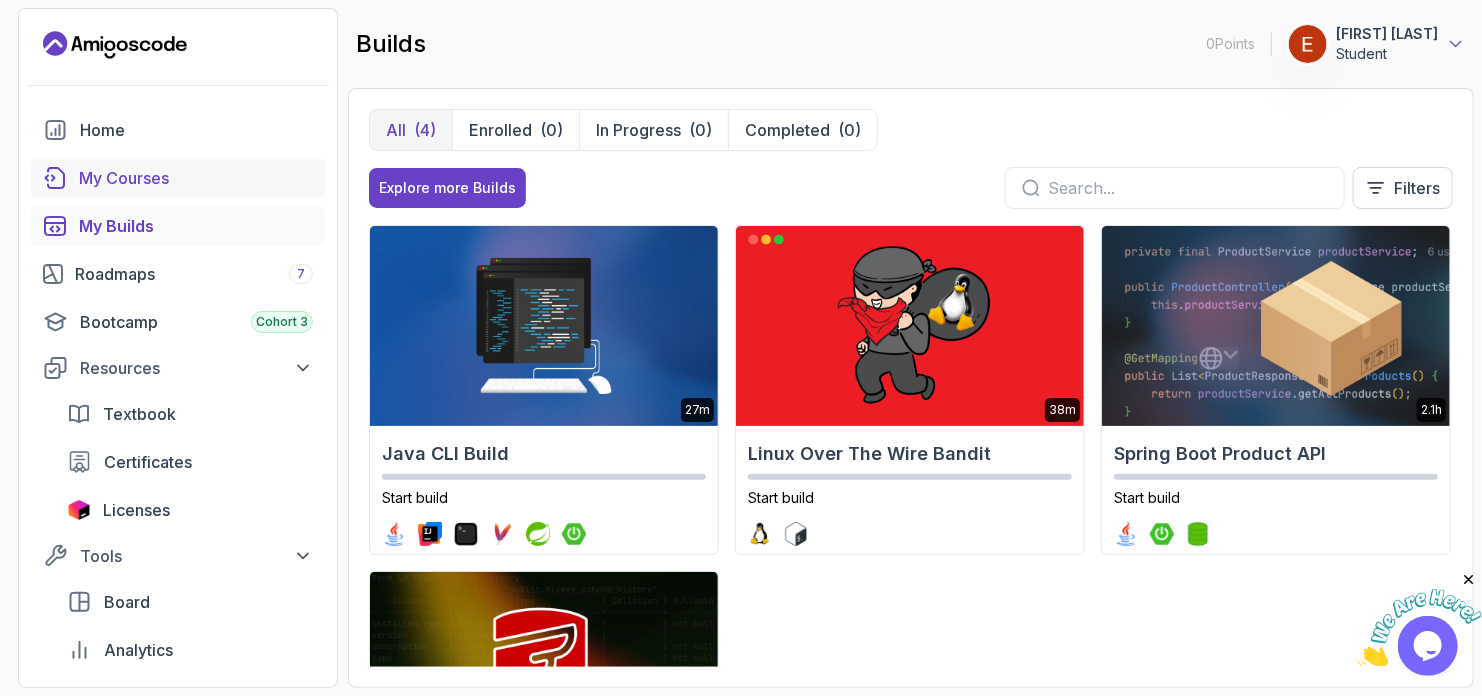 click on "My Courses" at bounding box center [196, 178] 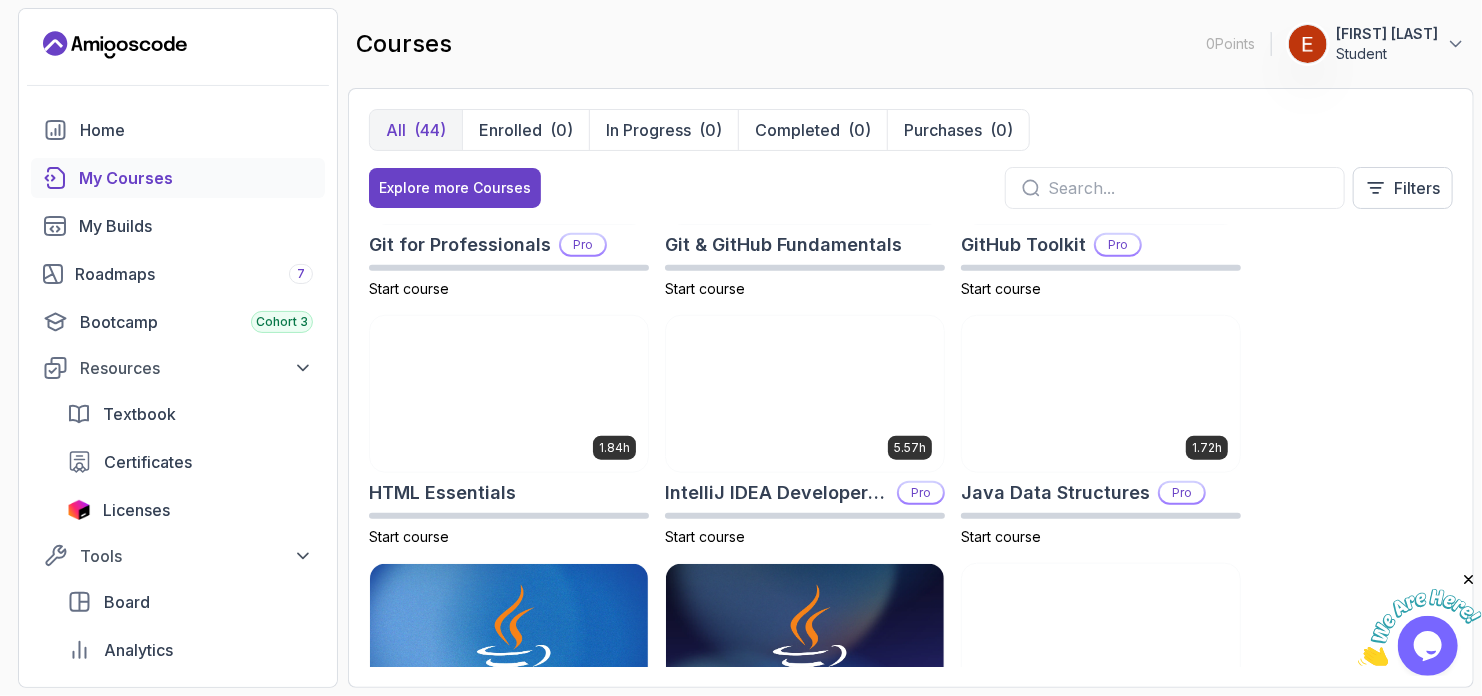 scroll, scrollTop: 1300, scrollLeft: 0, axis: vertical 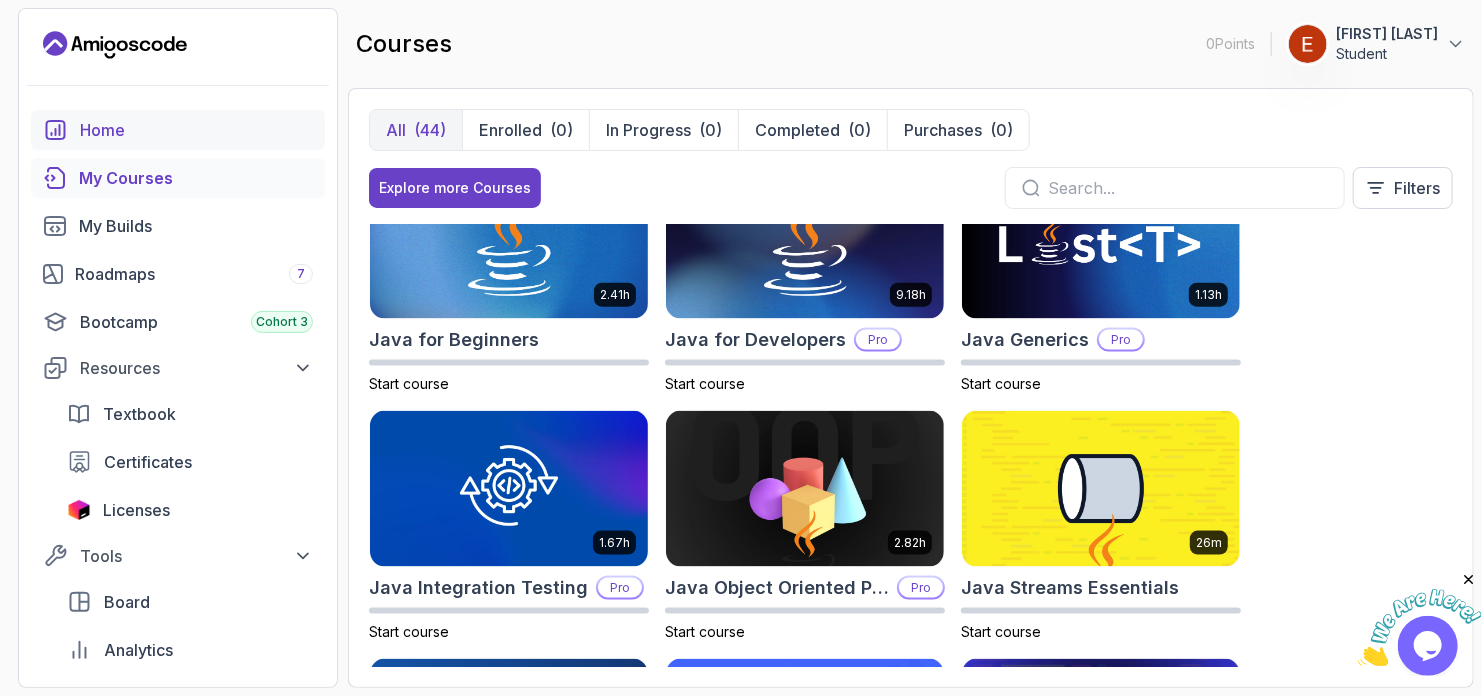 click on "Home" at bounding box center (196, 130) 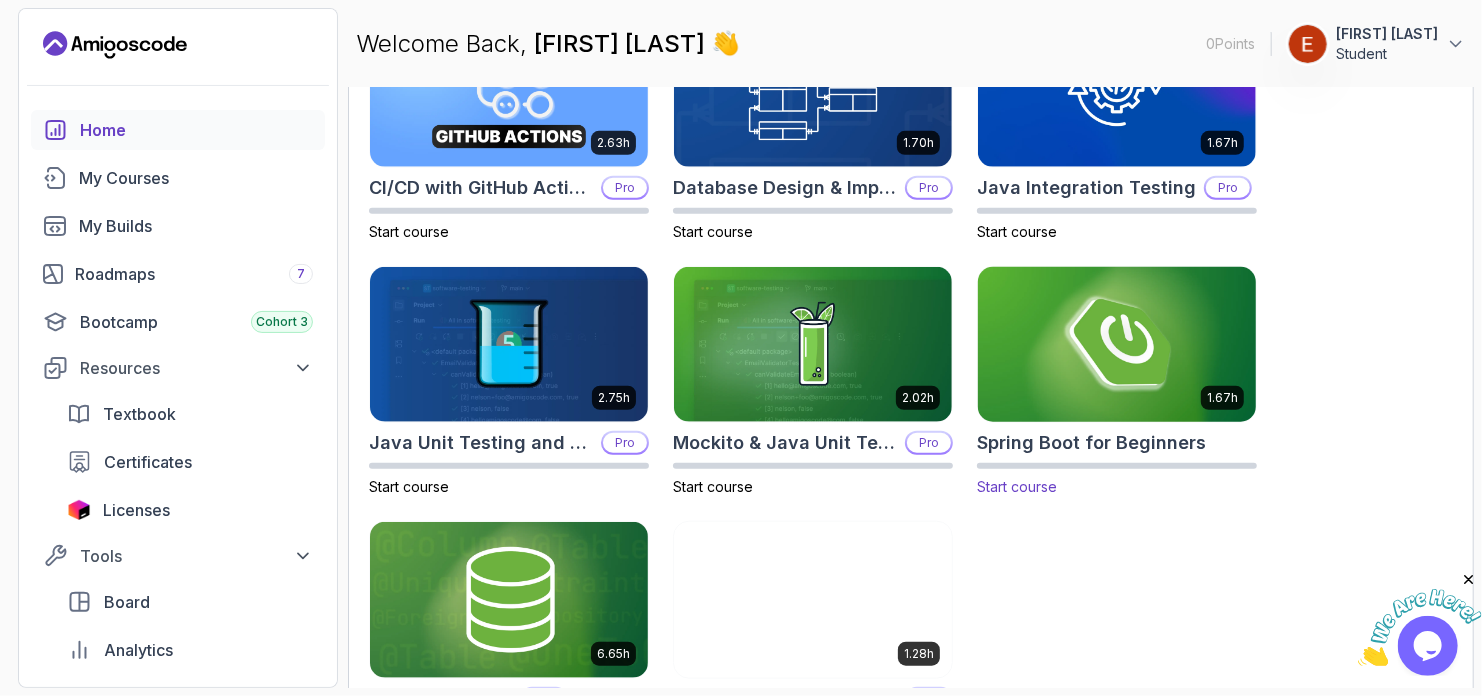 scroll, scrollTop: 784, scrollLeft: 0, axis: vertical 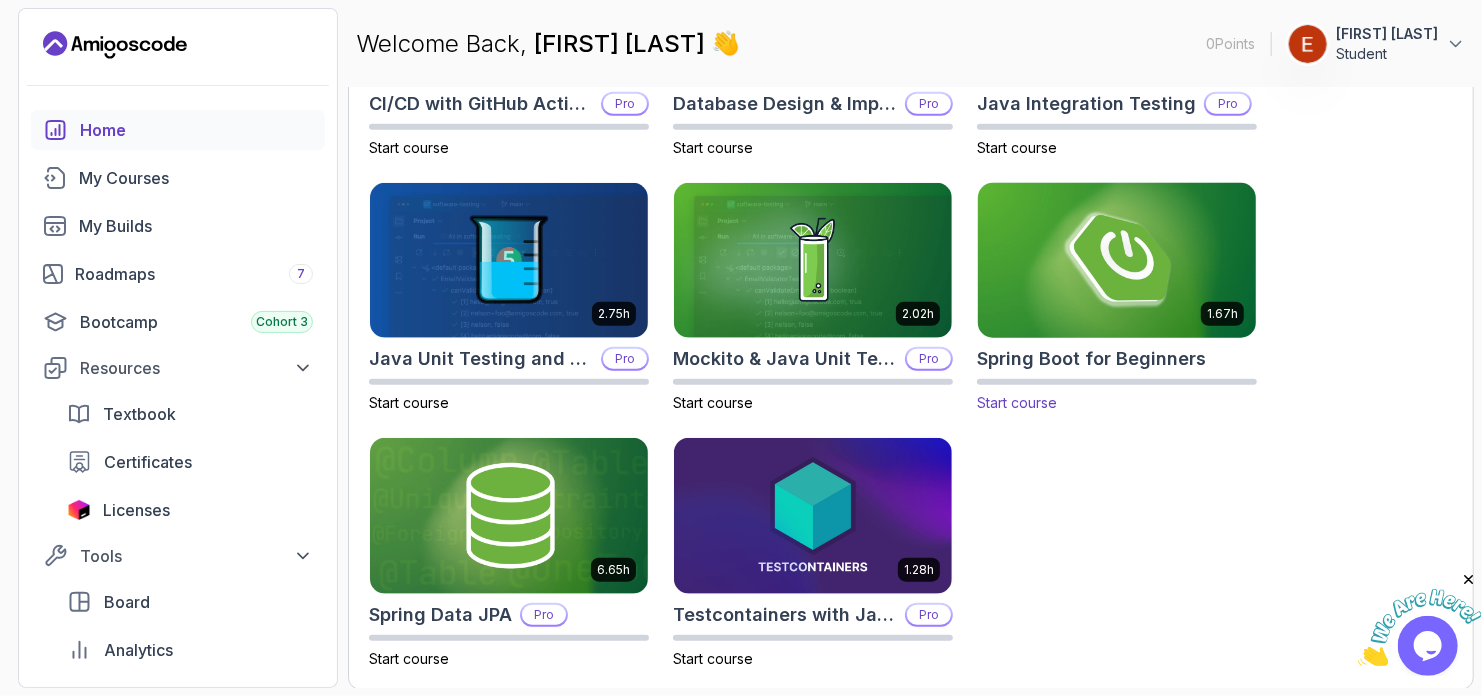 click at bounding box center (1117, 260) 